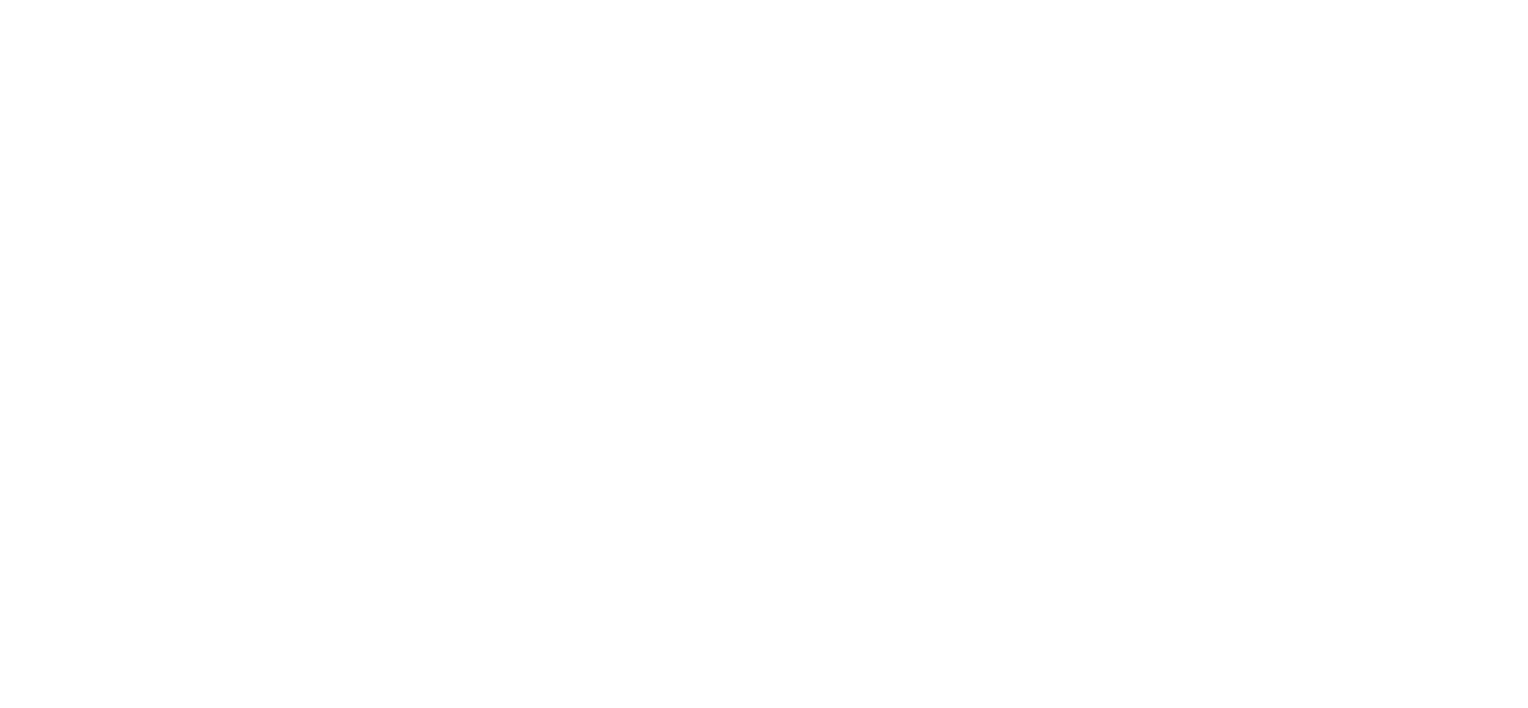 scroll, scrollTop: 0, scrollLeft: 0, axis: both 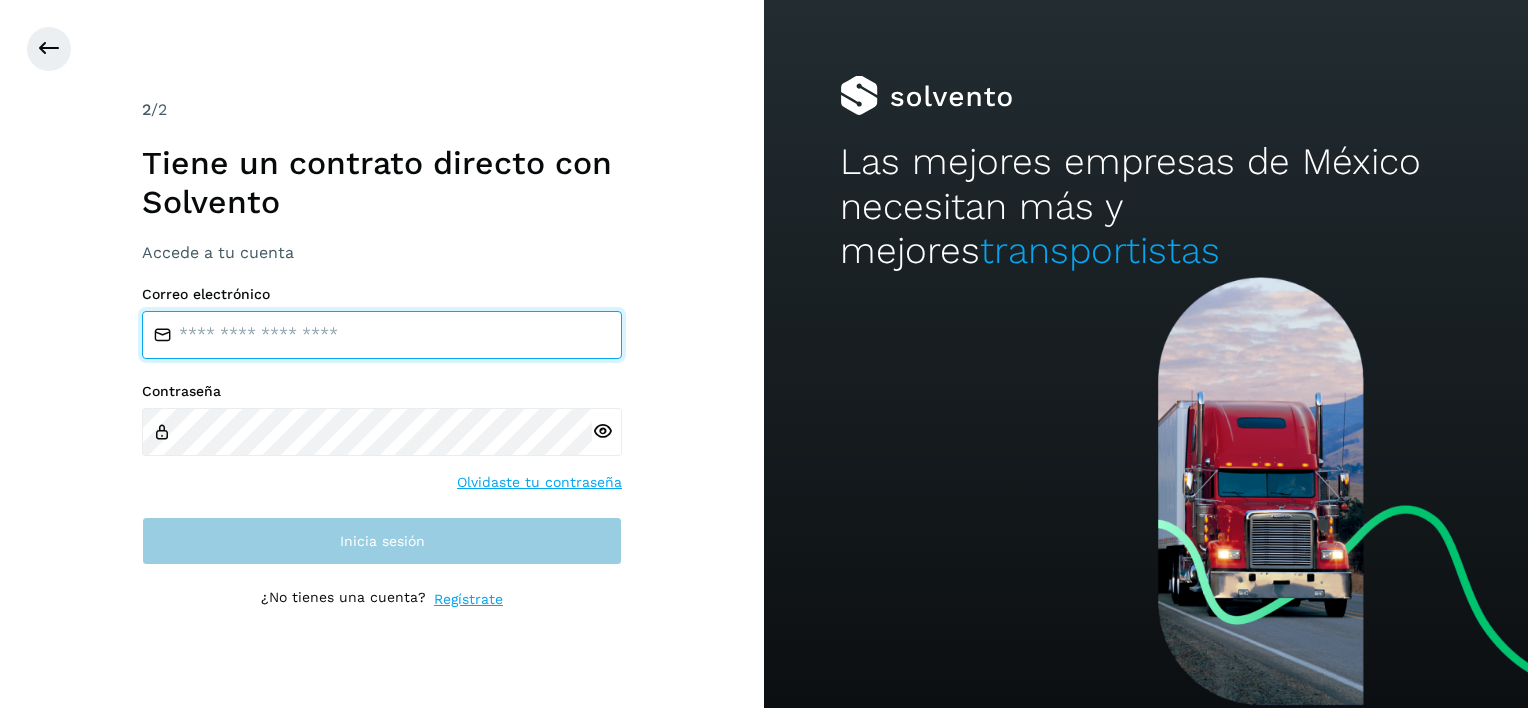type on "**********" 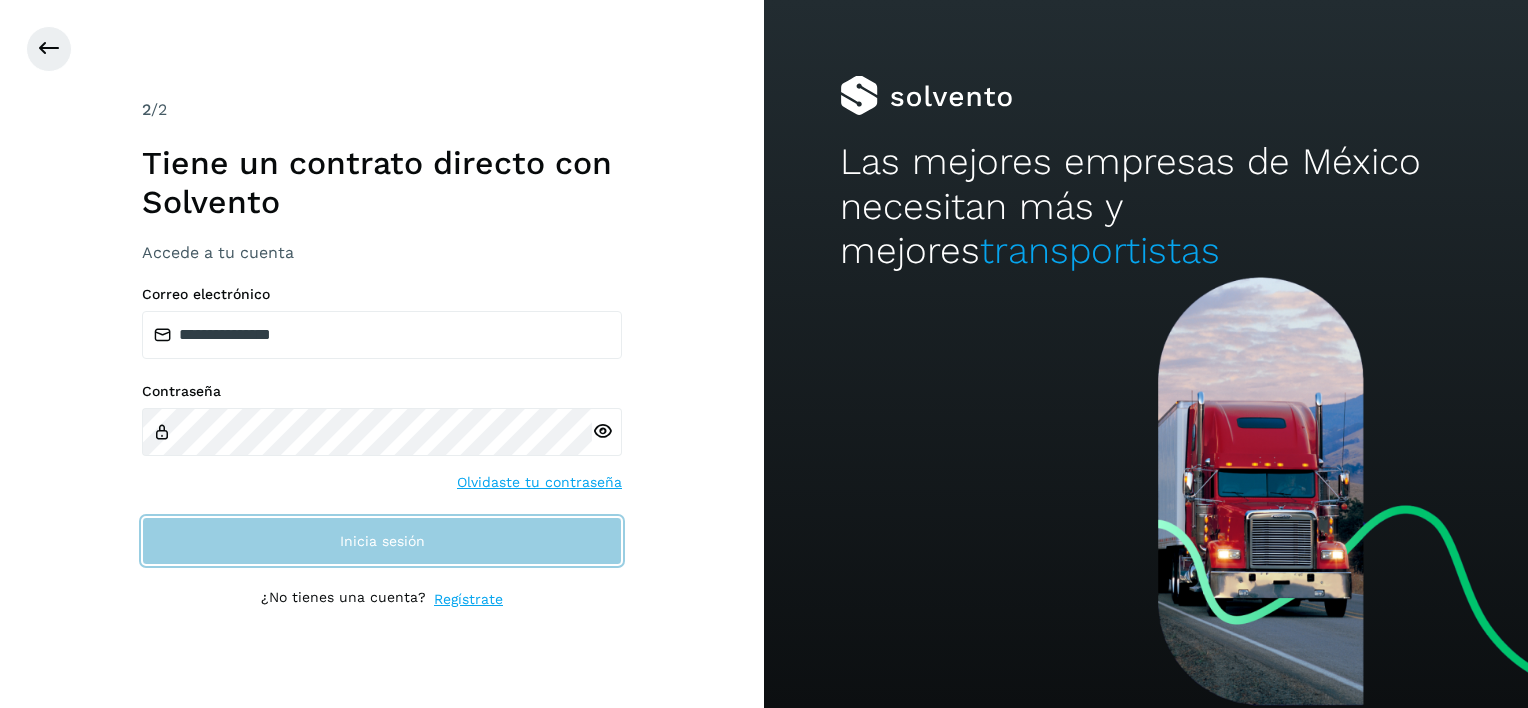 click on "Inicia sesión" at bounding box center [382, 541] 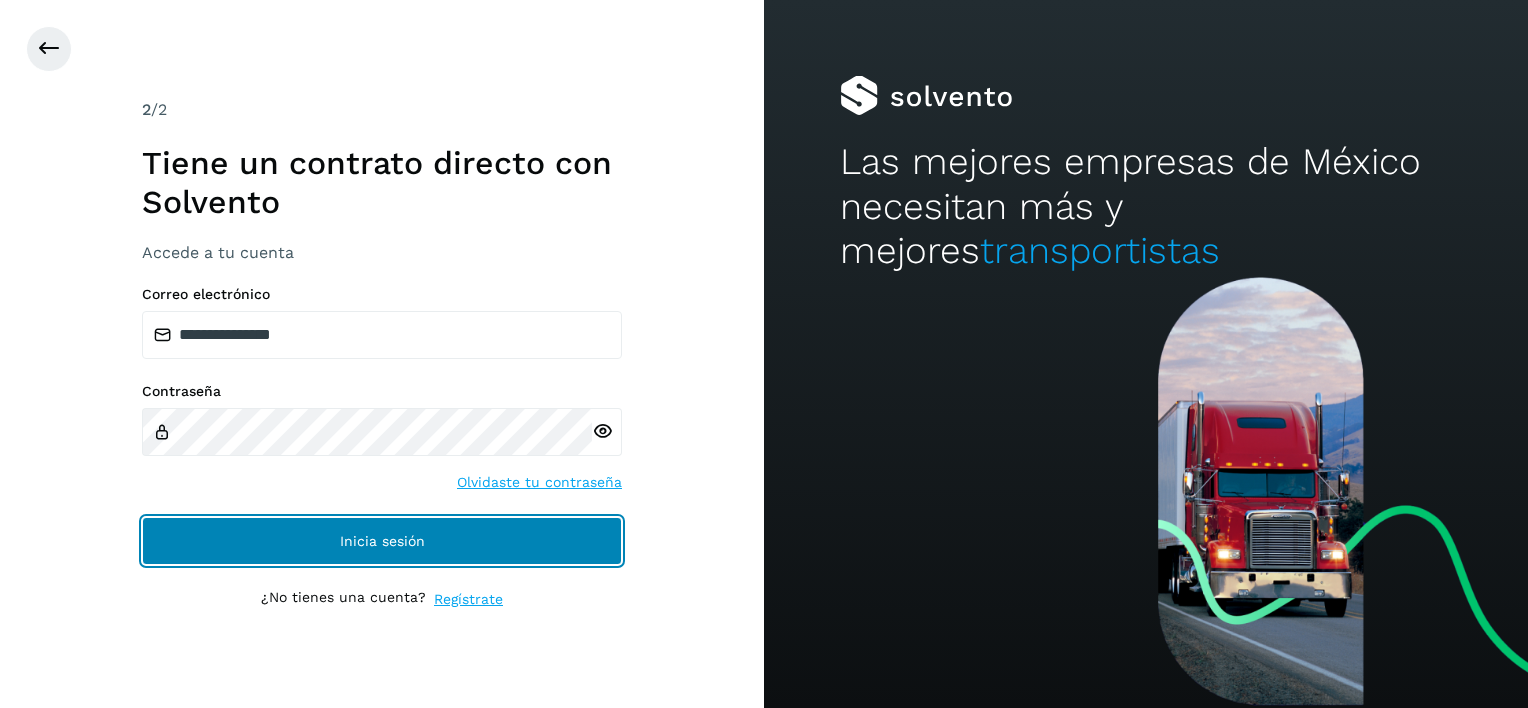 click on "Inicia sesión" at bounding box center (382, 541) 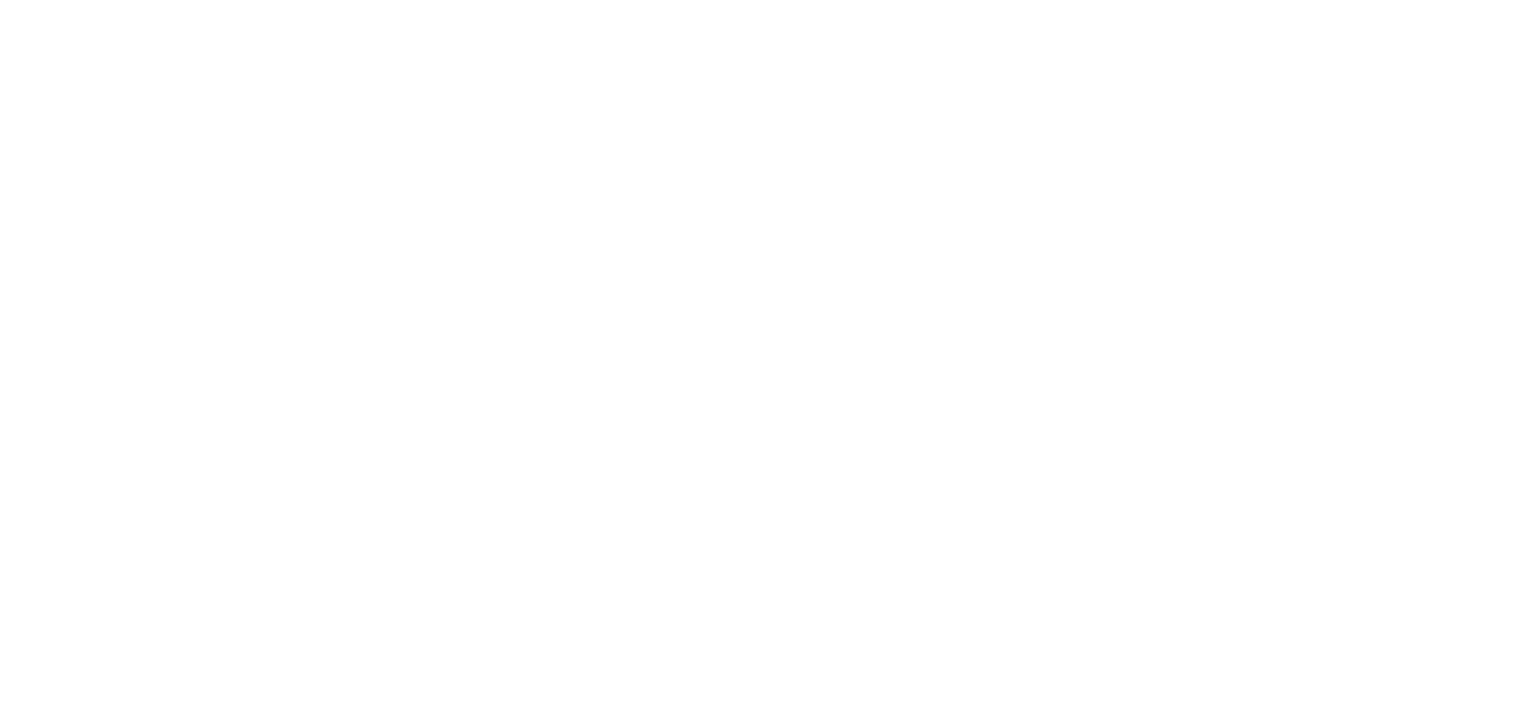 scroll, scrollTop: 0, scrollLeft: 0, axis: both 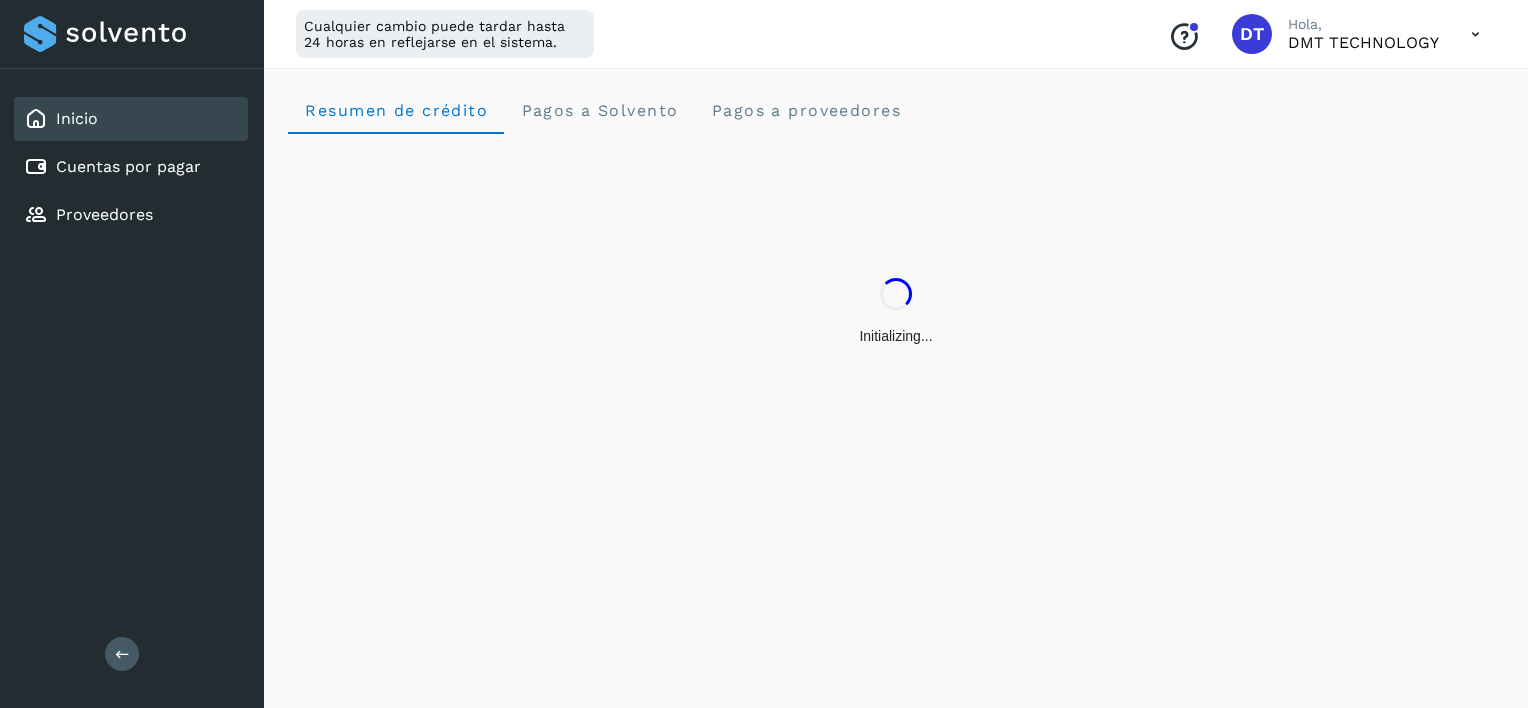 click on "Inicio" 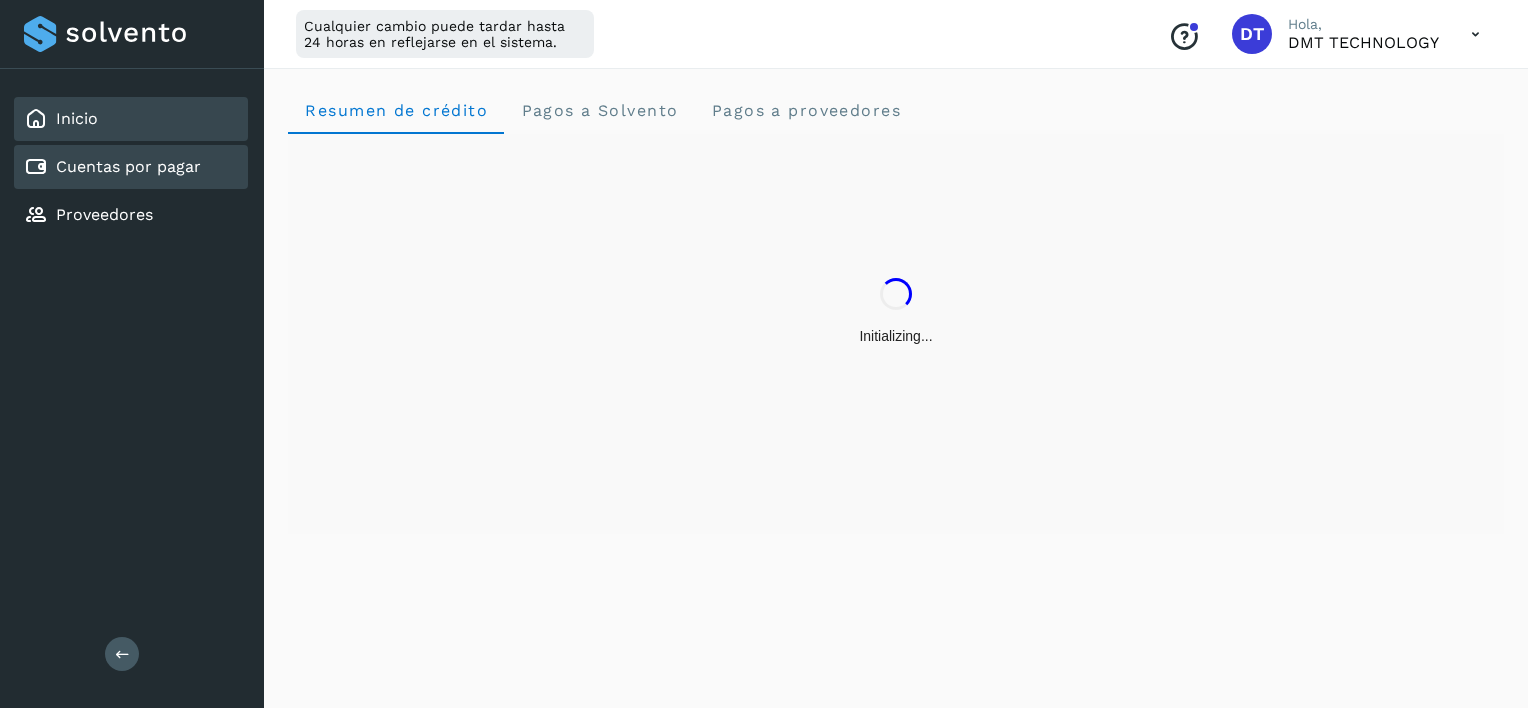 click on "Cuentas por pagar" at bounding box center [128, 166] 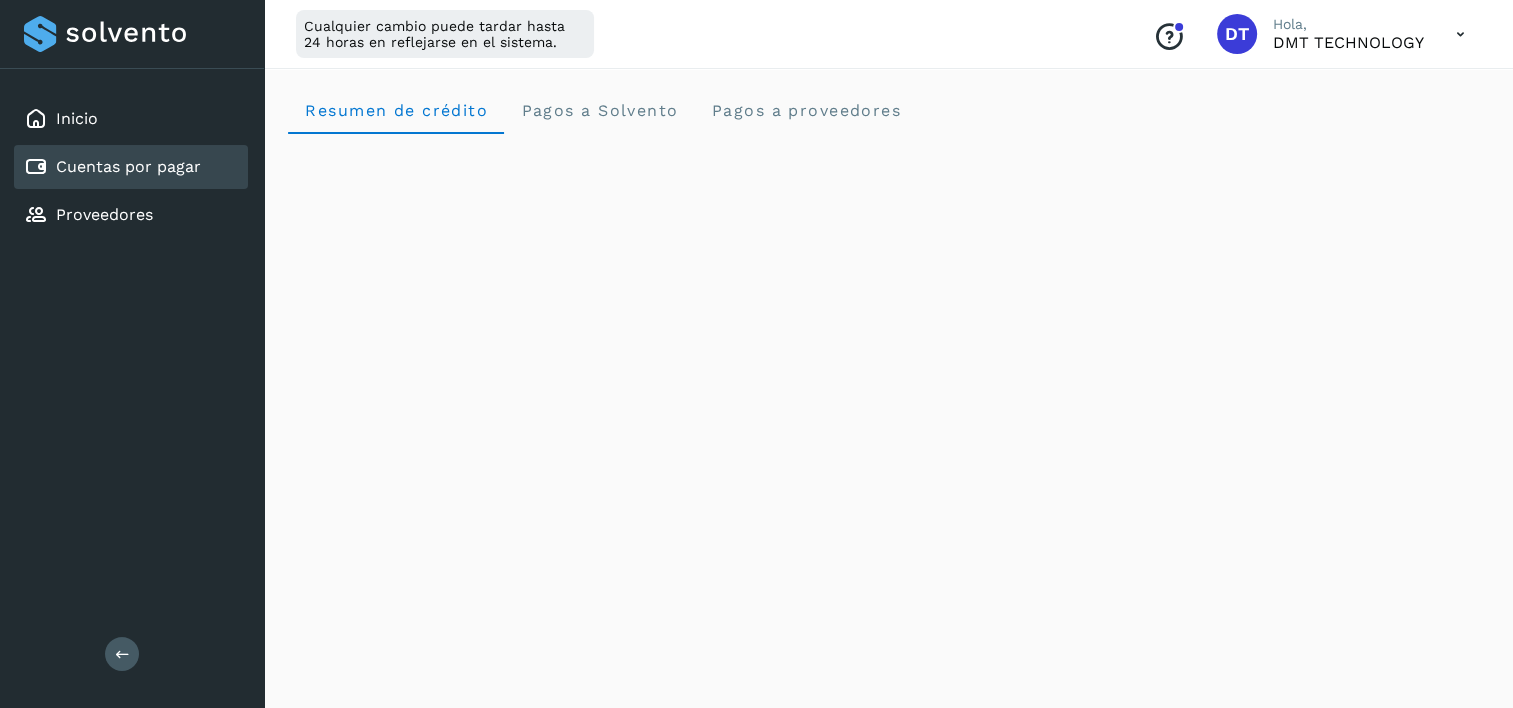 click on "Cuentas por pagar" at bounding box center (128, 166) 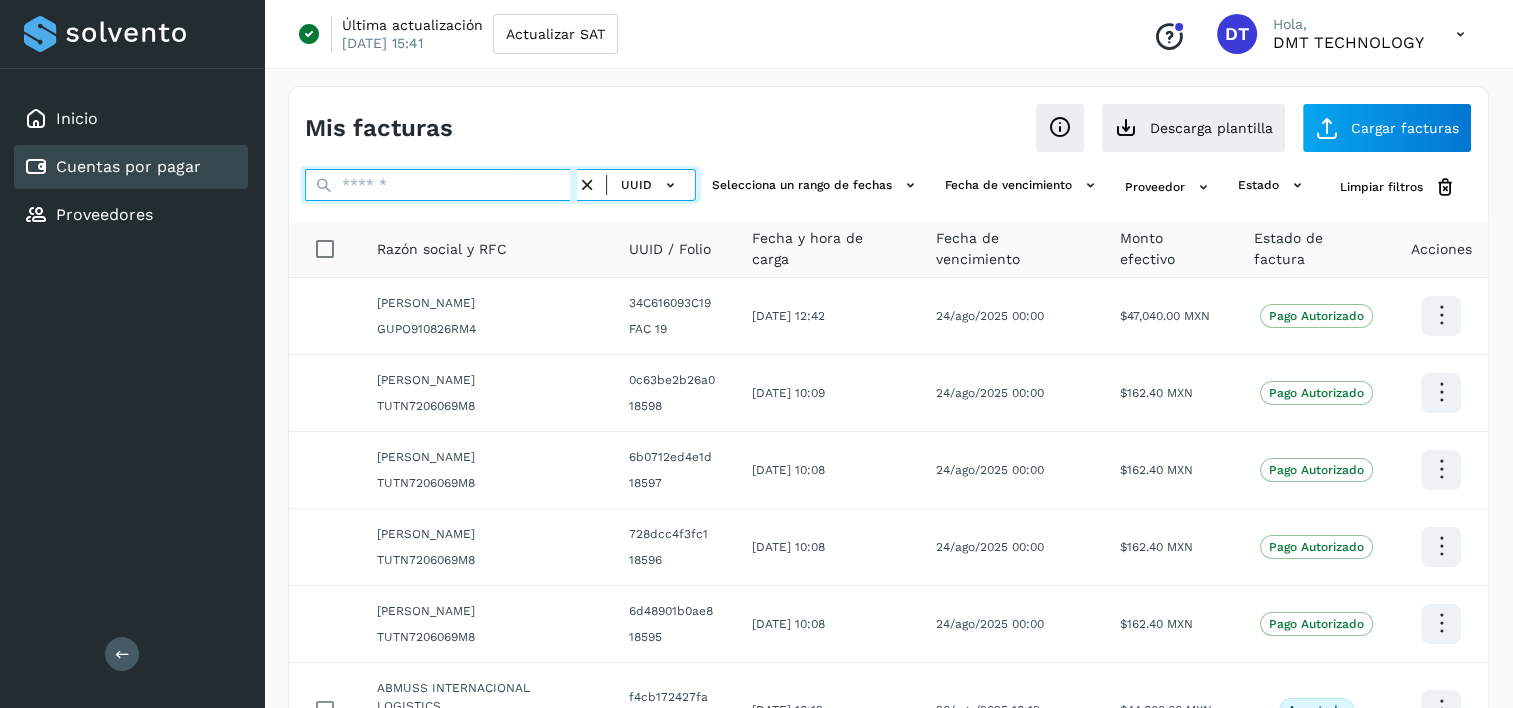 click at bounding box center [441, 185] 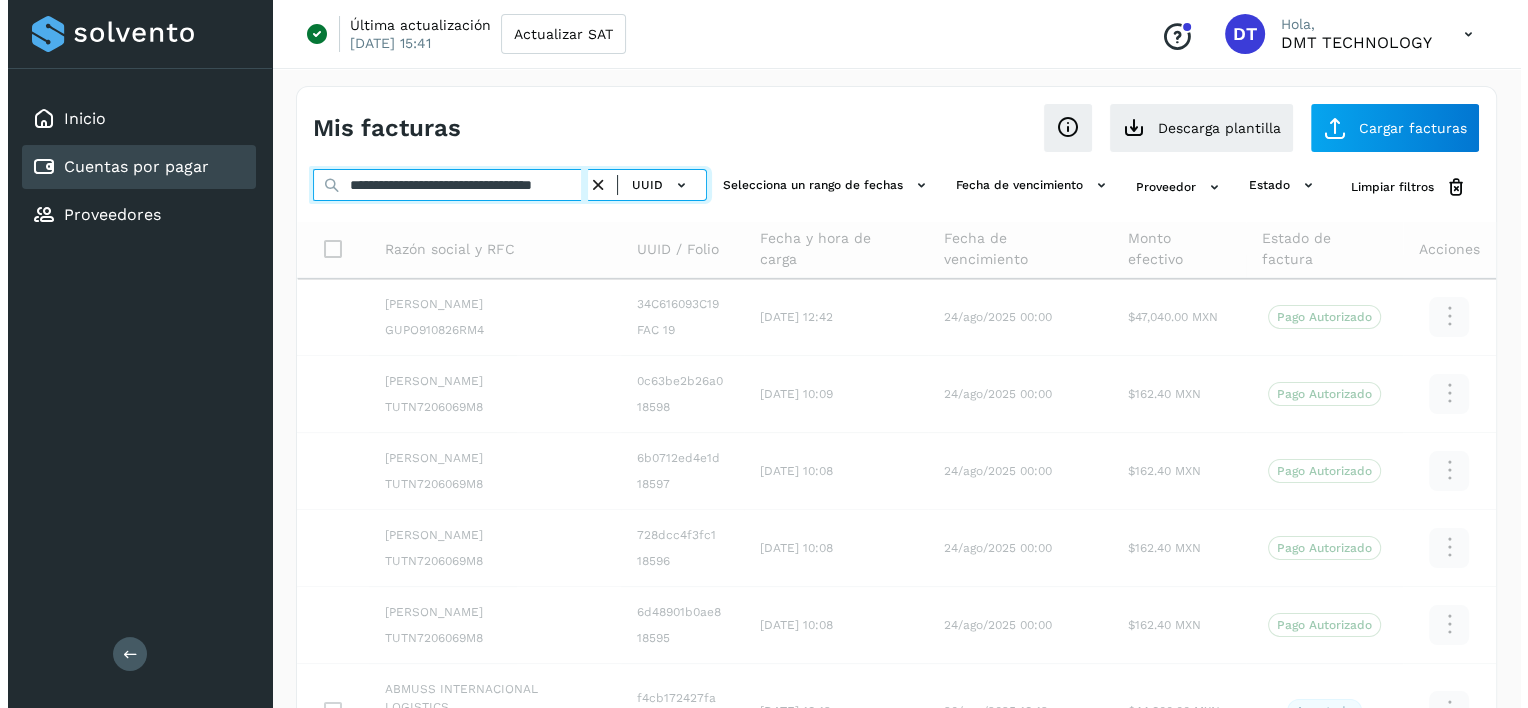 scroll, scrollTop: 0, scrollLeft: 46, axis: horizontal 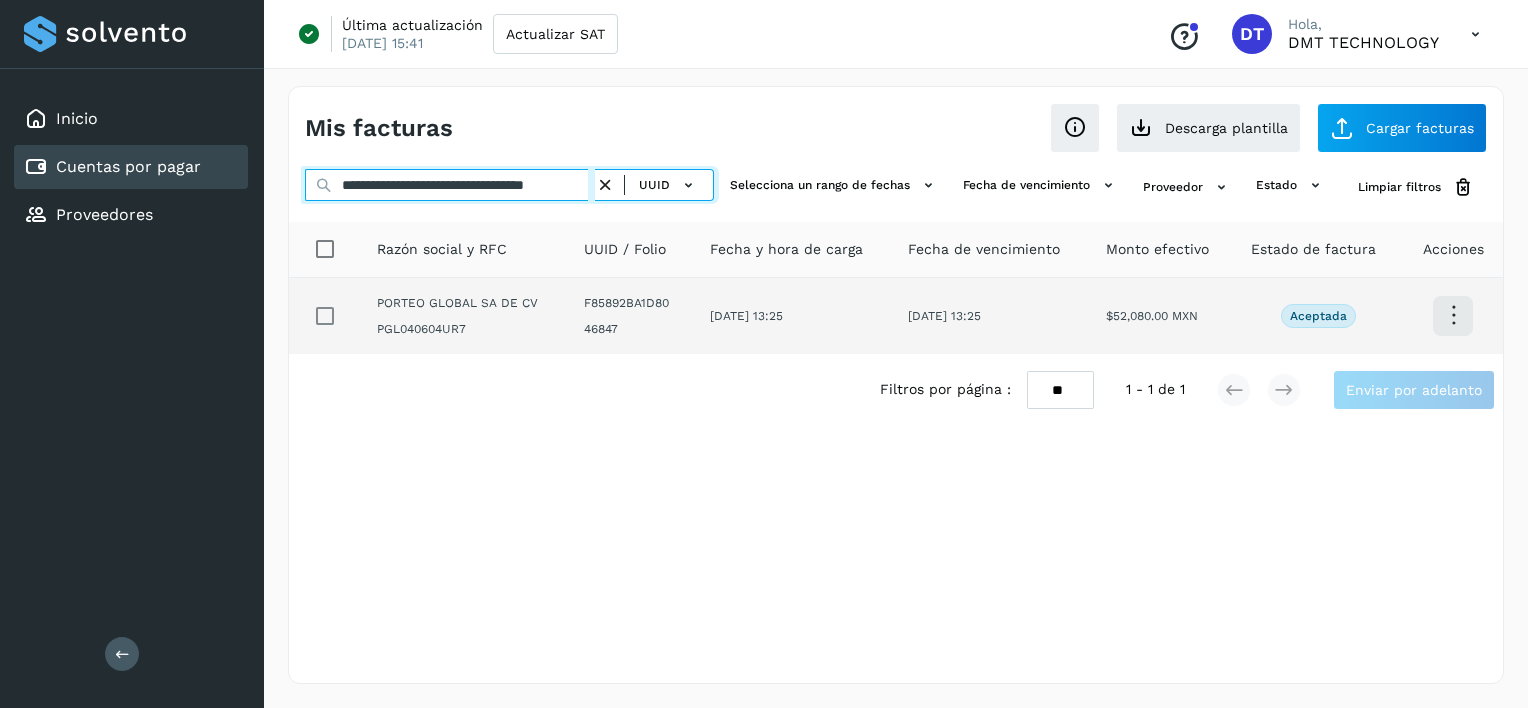 type on "**********" 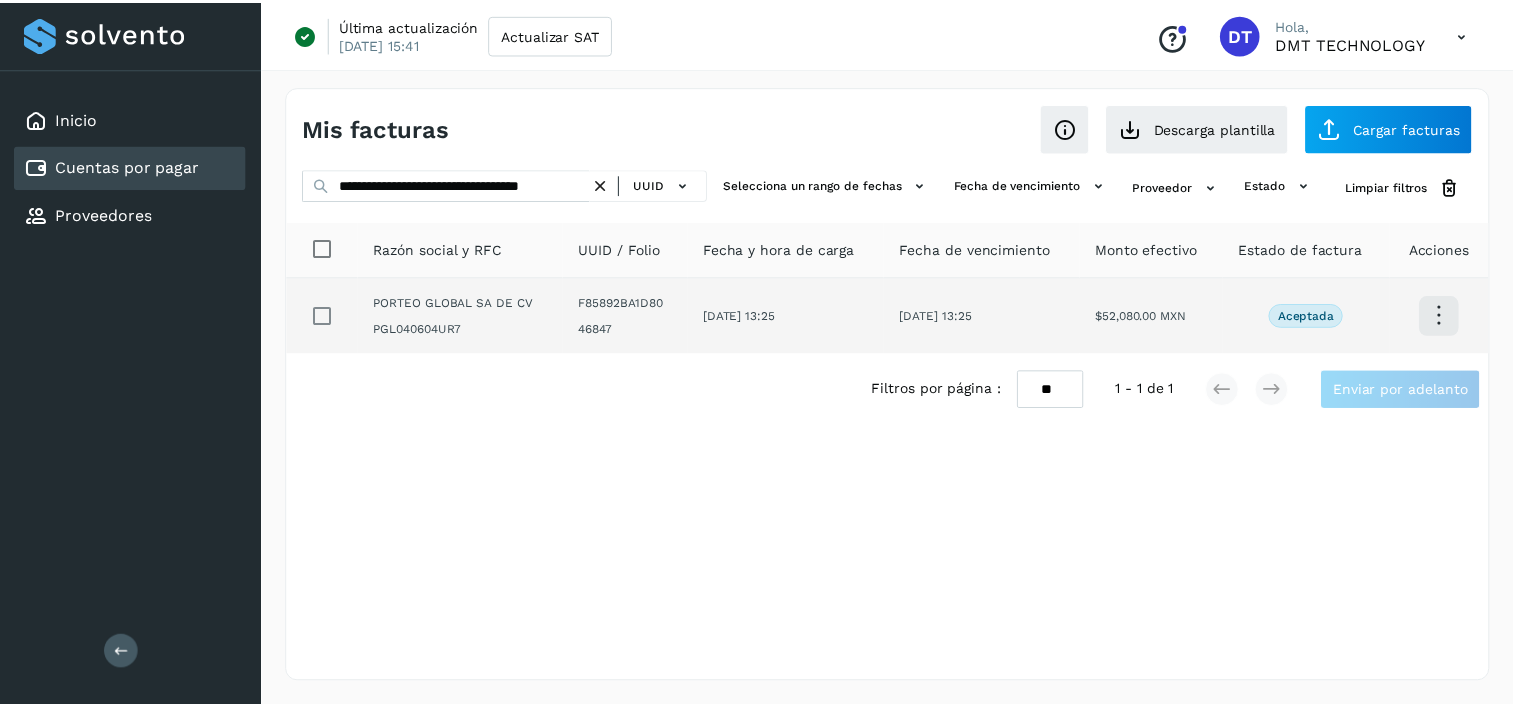 scroll, scrollTop: 0, scrollLeft: 0, axis: both 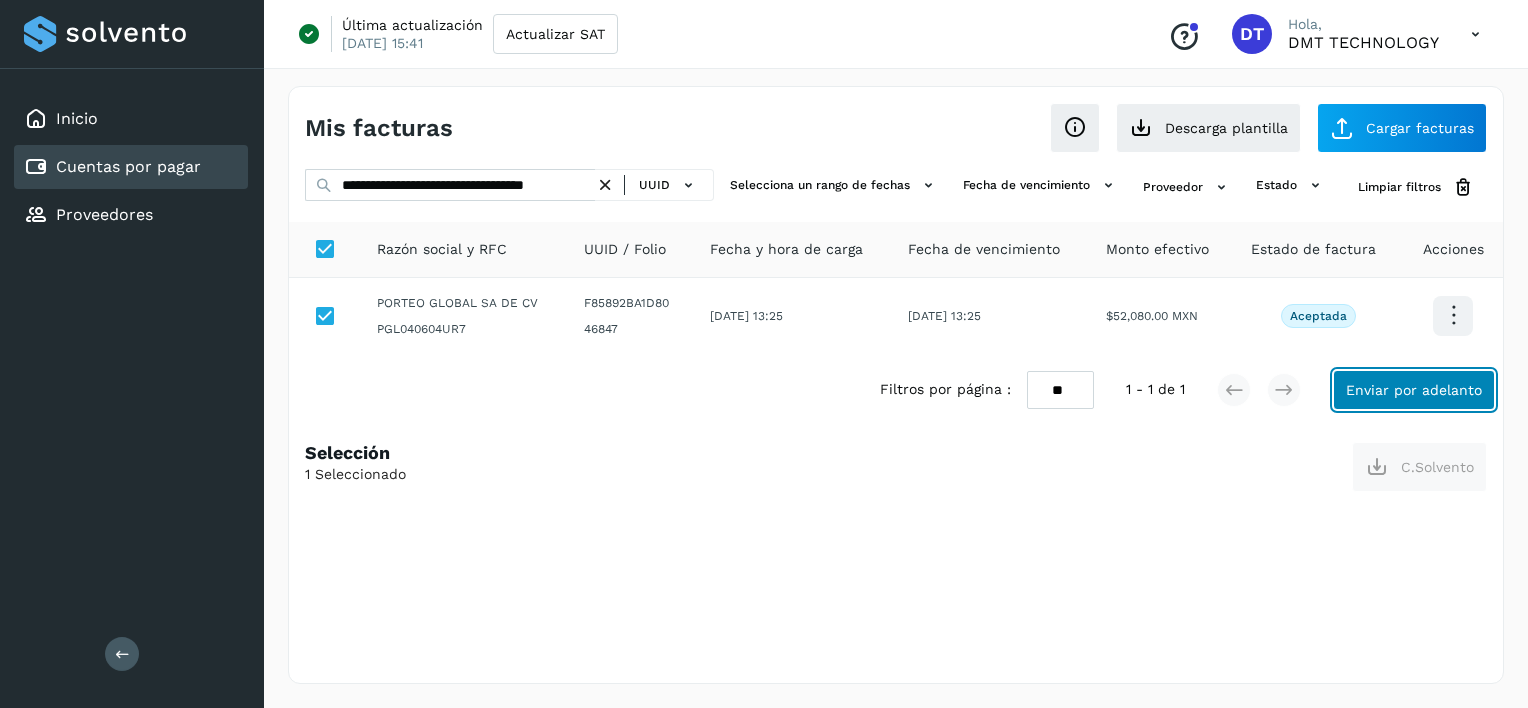 click on "Enviar por adelanto" 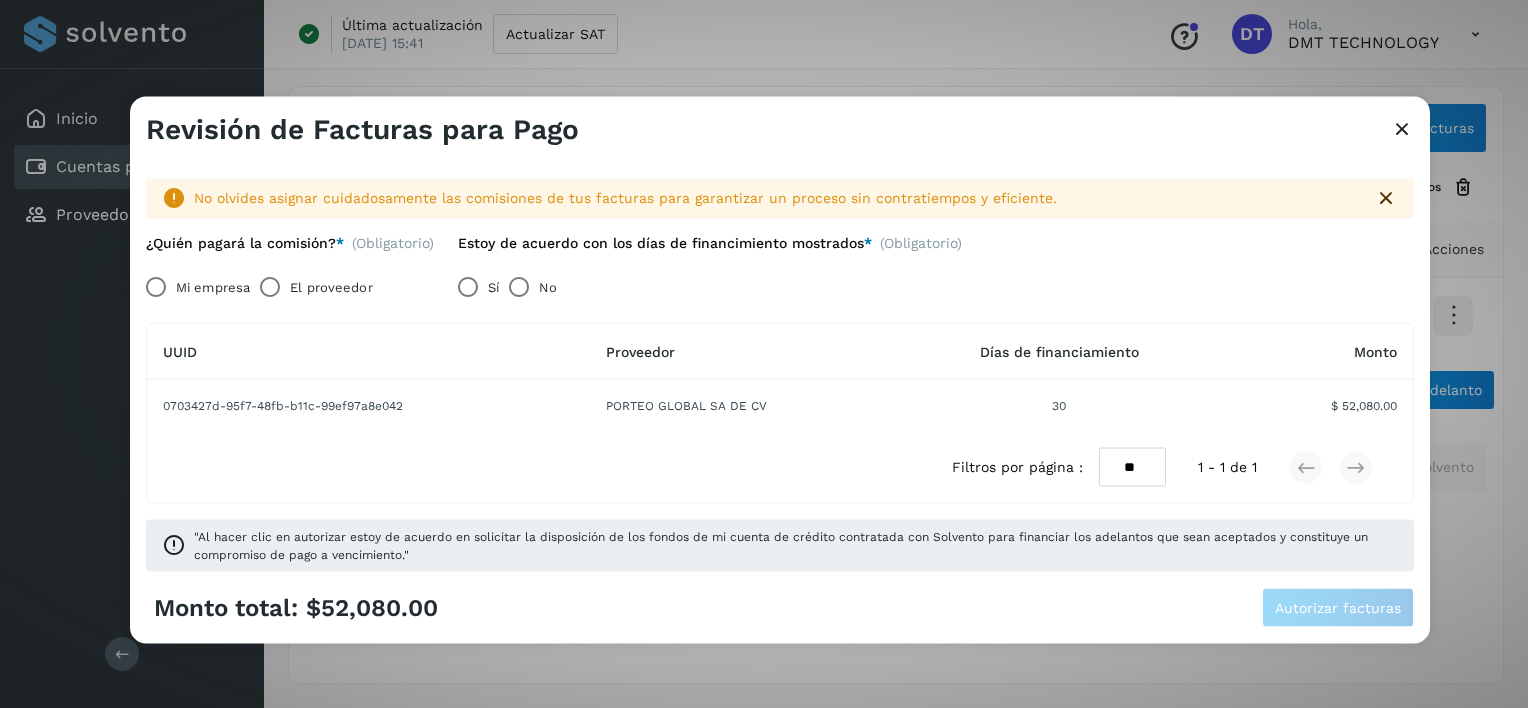 click on "El proveedor" at bounding box center (331, 287) 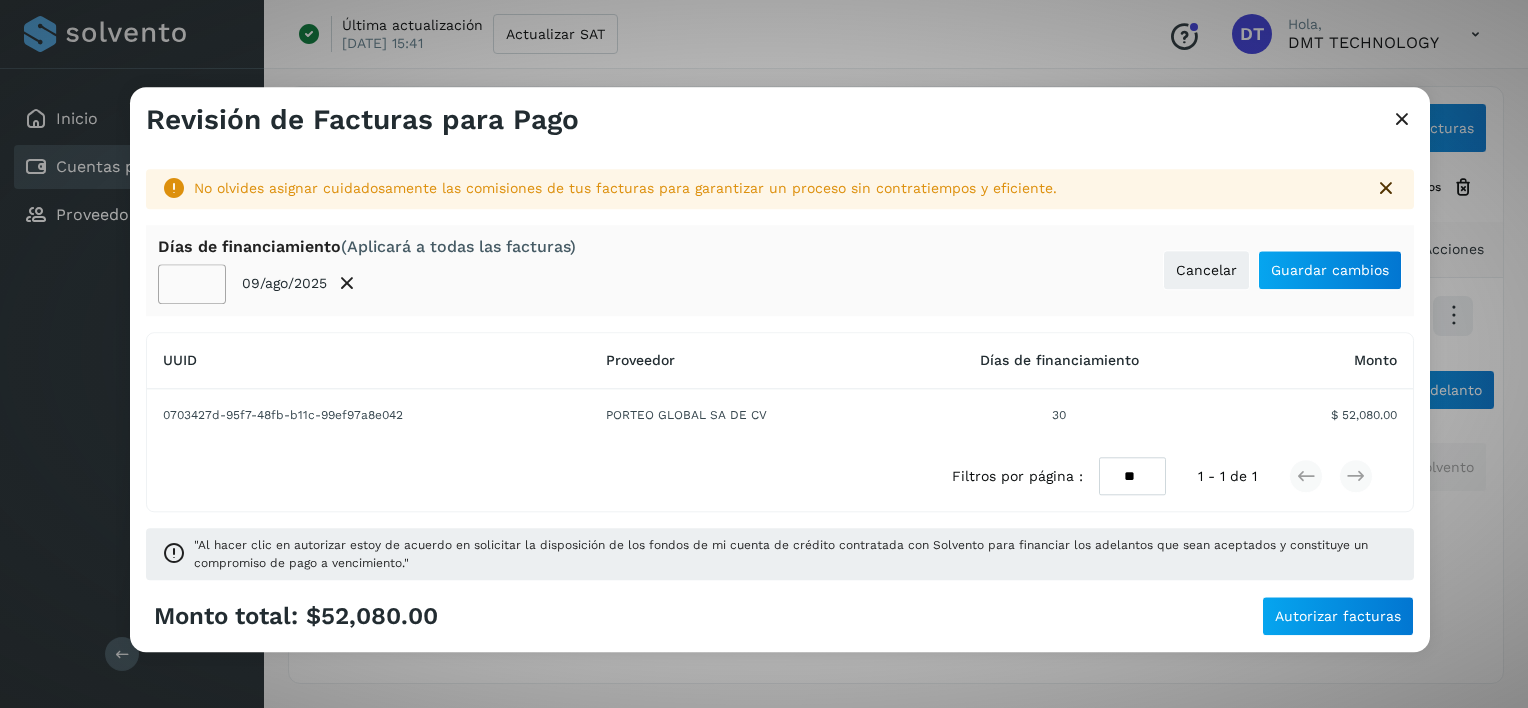 click on "**" 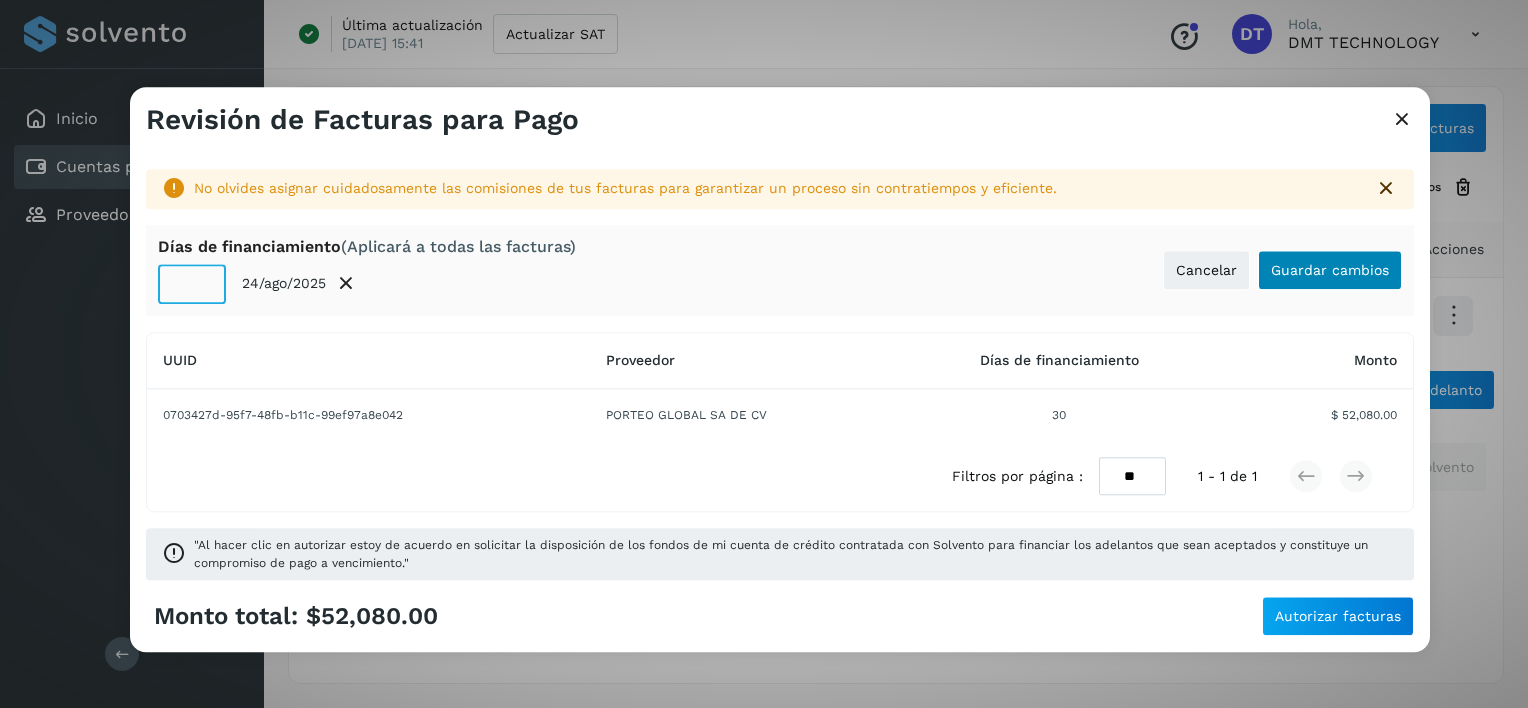 type on "**" 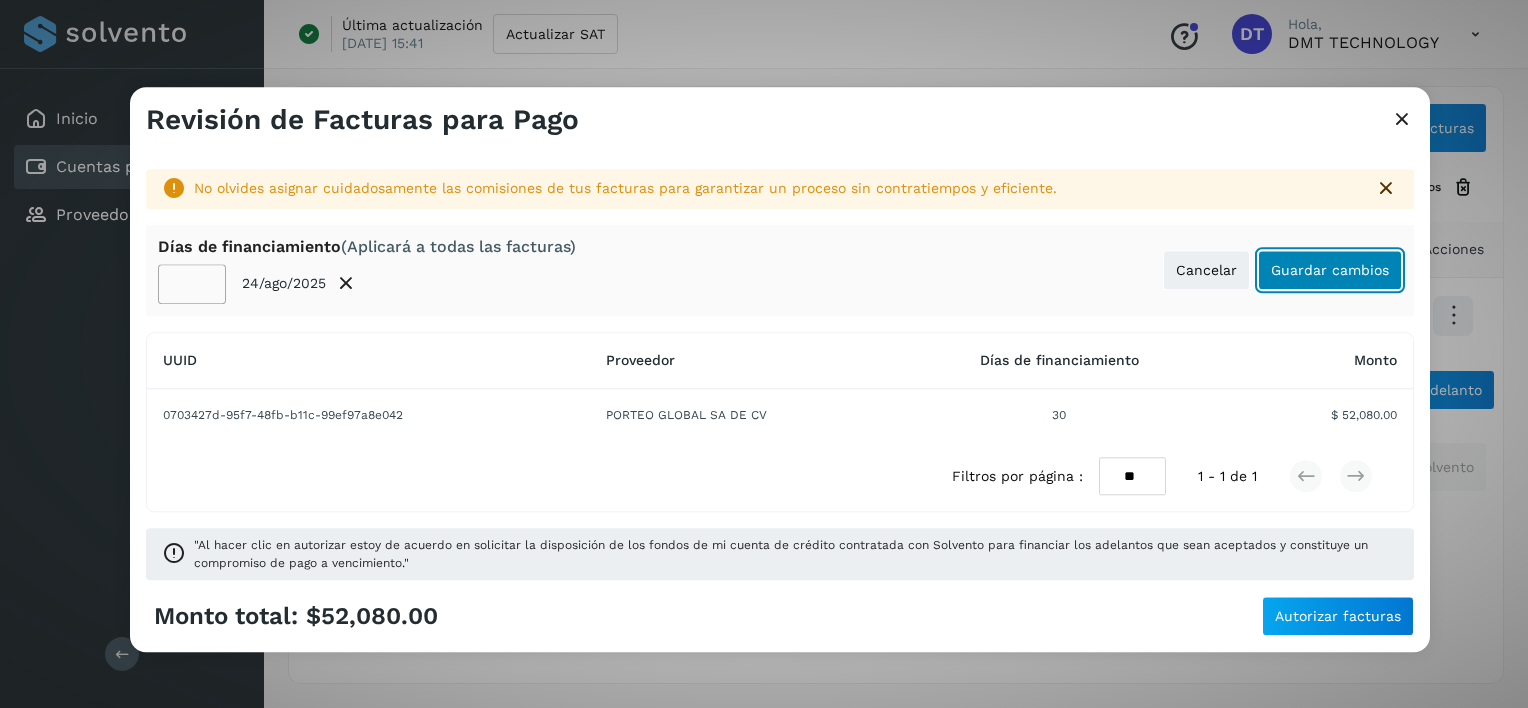 click on "Guardar cambios" at bounding box center [1330, 270] 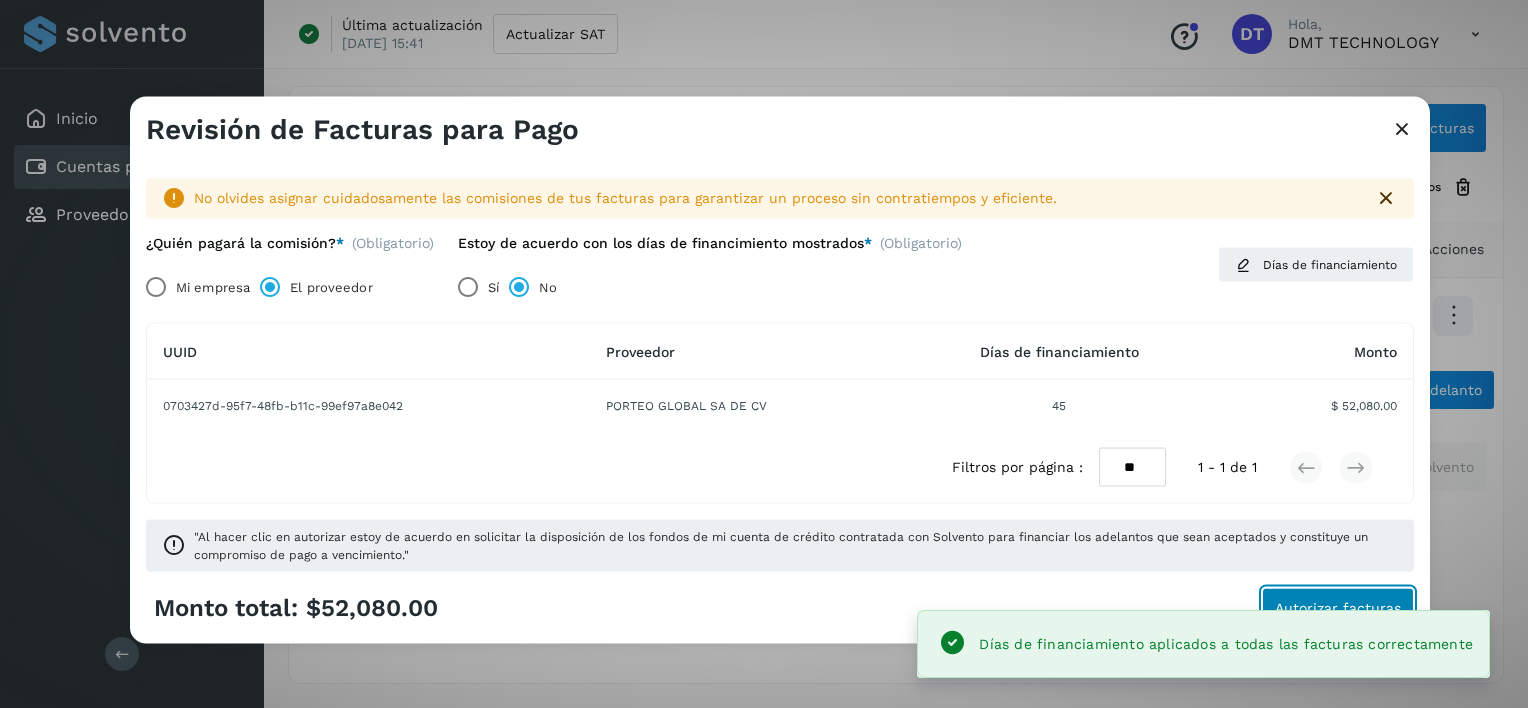 click on "Autorizar facturas" at bounding box center (1338, 607) 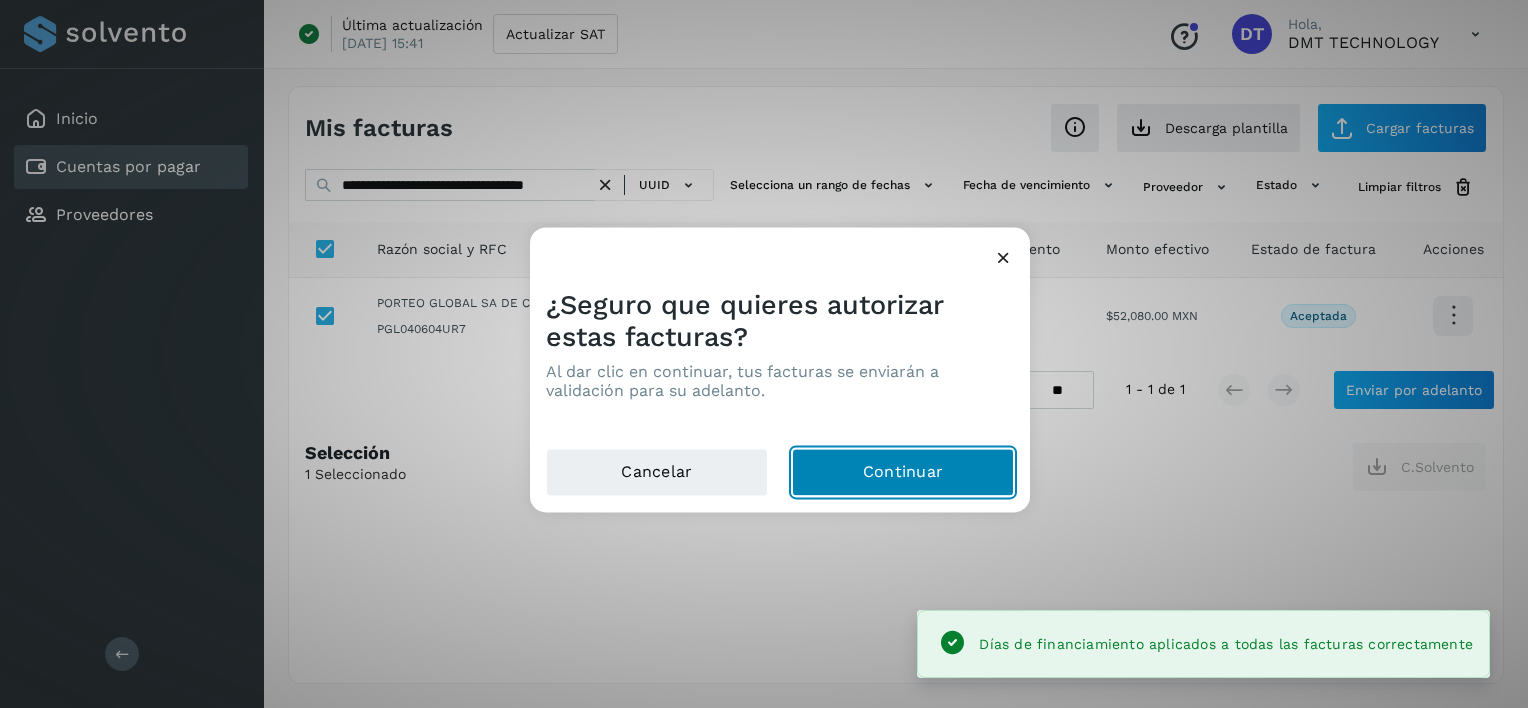click on "Continuar" 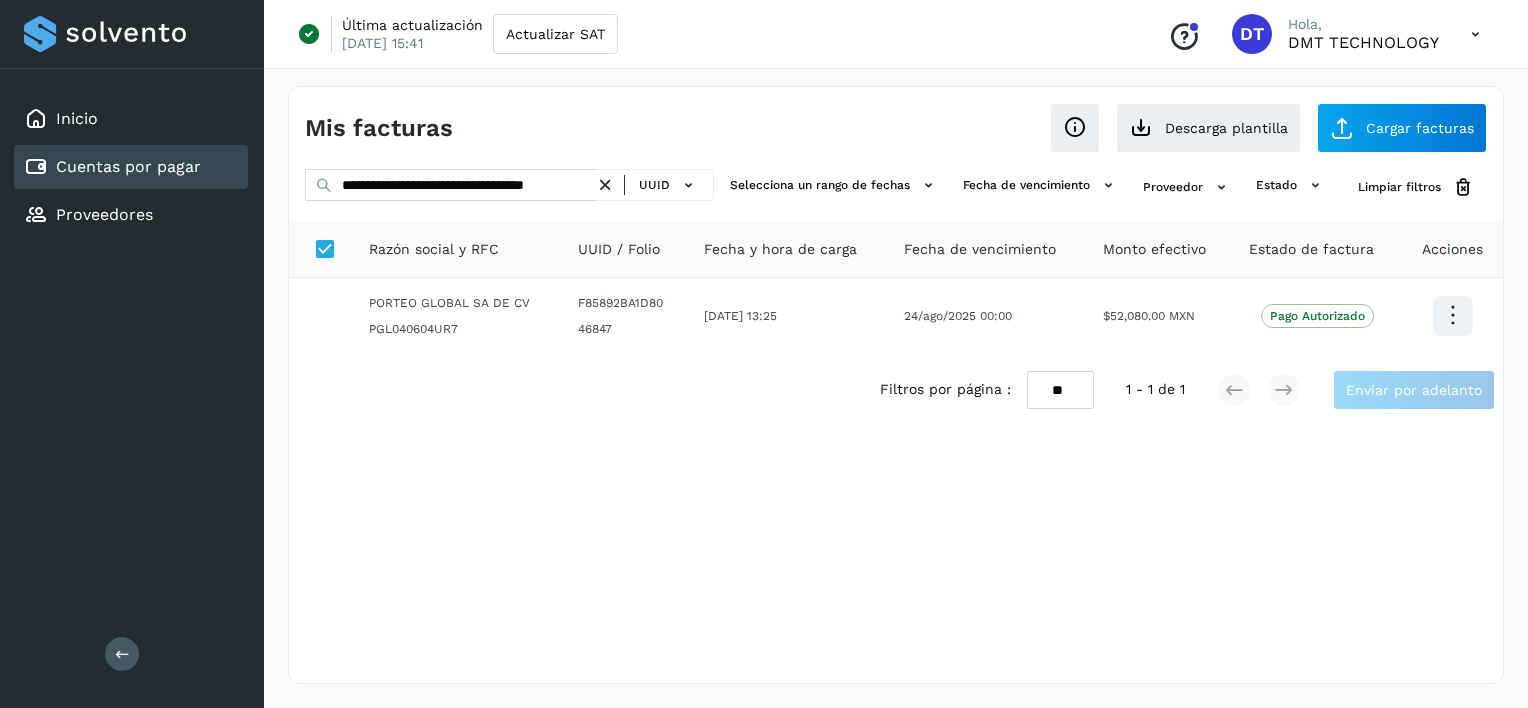 click at bounding box center (605, 185) 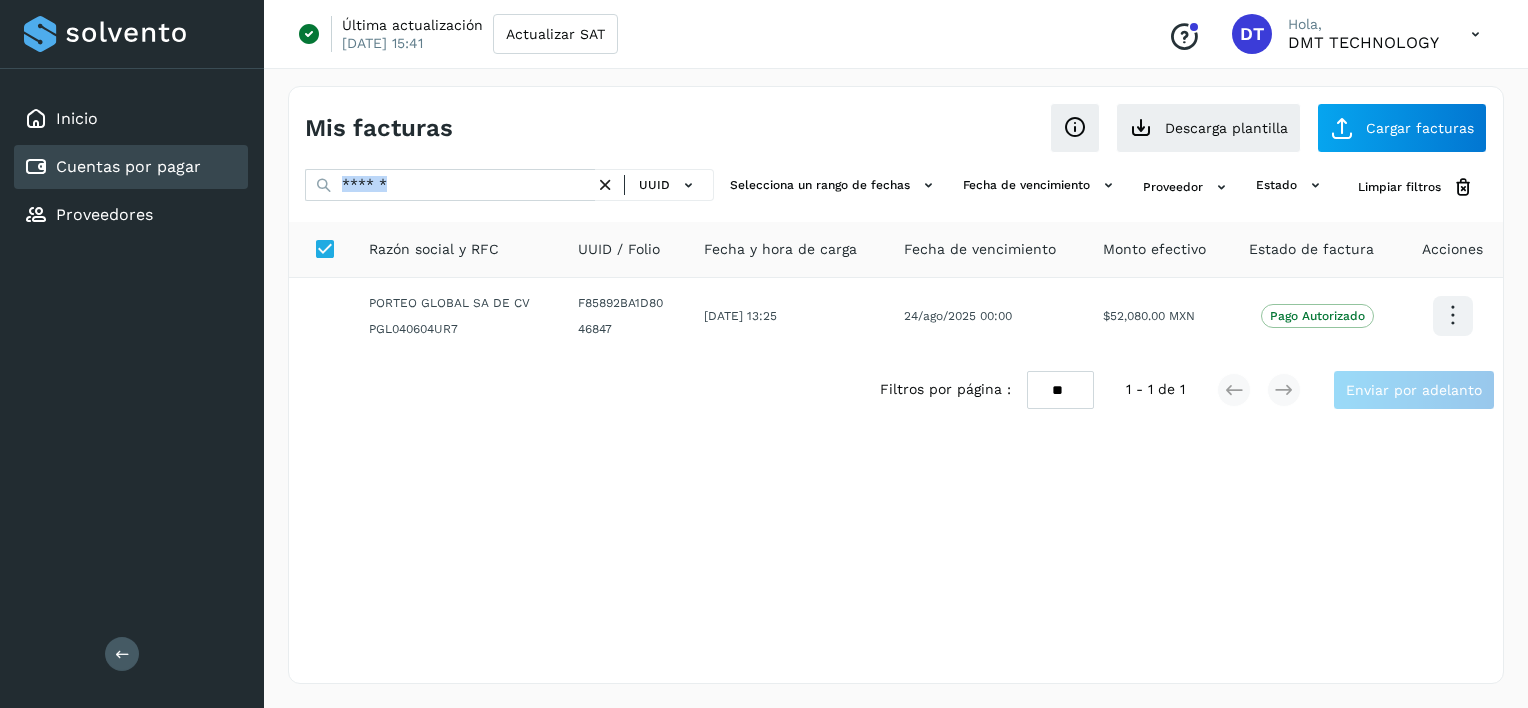 drag, startPoint x: 599, startPoint y: 184, endPoint x: 588, endPoint y: 181, distance: 11.401754 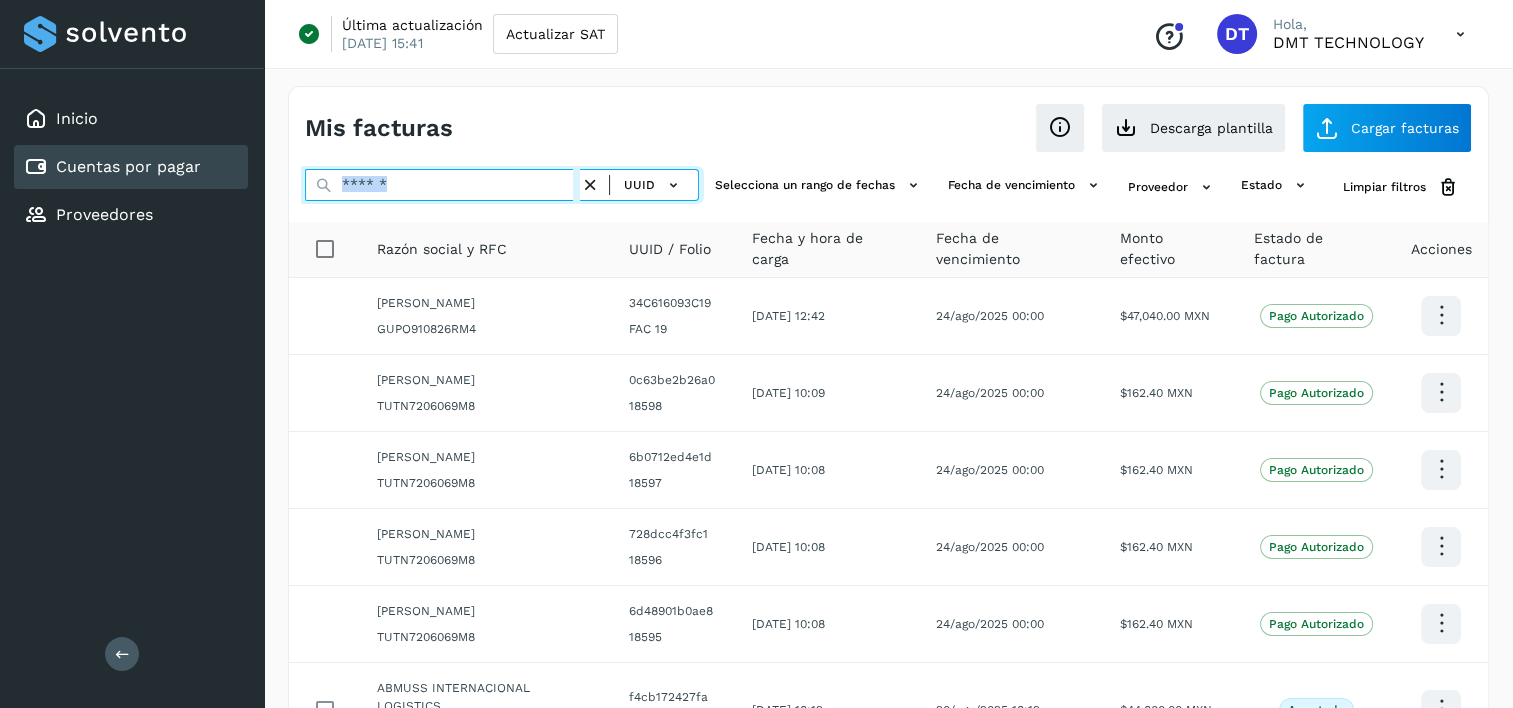 click at bounding box center [442, 185] 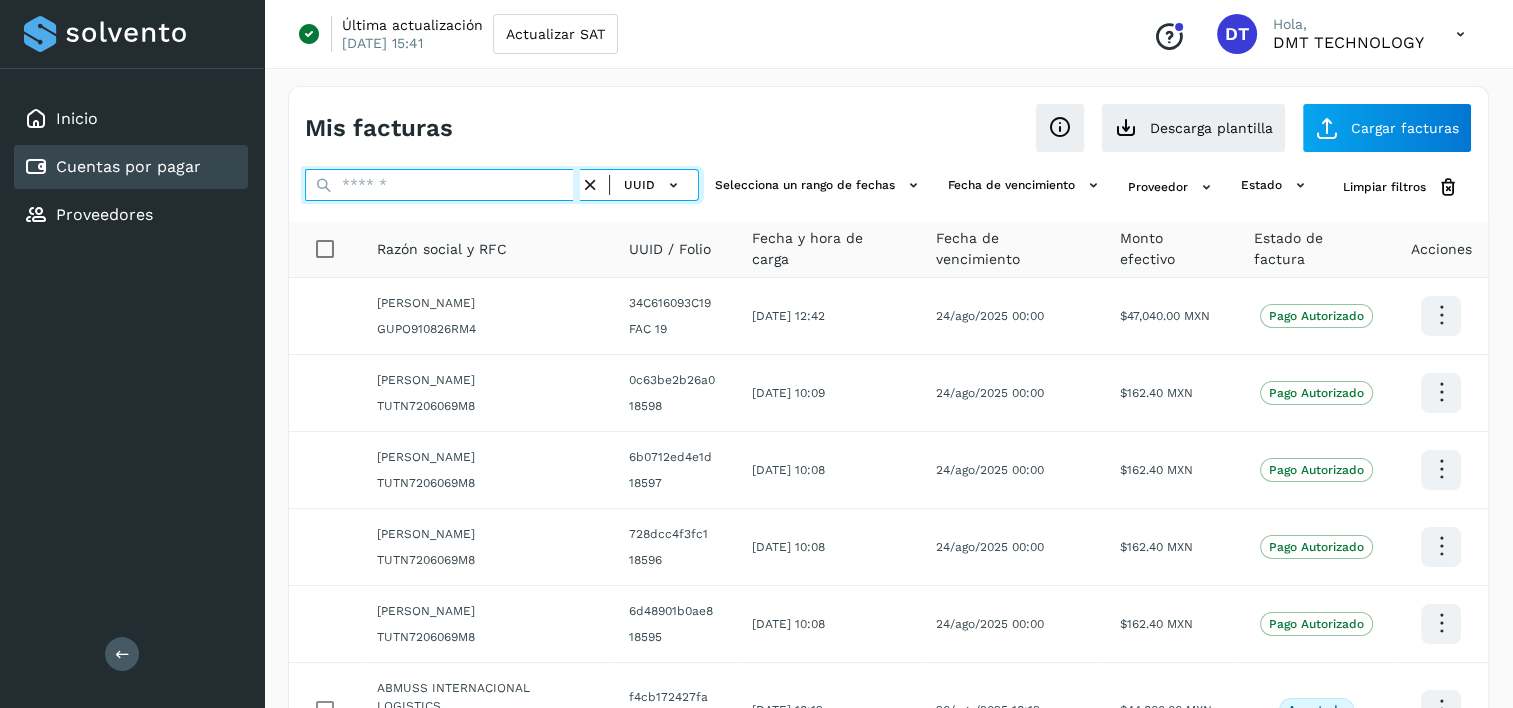 click at bounding box center [442, 185] 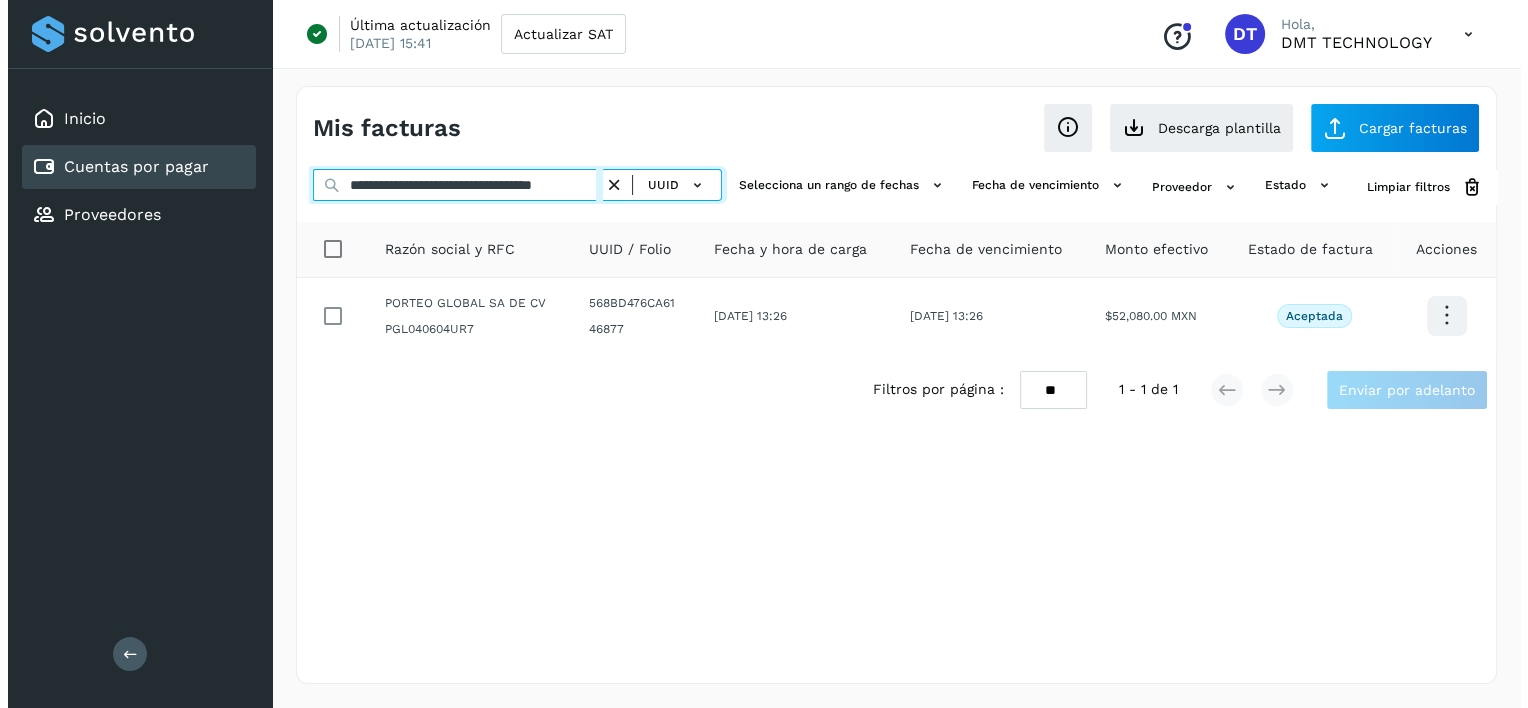 scroll, scrollTop: 0, scrollLeft: 51, axis: horizontal 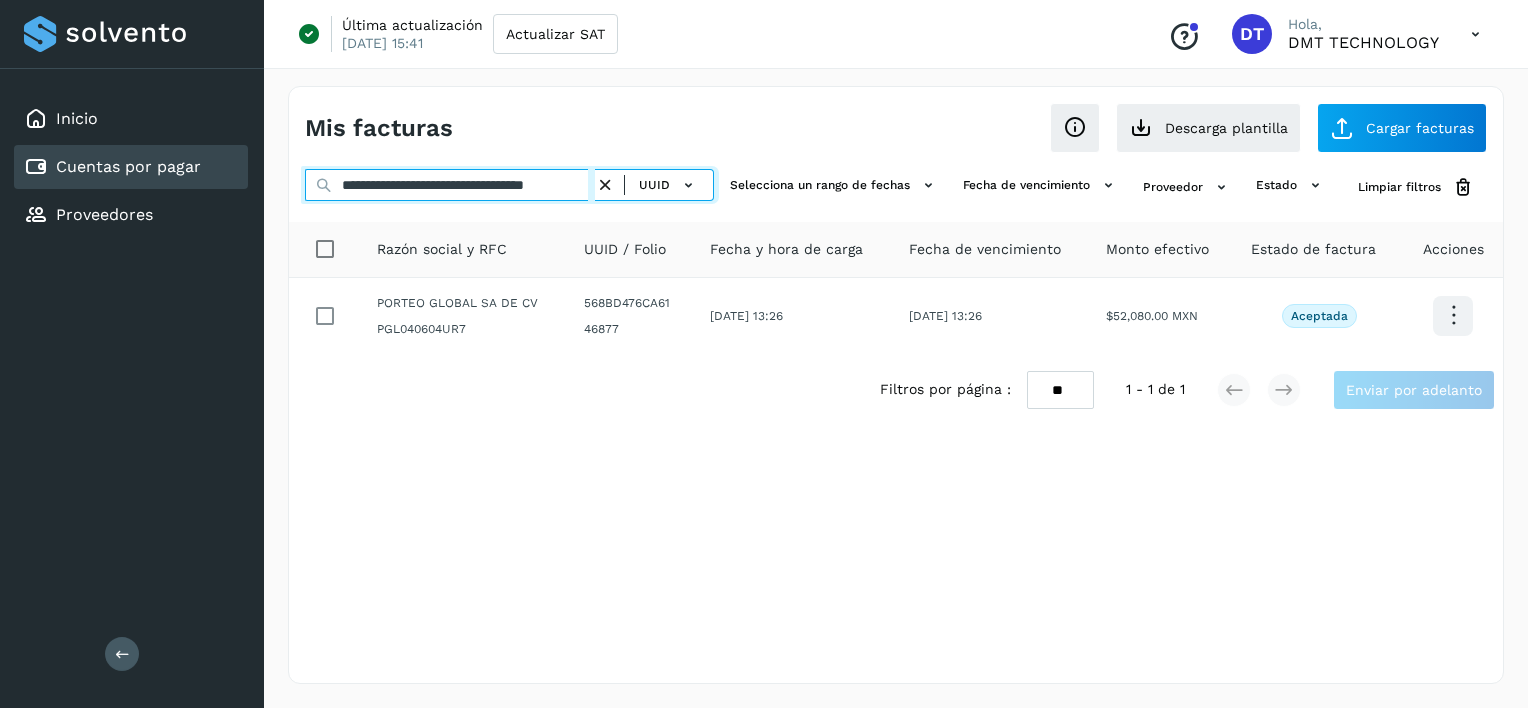 type on "**********" 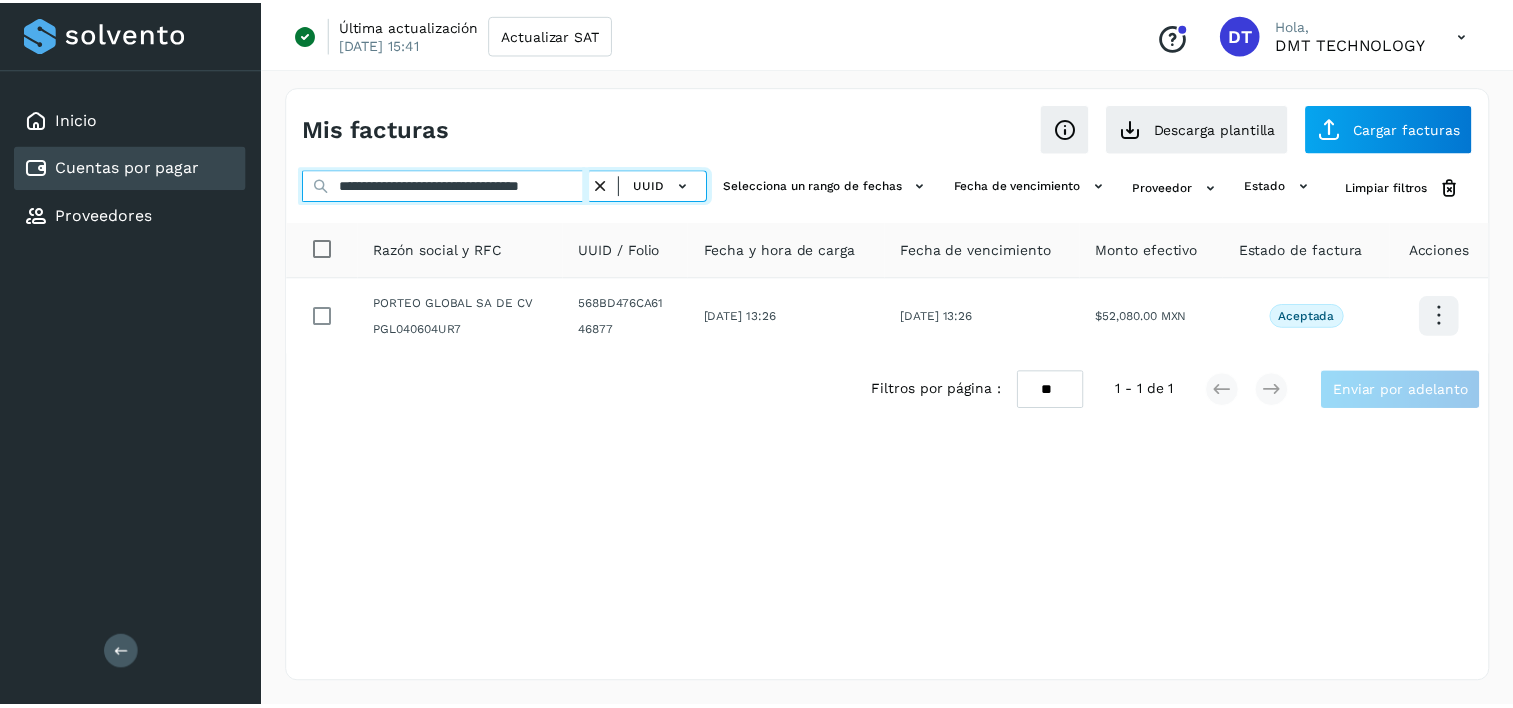 scroll, scrollTop: 0, scrollLeft: 0, axis: both 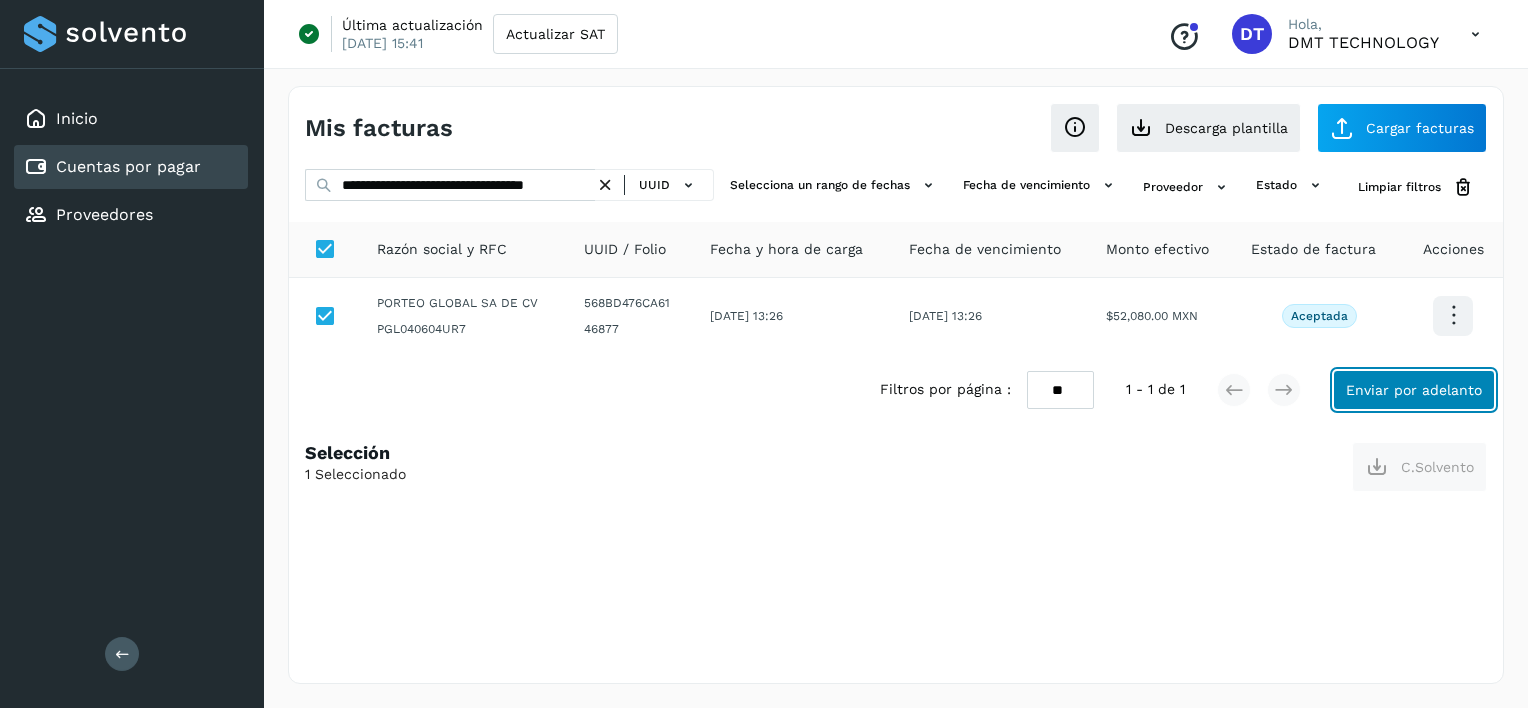 click on "Enviar por adelanto" 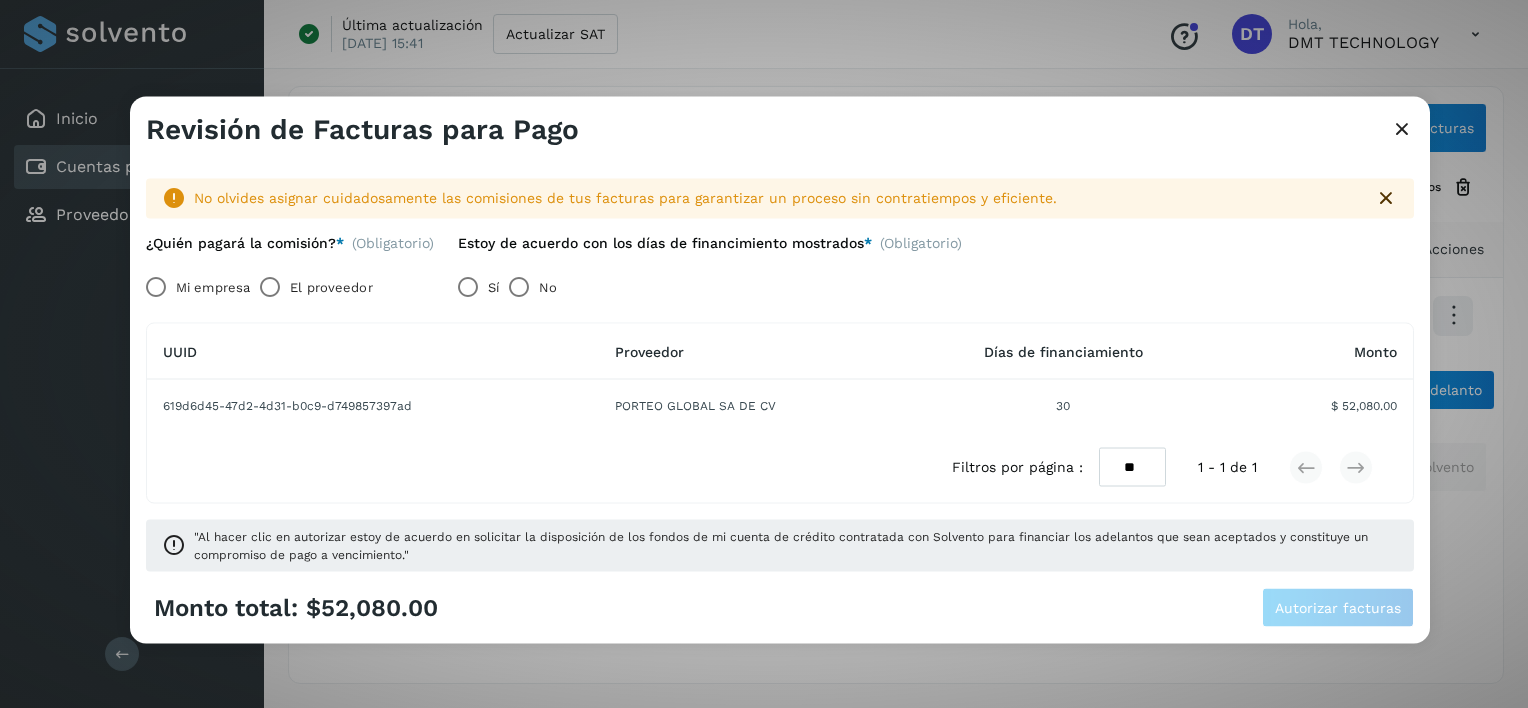 click on "El proveedor" at bounding box center [331, 287] 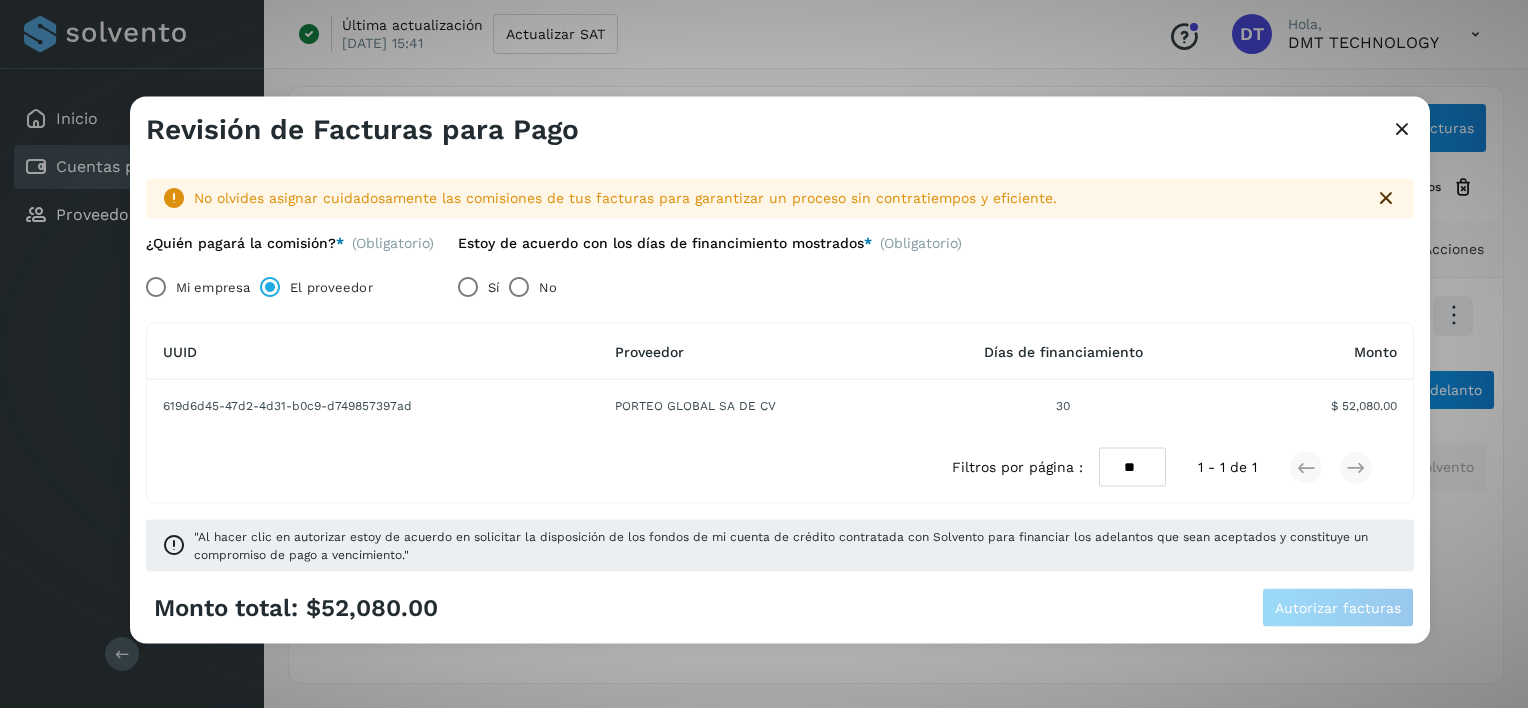 click on "No" at bounding box center (548, 287) 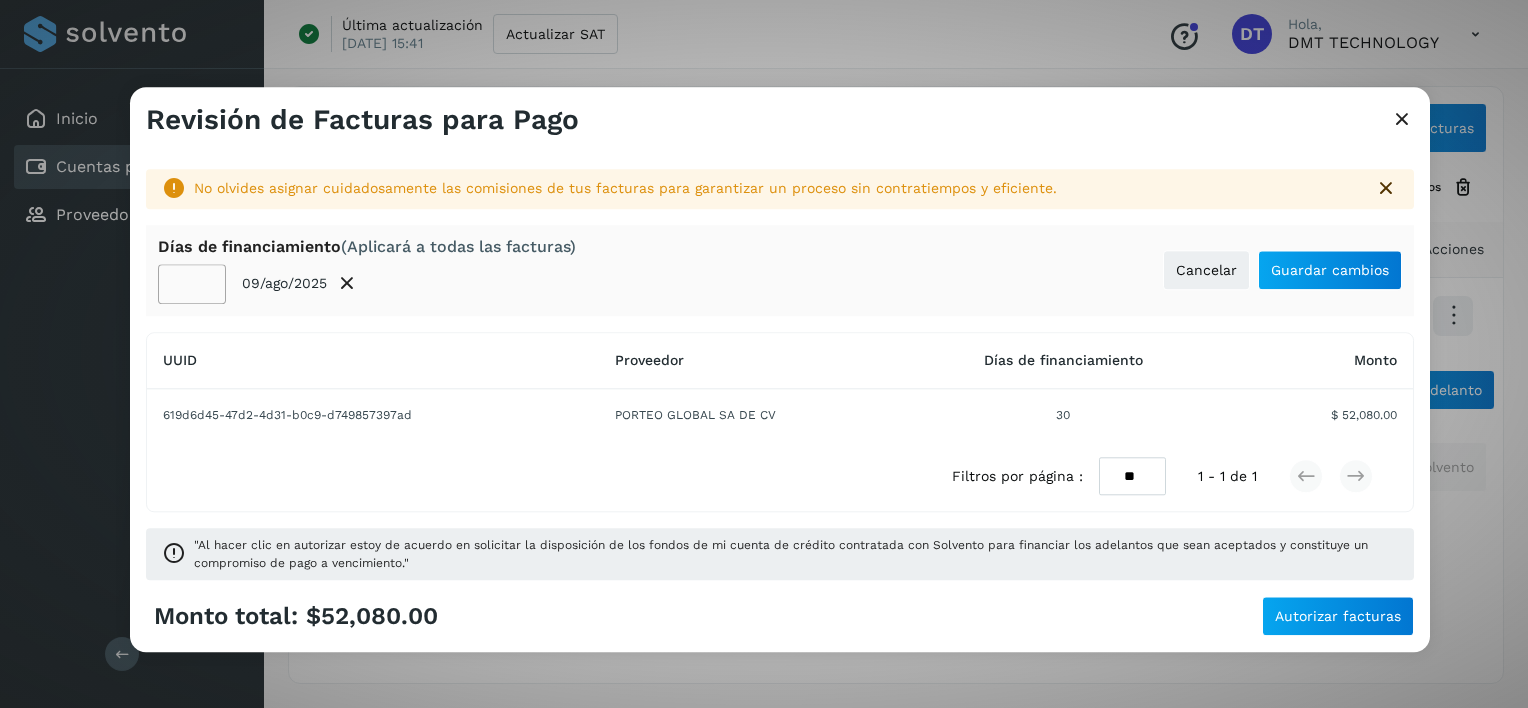 click on "**" 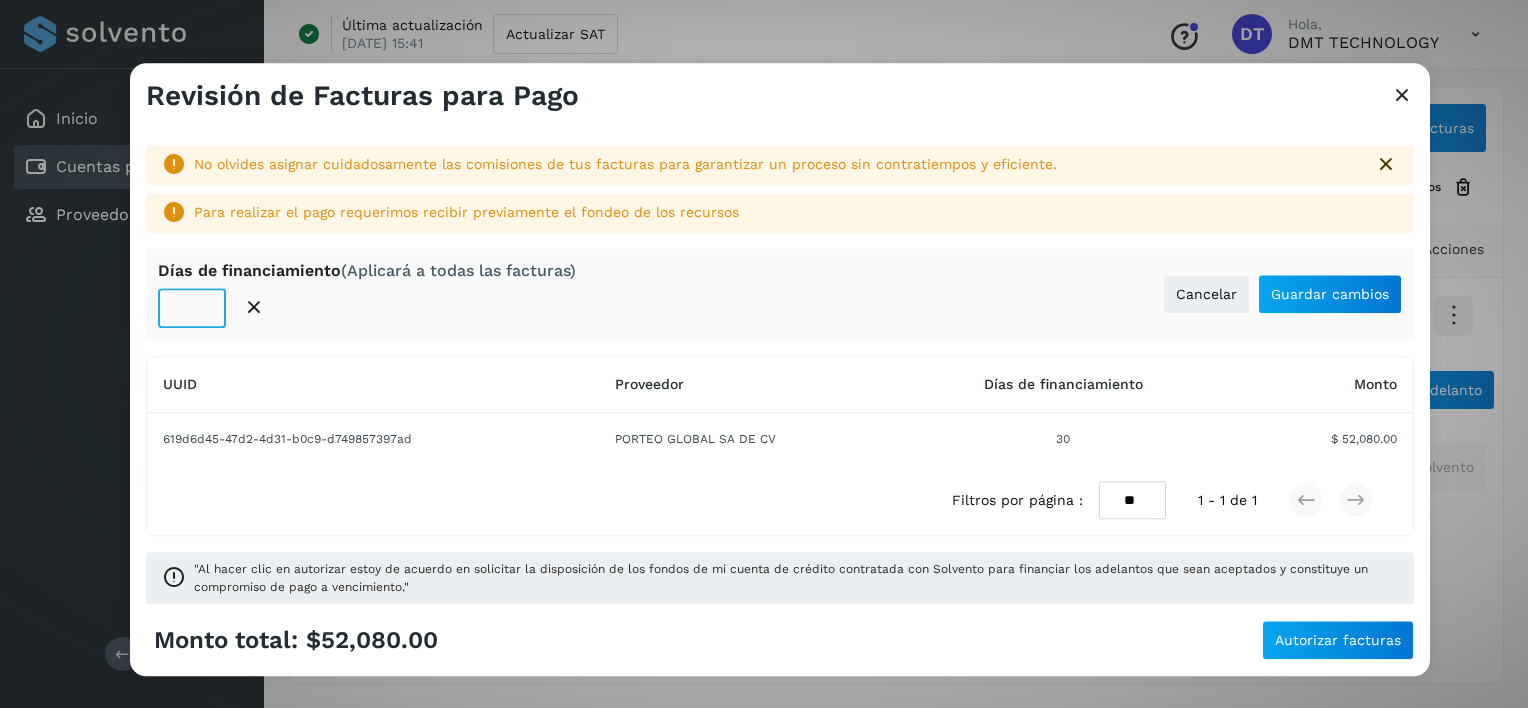 type on "**" 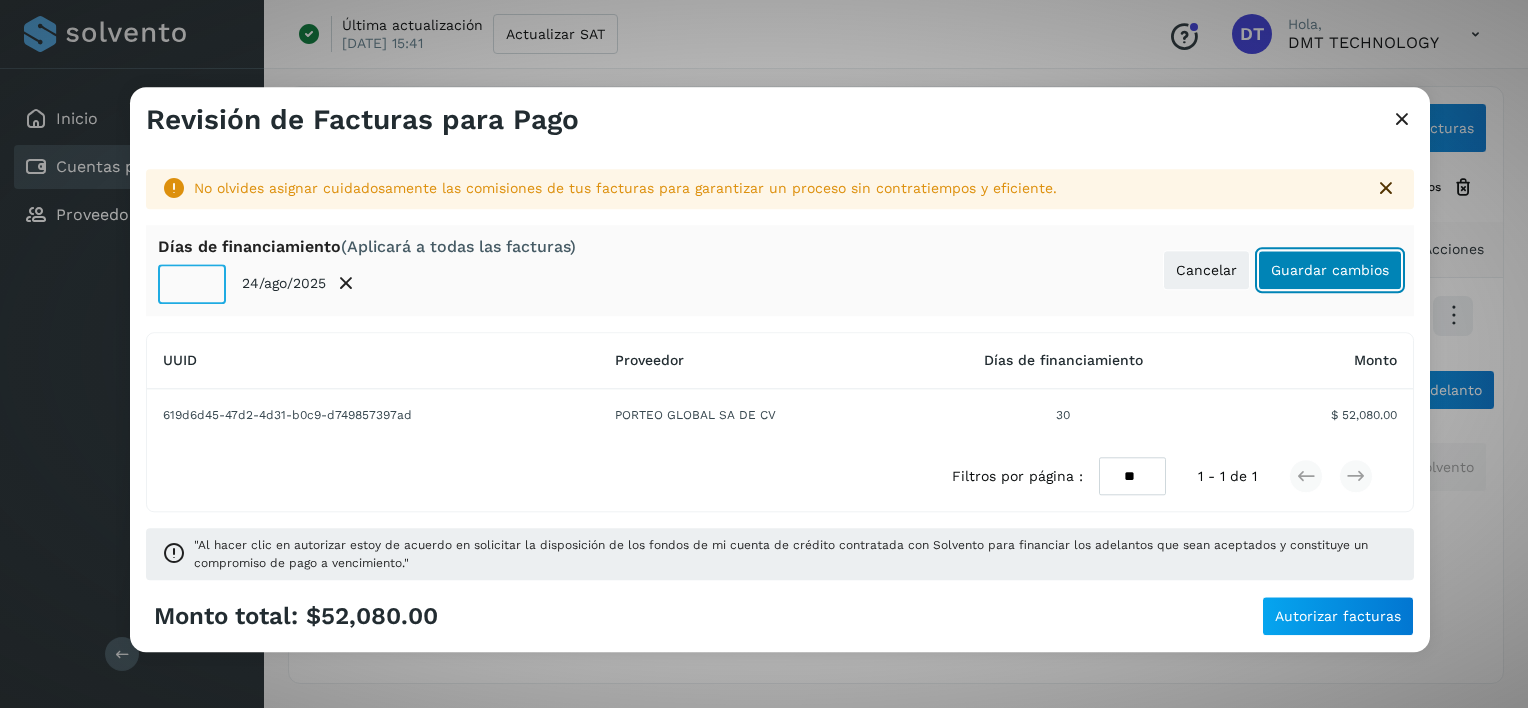 click on "Guardar cambios" at bounding box center (1330, 270) 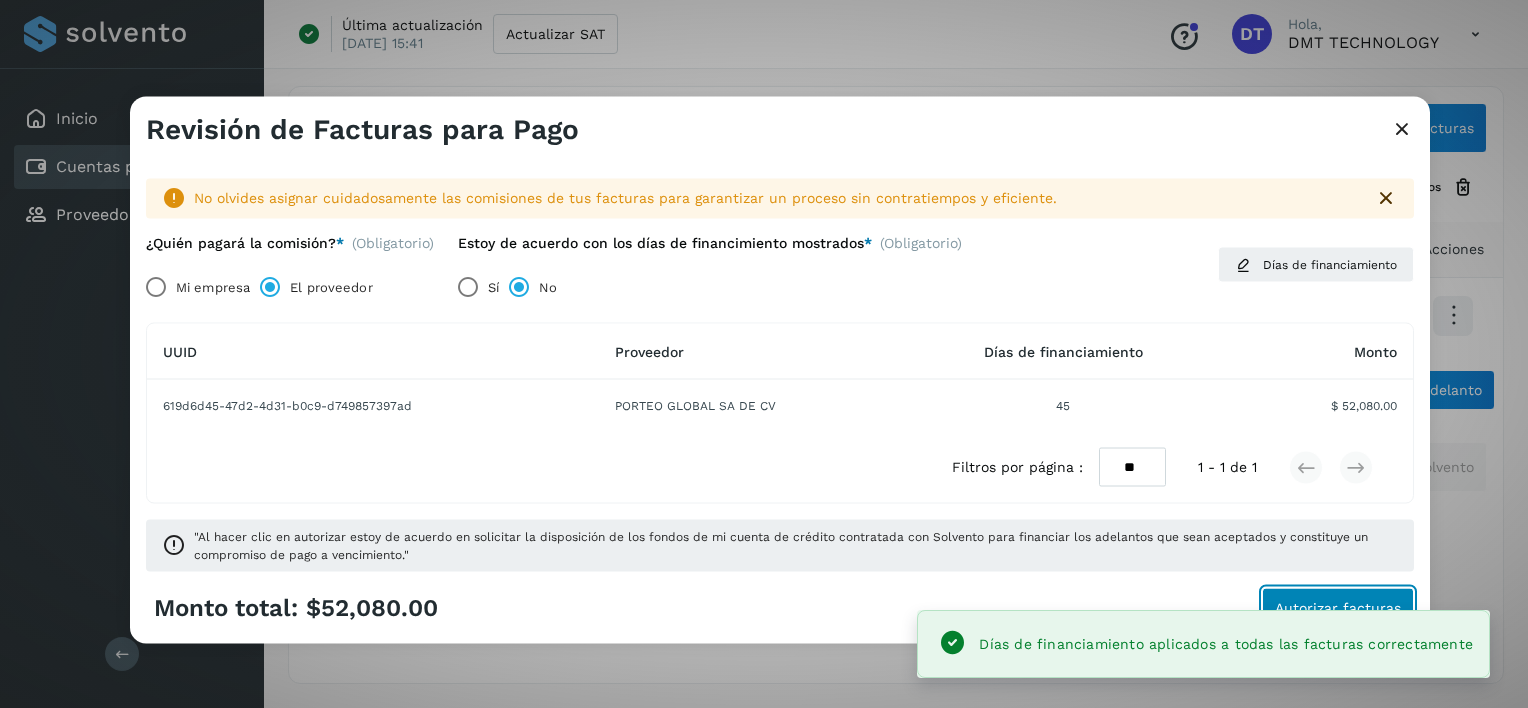 click on "Autorizar facturas" at bounding box center [1338, 607] 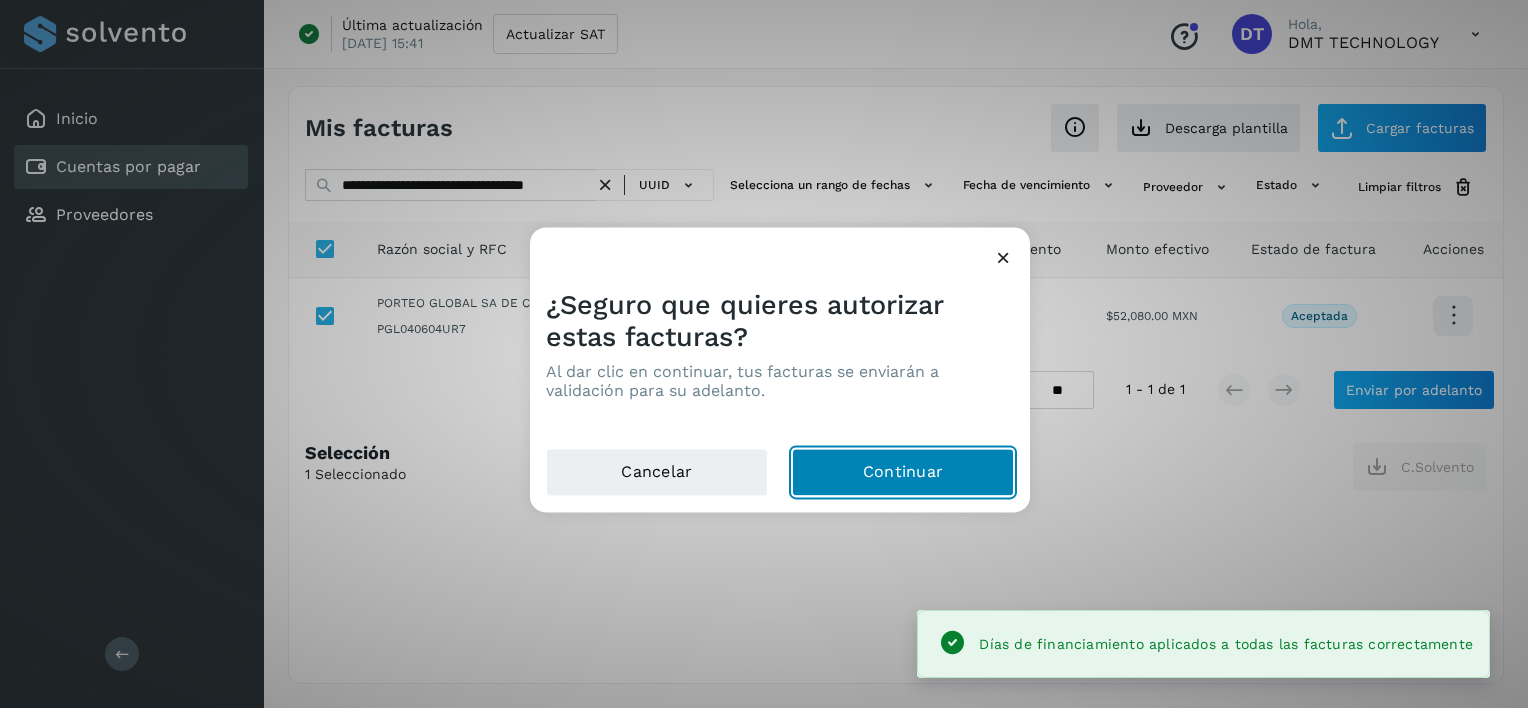 click on "Continuar" 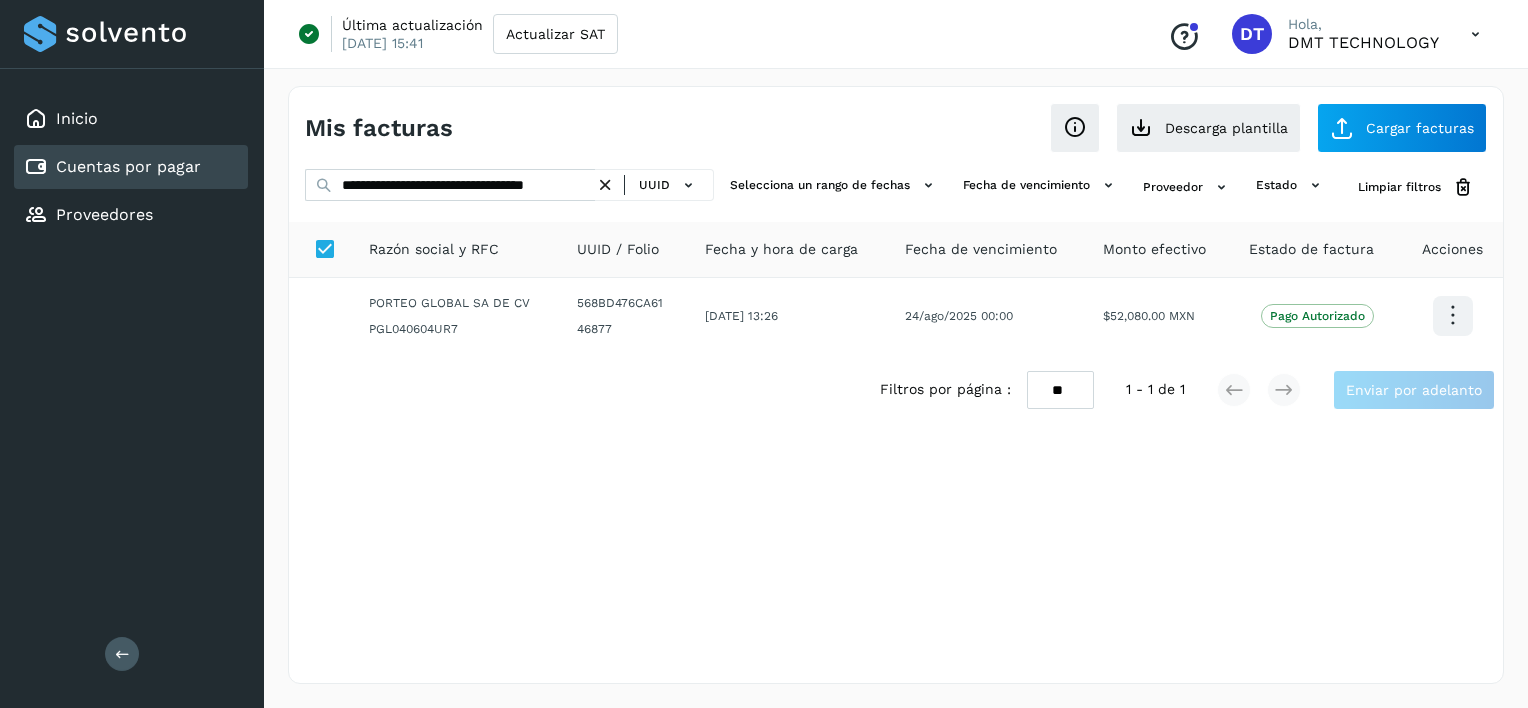 click at bounding box center (605, 185) 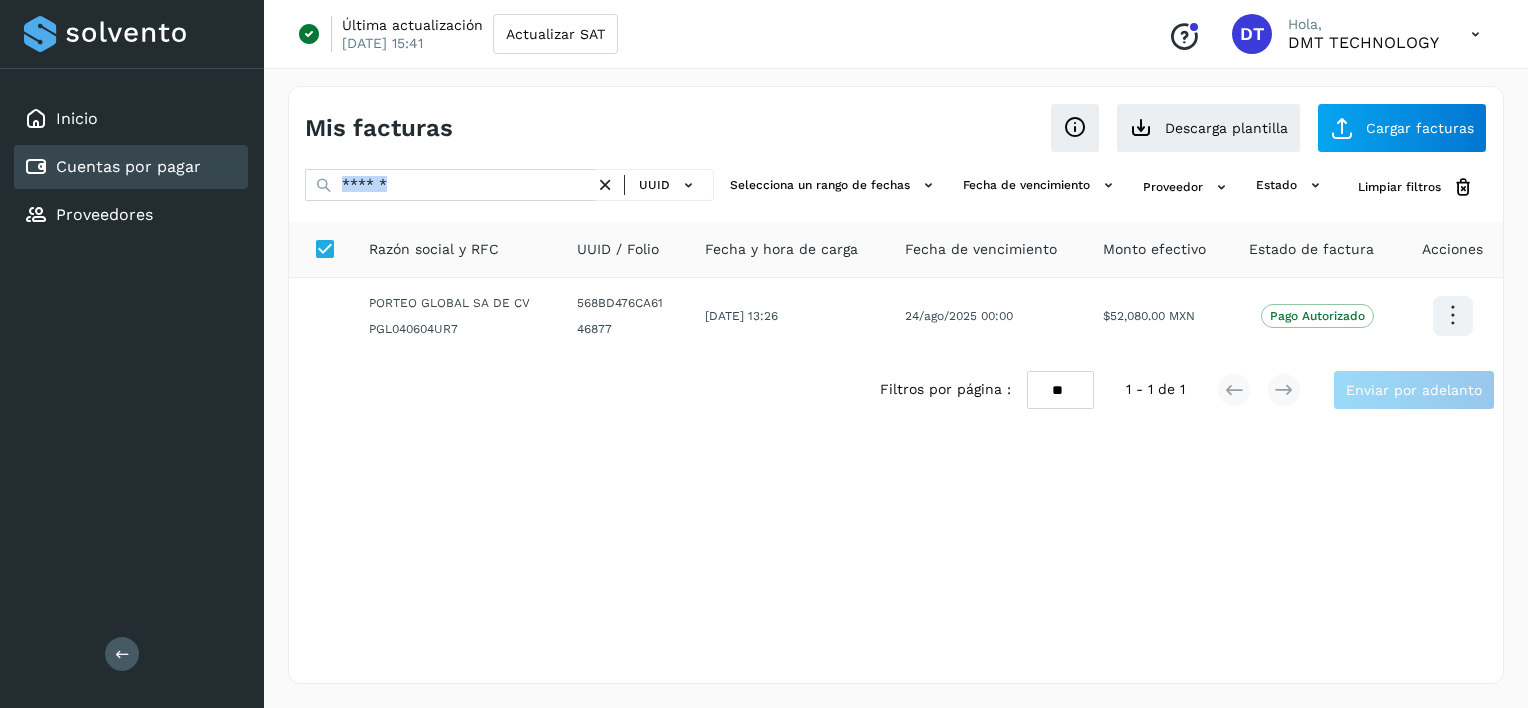 click at bounding box center [605, 185] 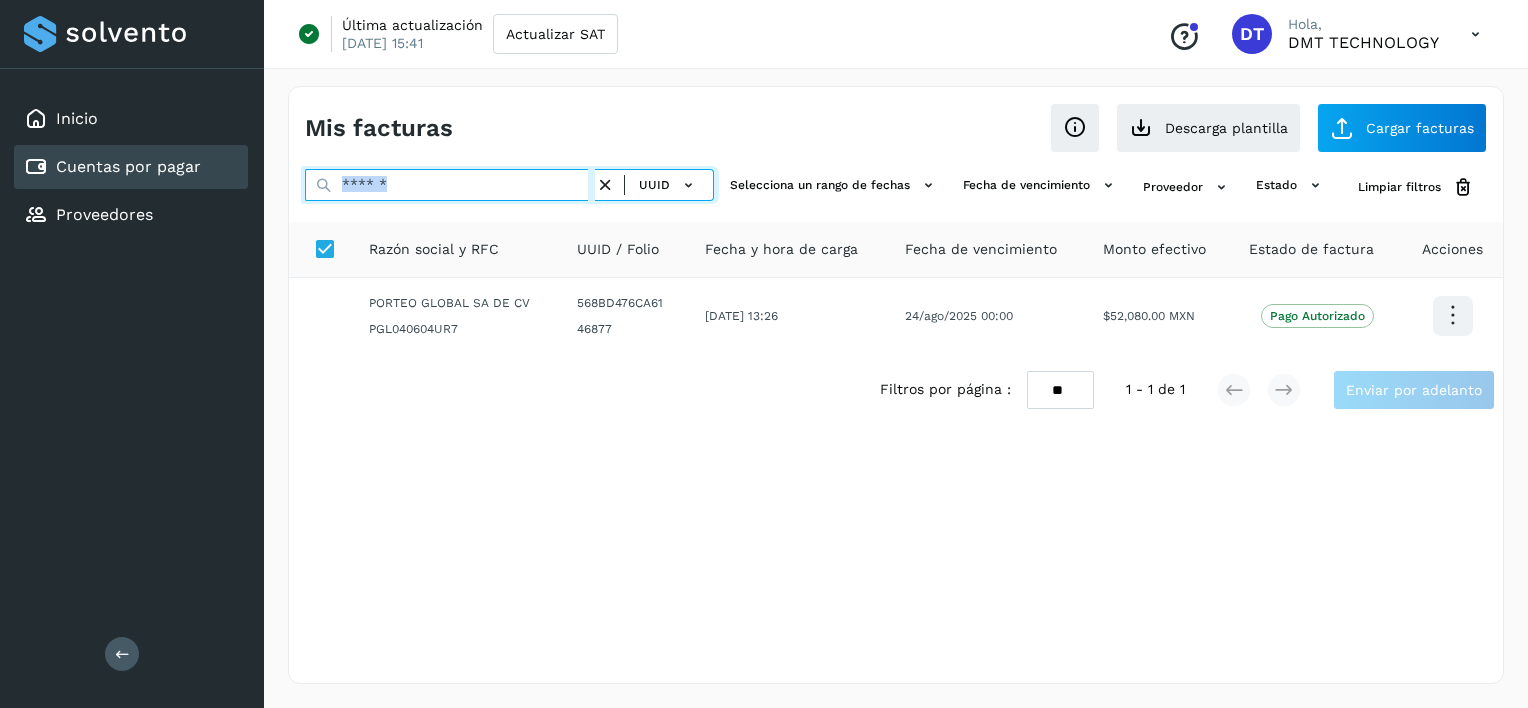 drag, startPoint x: 600, startPoint y: 186, endPoint x: 583, endPoint y: 186, distance: 17 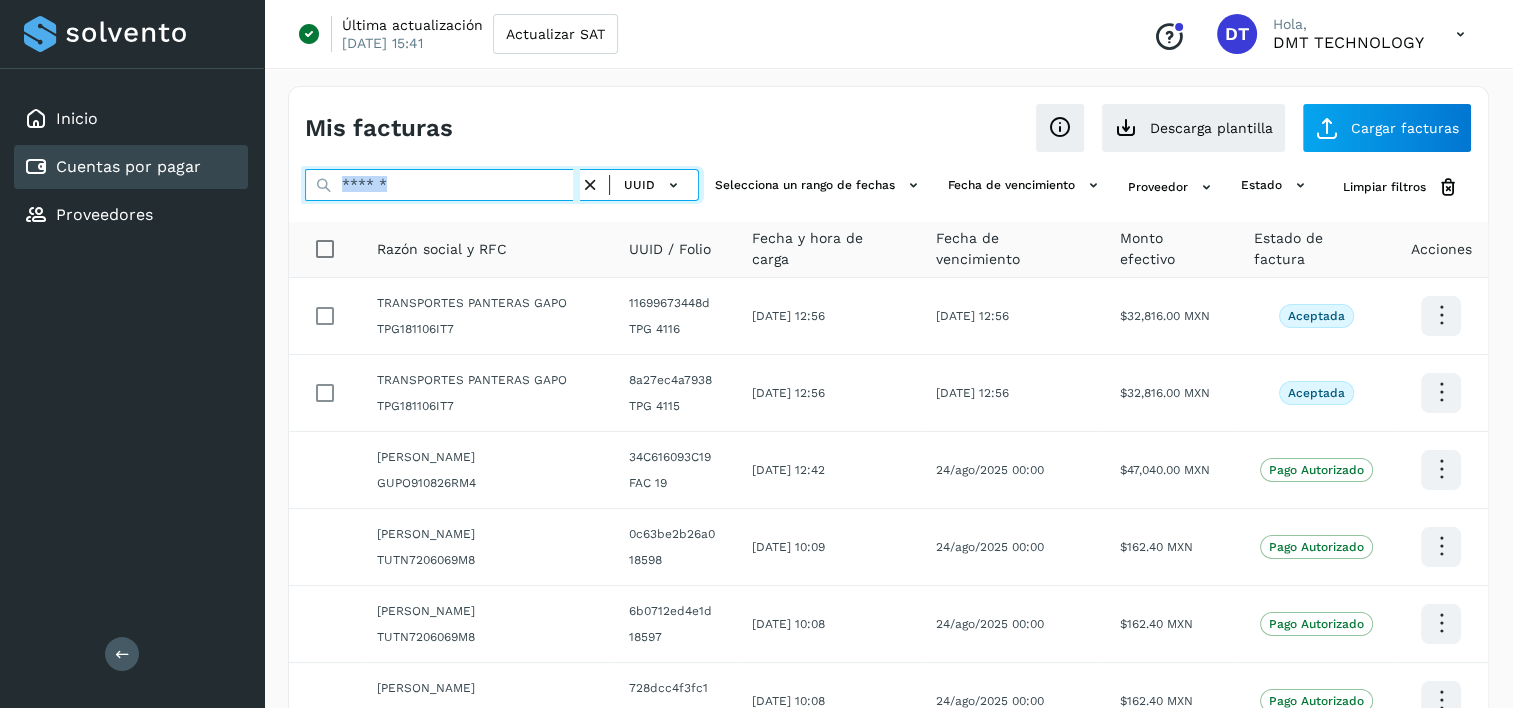 click at bounding box center [442, 185] 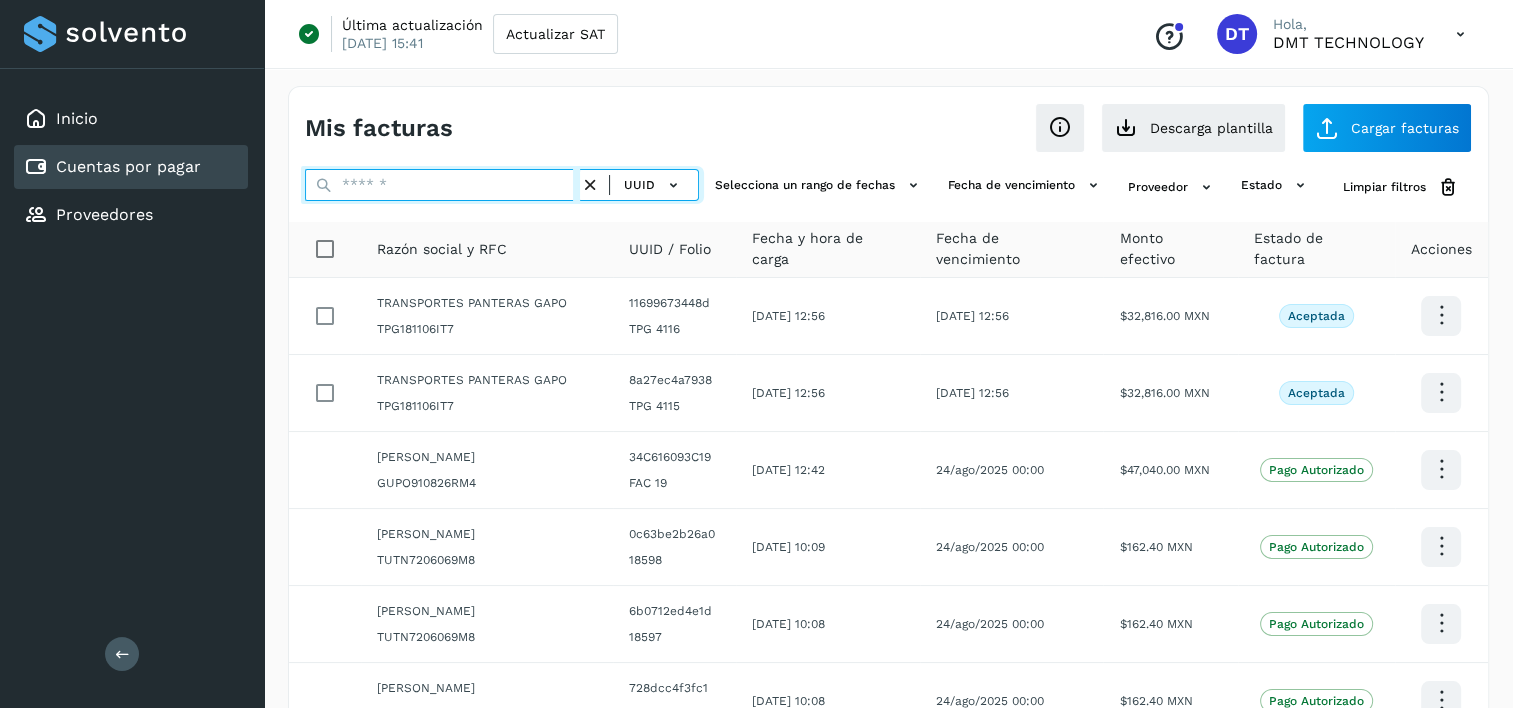 paste on "**********" 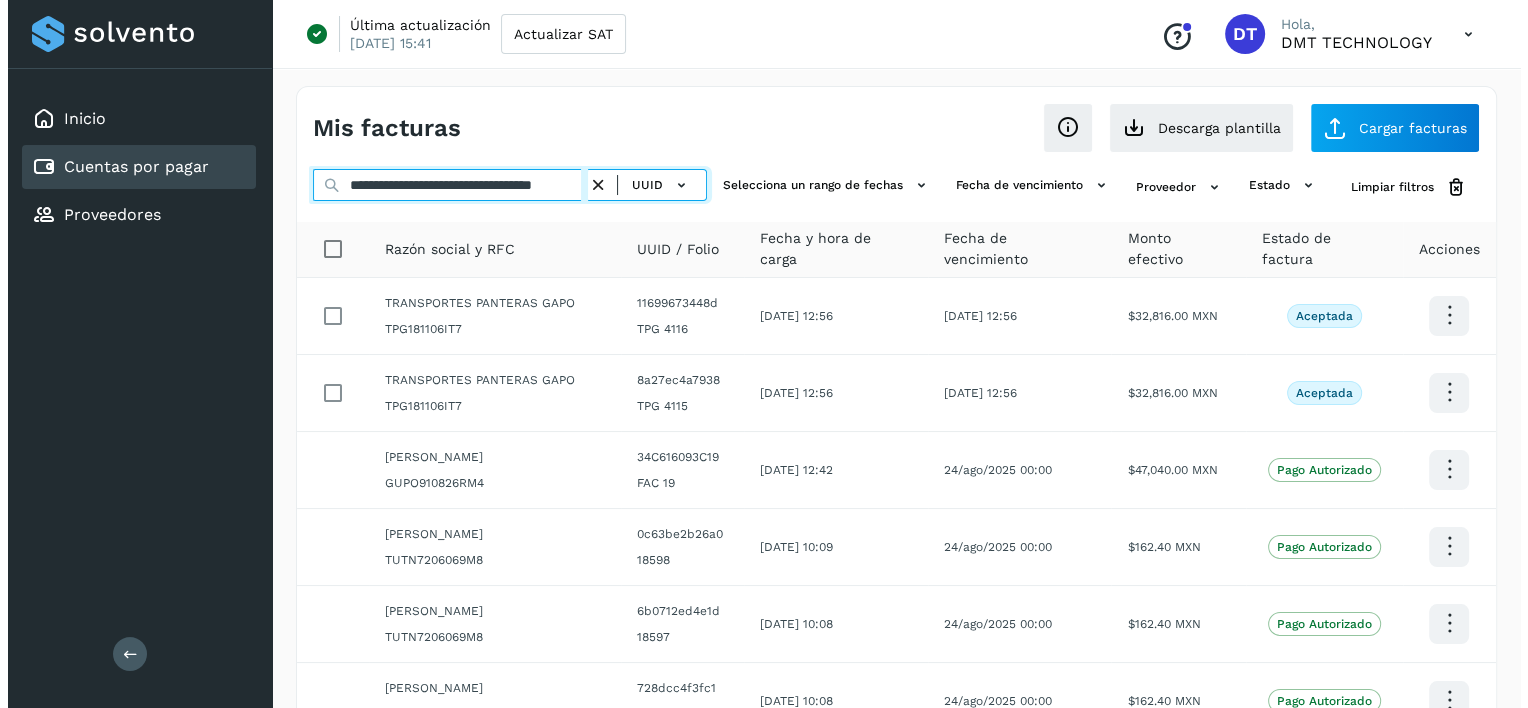 scroll, scrollTop: 0, scrollLeft: 50, axis: horizontal 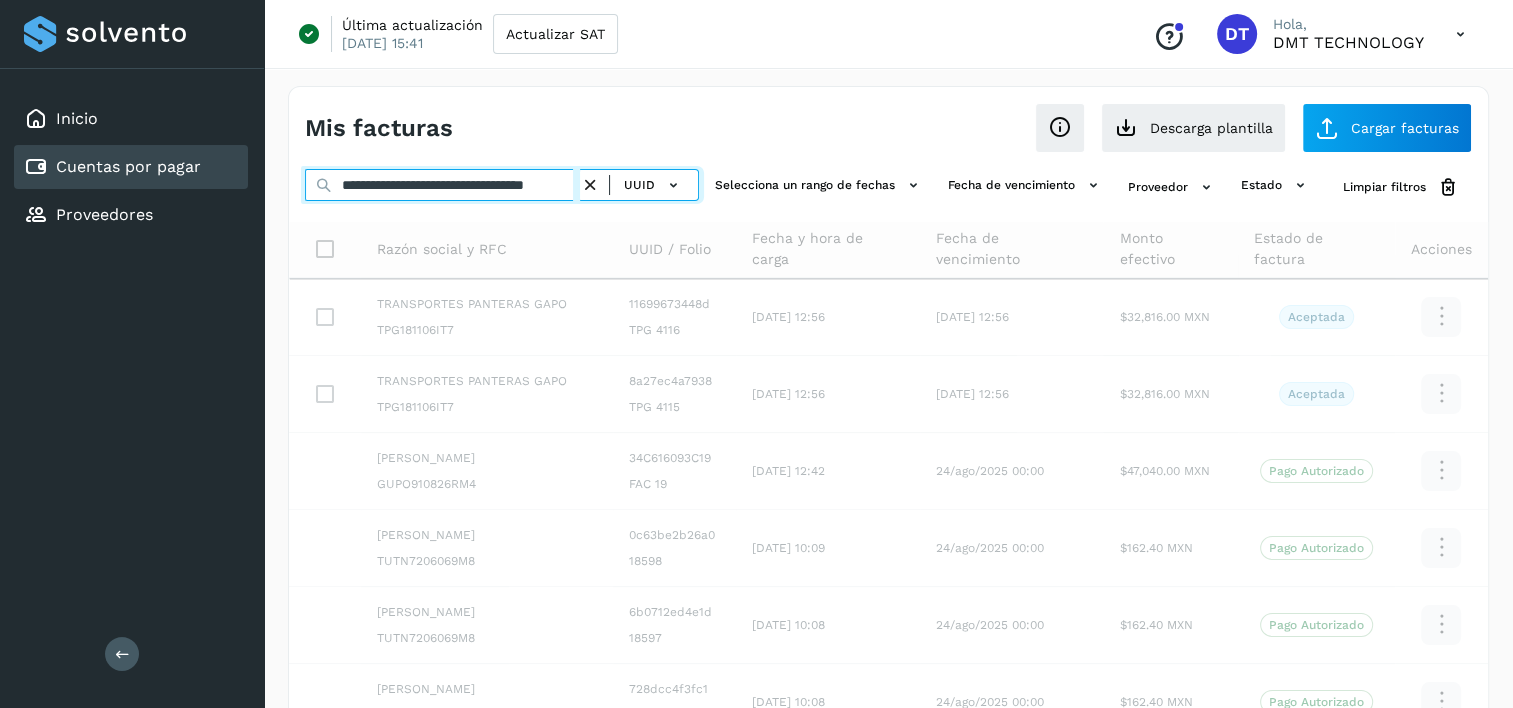 type on "**********" 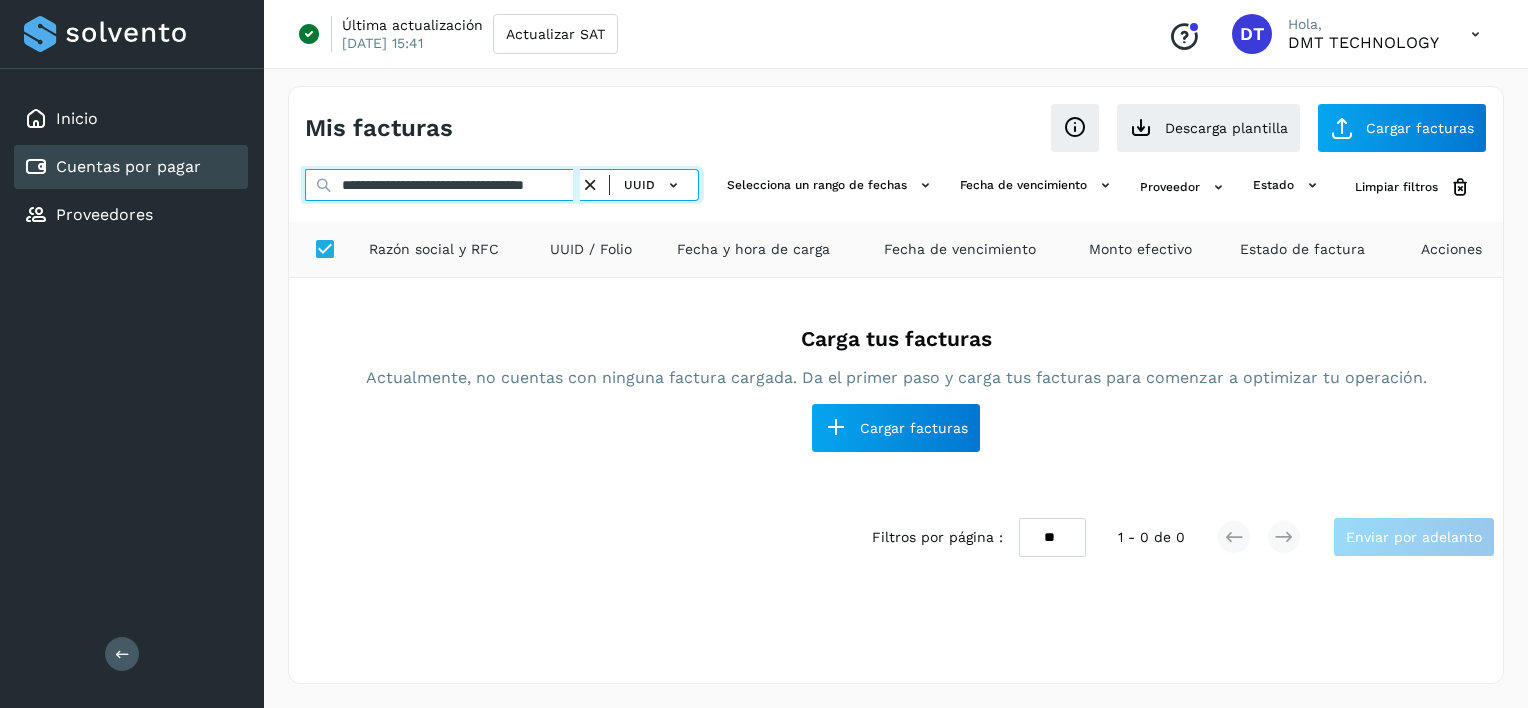 scroll, scrollTop: 0, scrollLeft: 0, axis: both 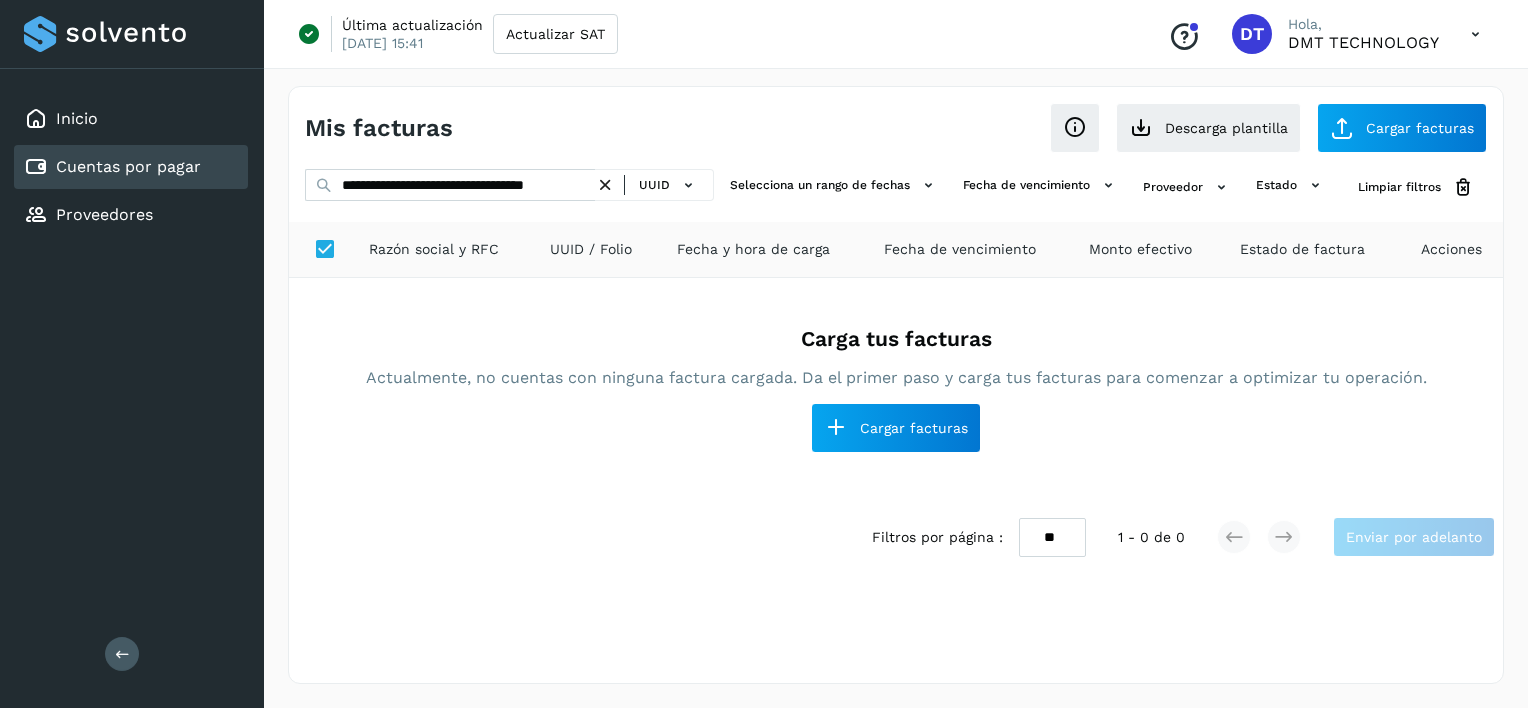 click at bounding box center (605, 185) 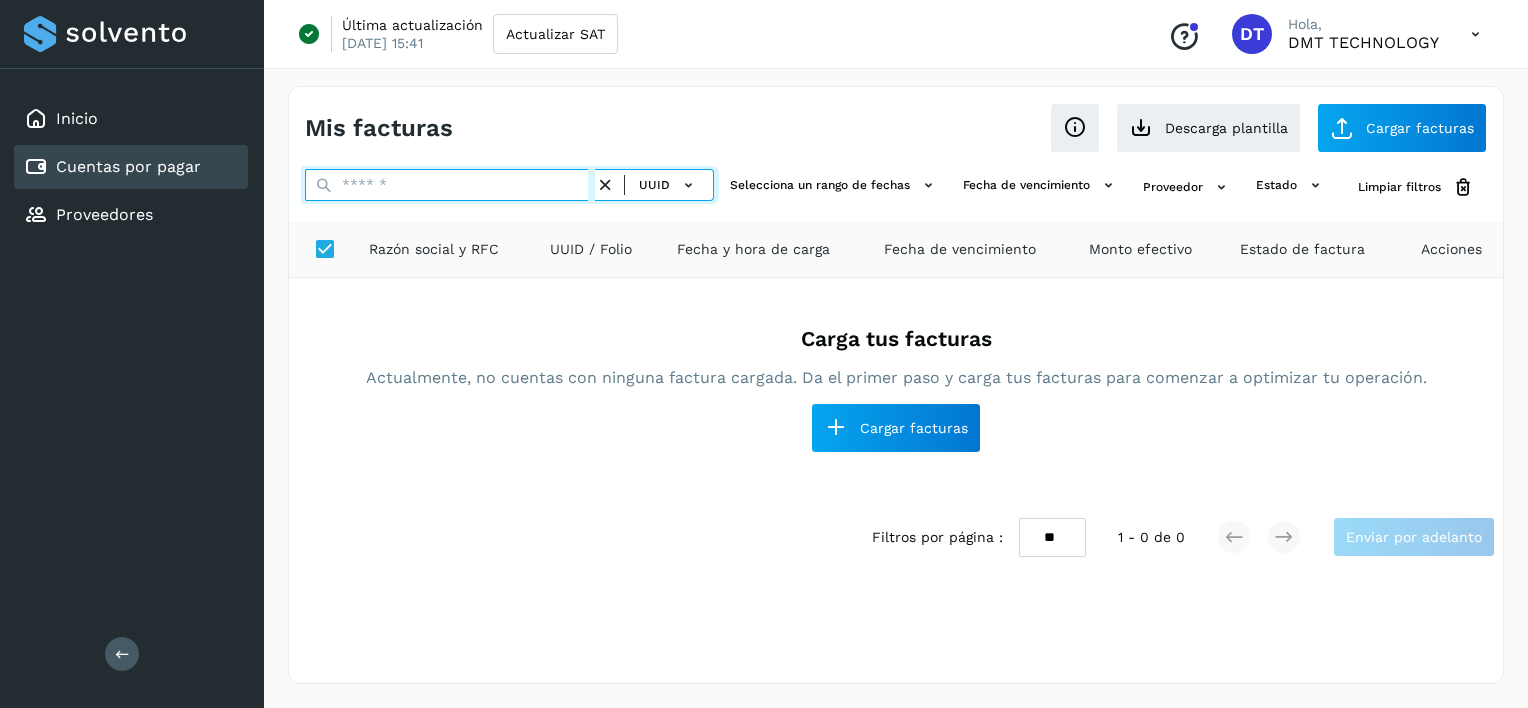 click at bounding box center (450, 185) 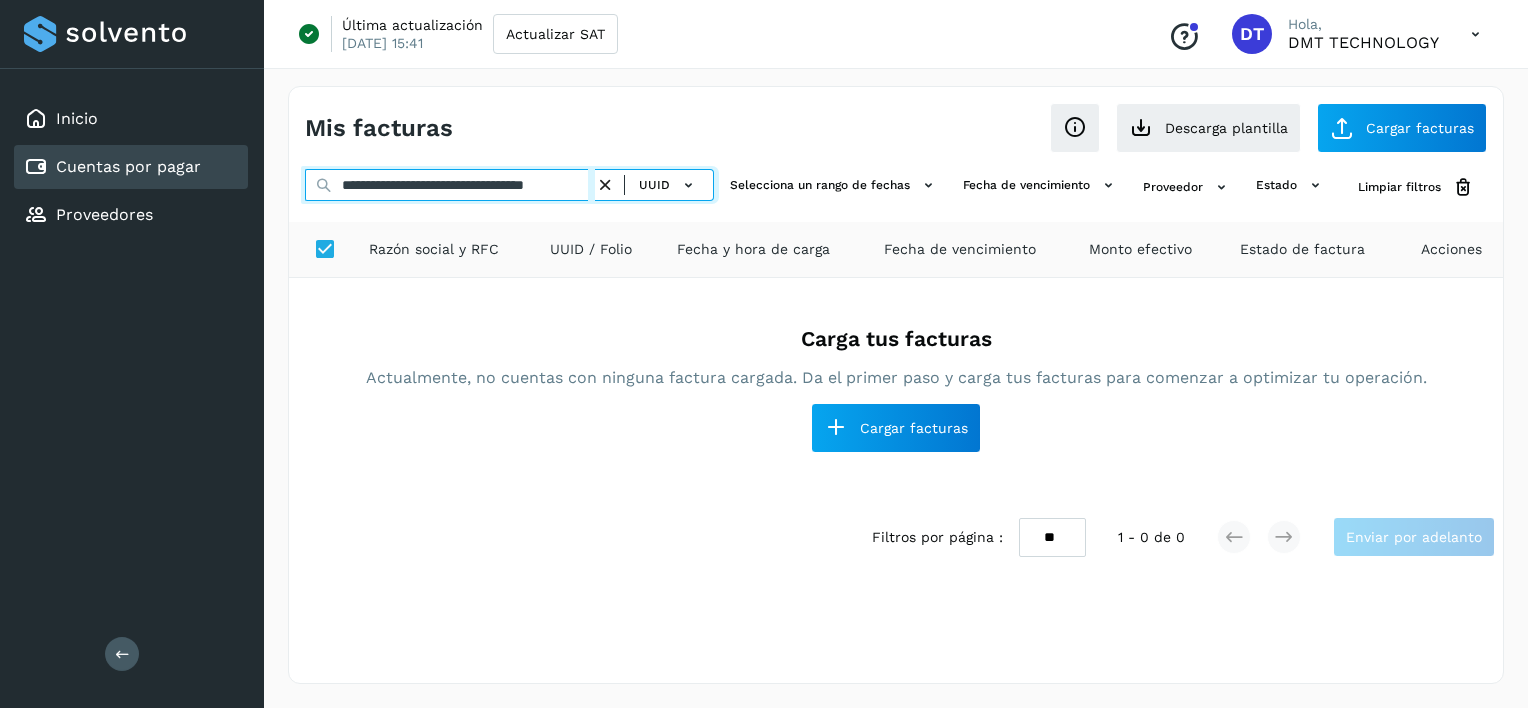scroll, scrollTop: 0, scrollLeft: 57, axis: horizontal 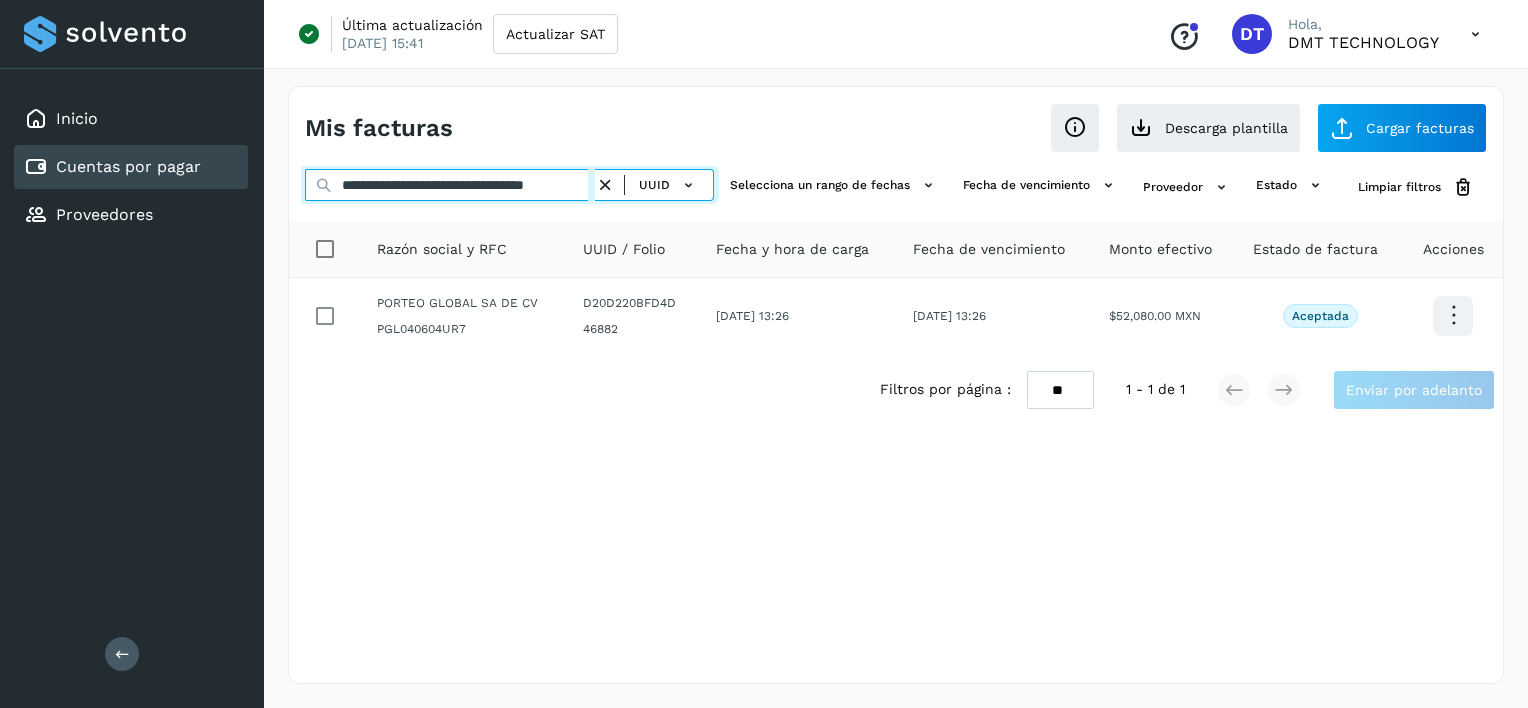 type on "**********" 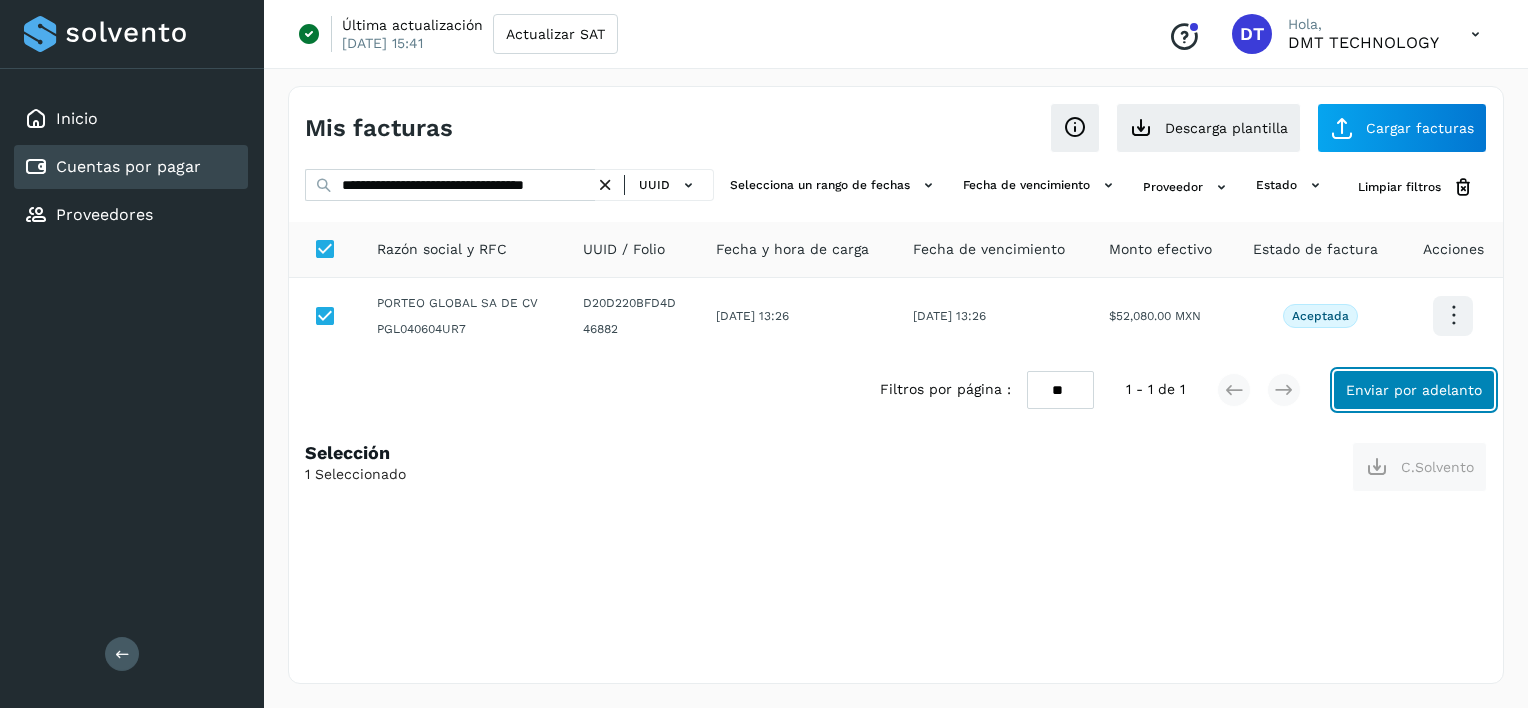 click on "Enviar por adelanto" 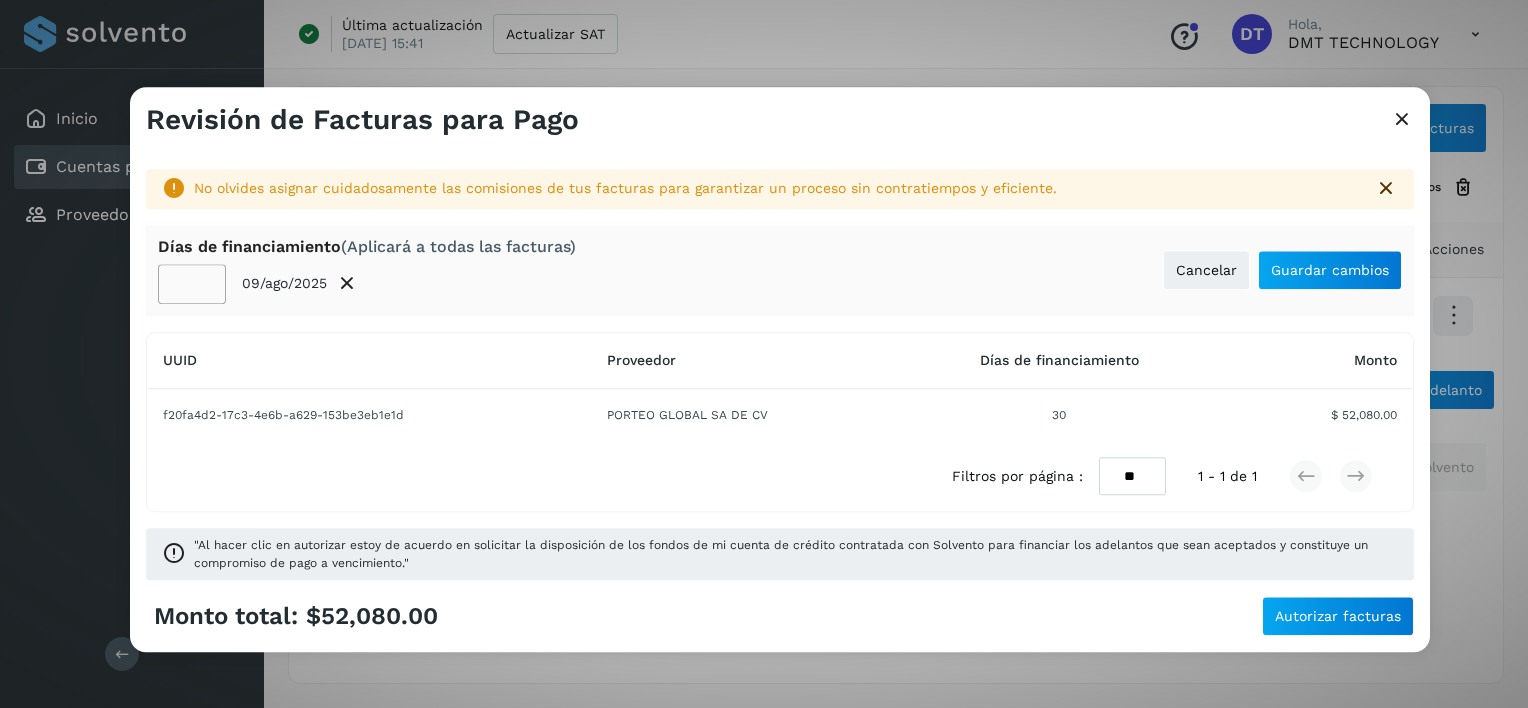 click on "**" 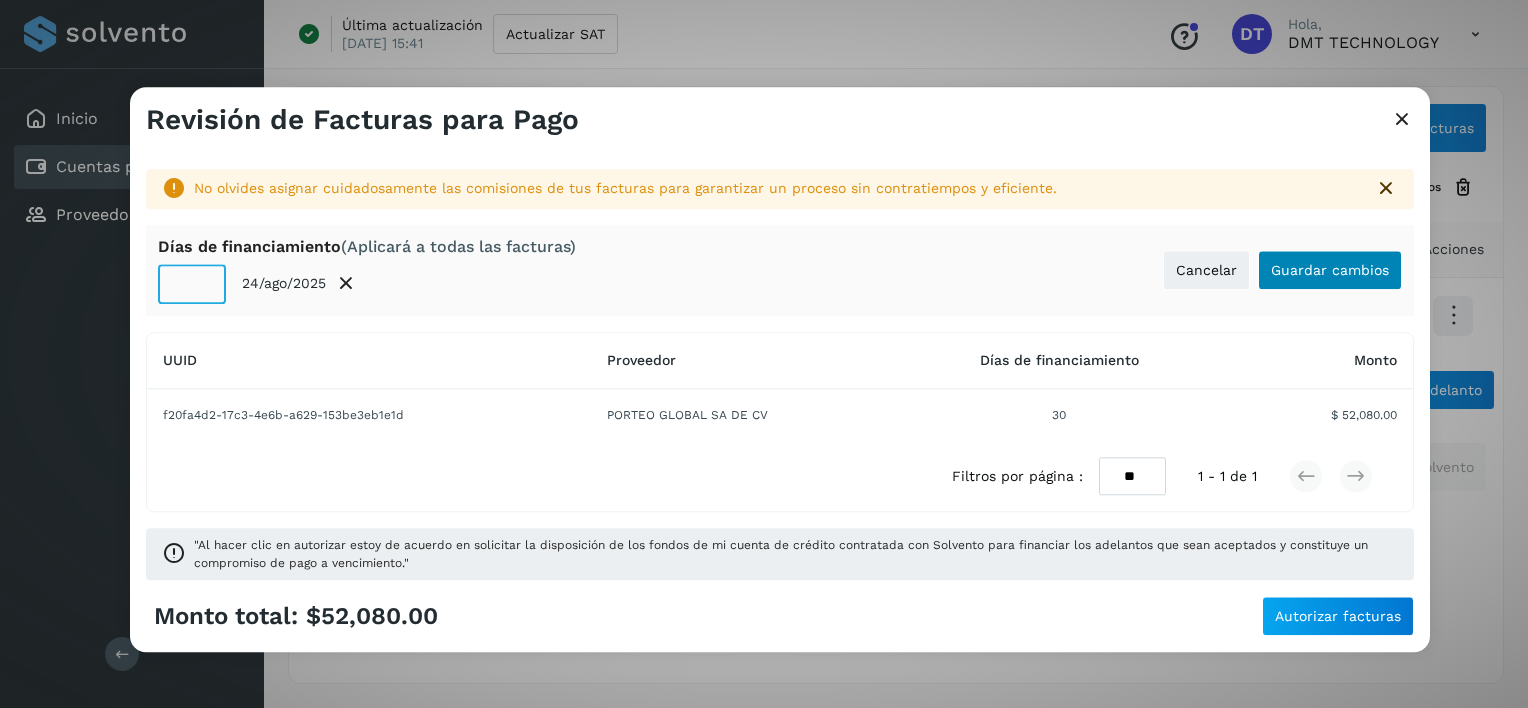 type on "**" 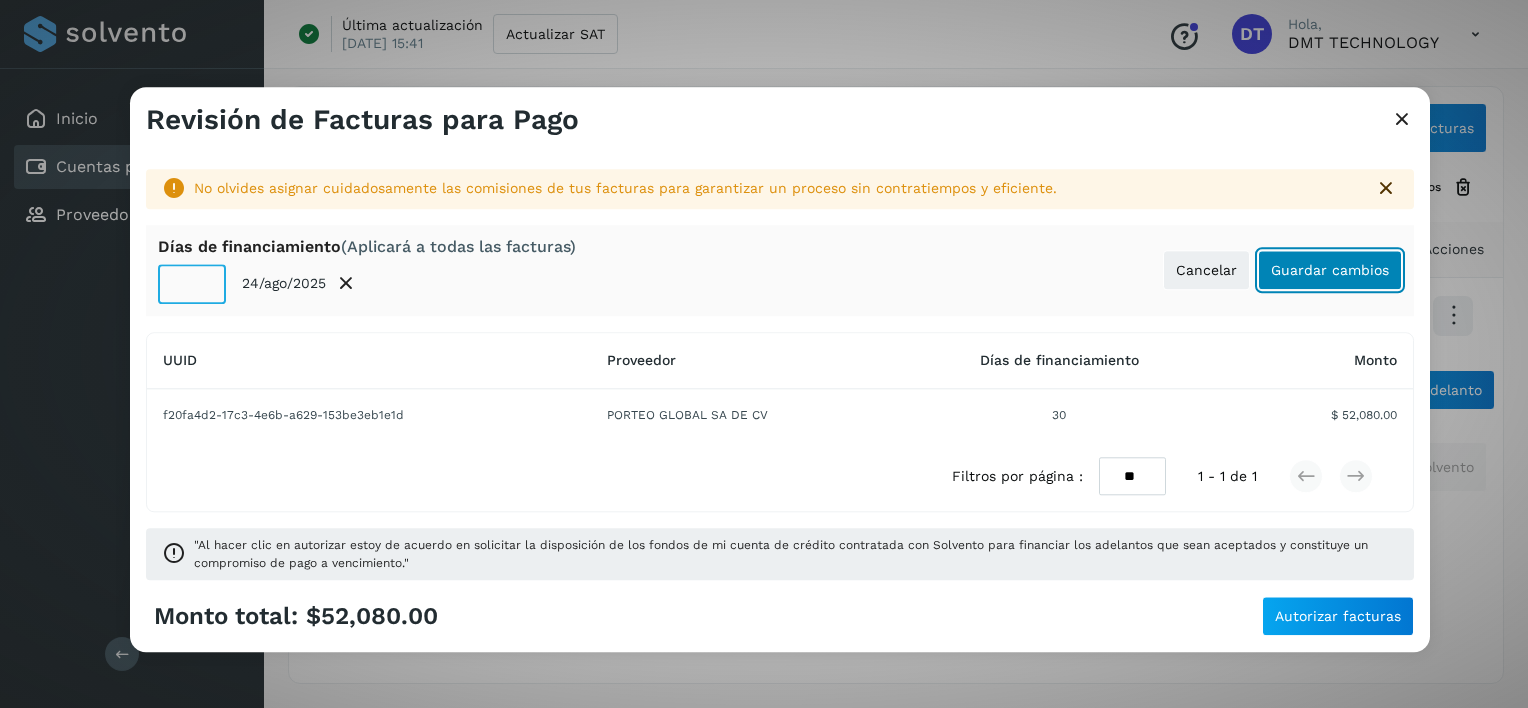 click on "Guardar cambios" at bounding box center (1330, 270) 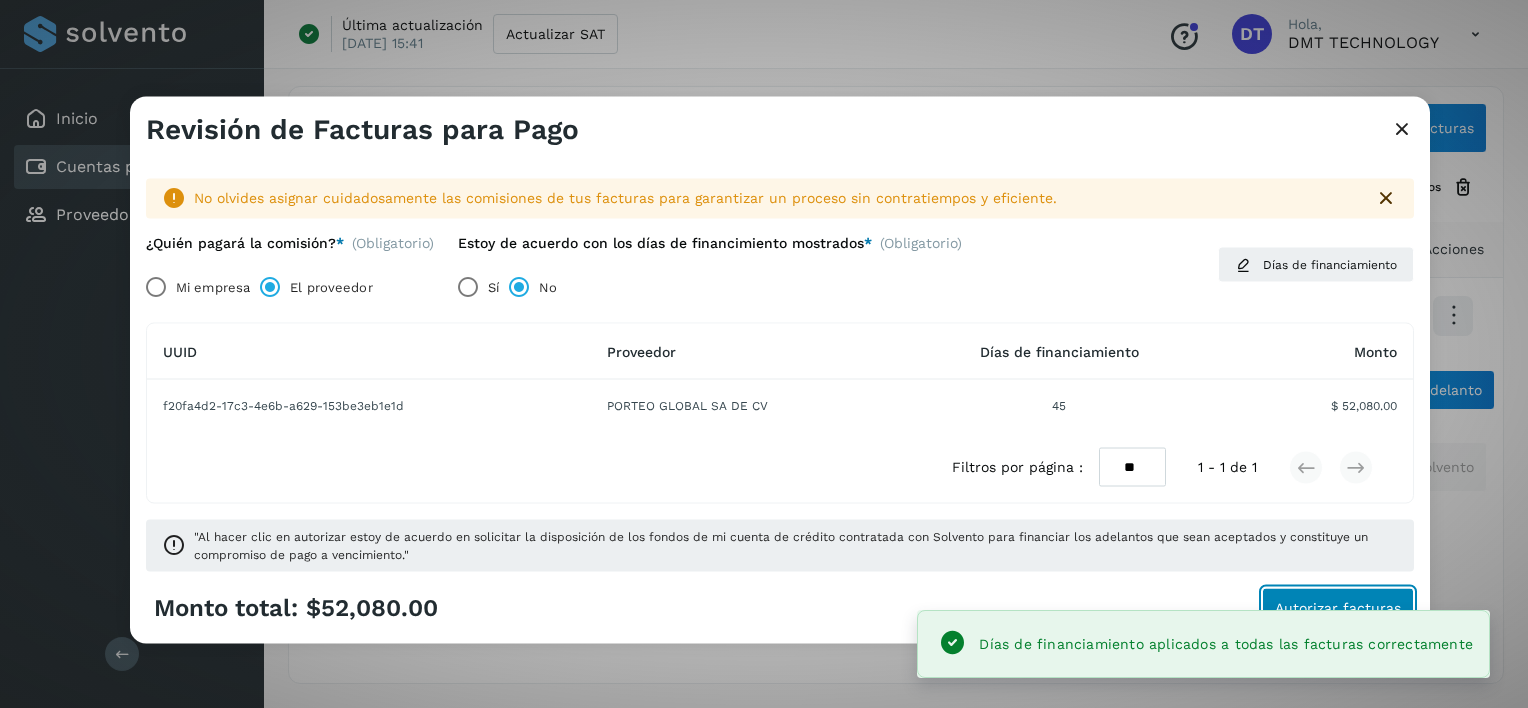 click on "Autorizar facturas" 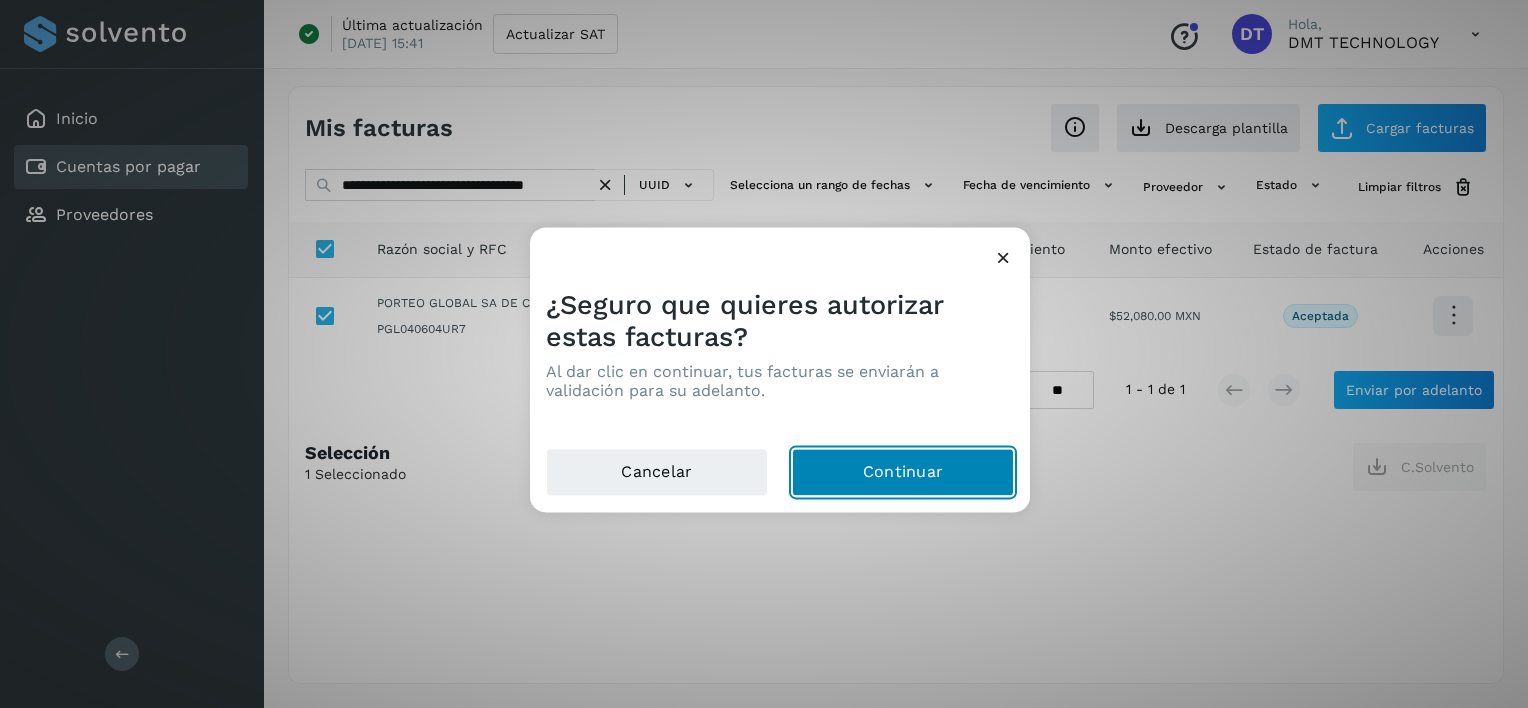 click on "Continuar" 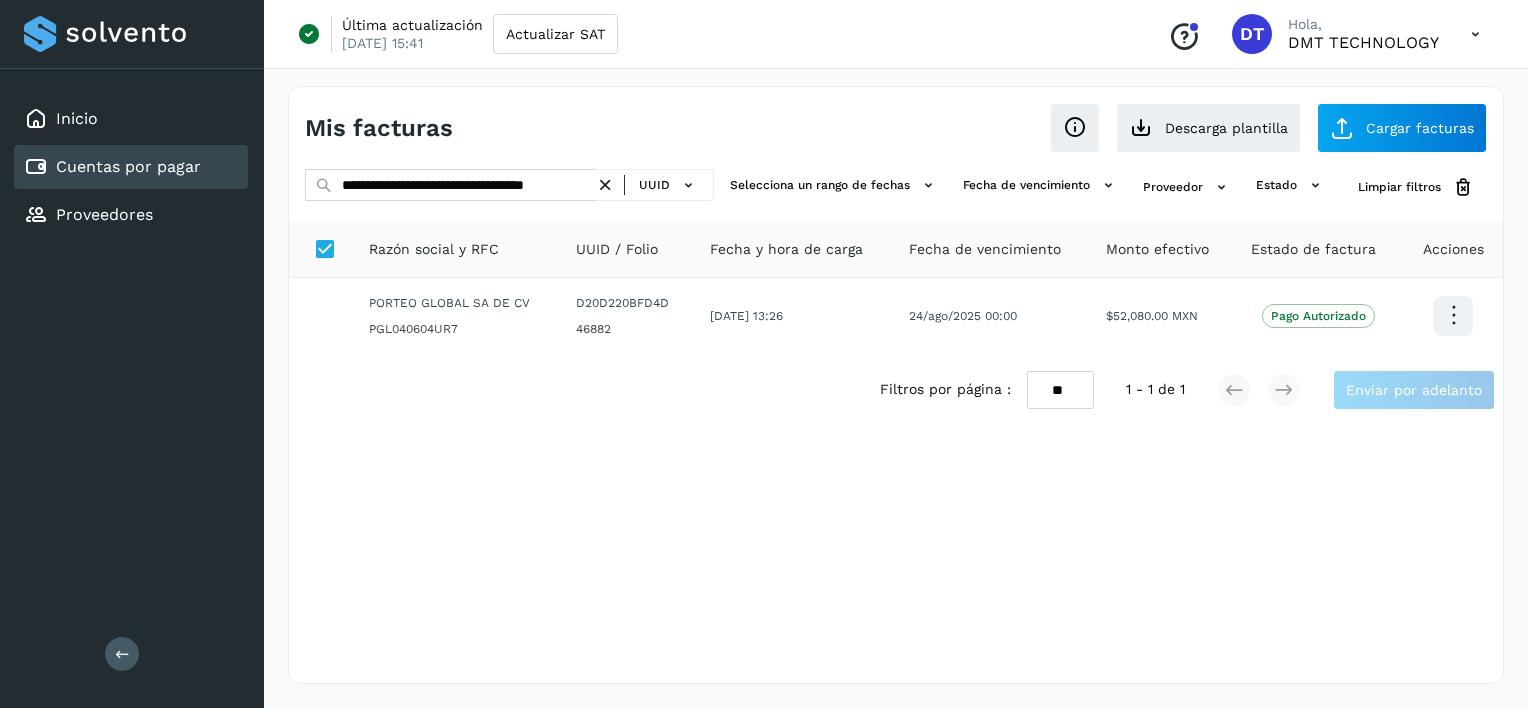 click at bounding box center [605, 185] 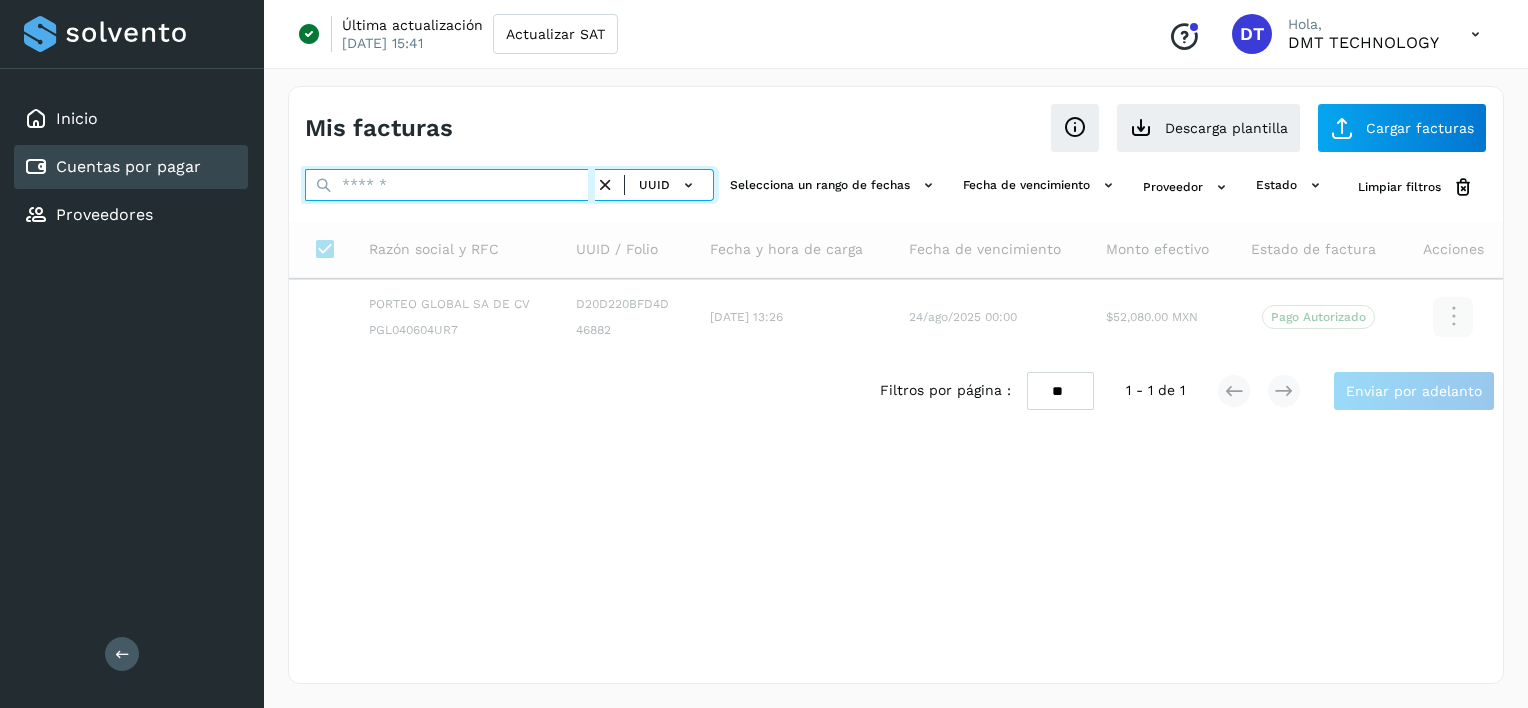 paste on "**********" 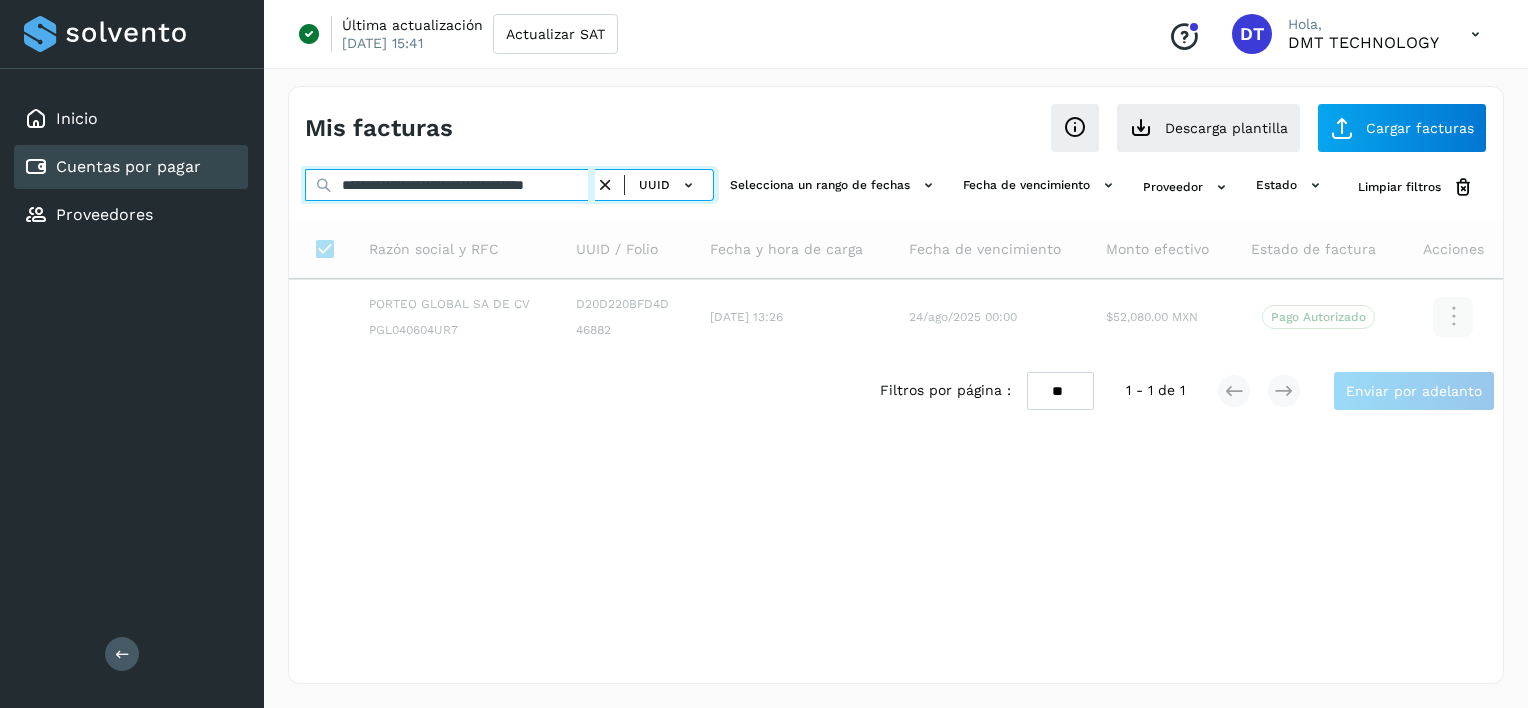 click on "**********" at bounding box center (450, 185) 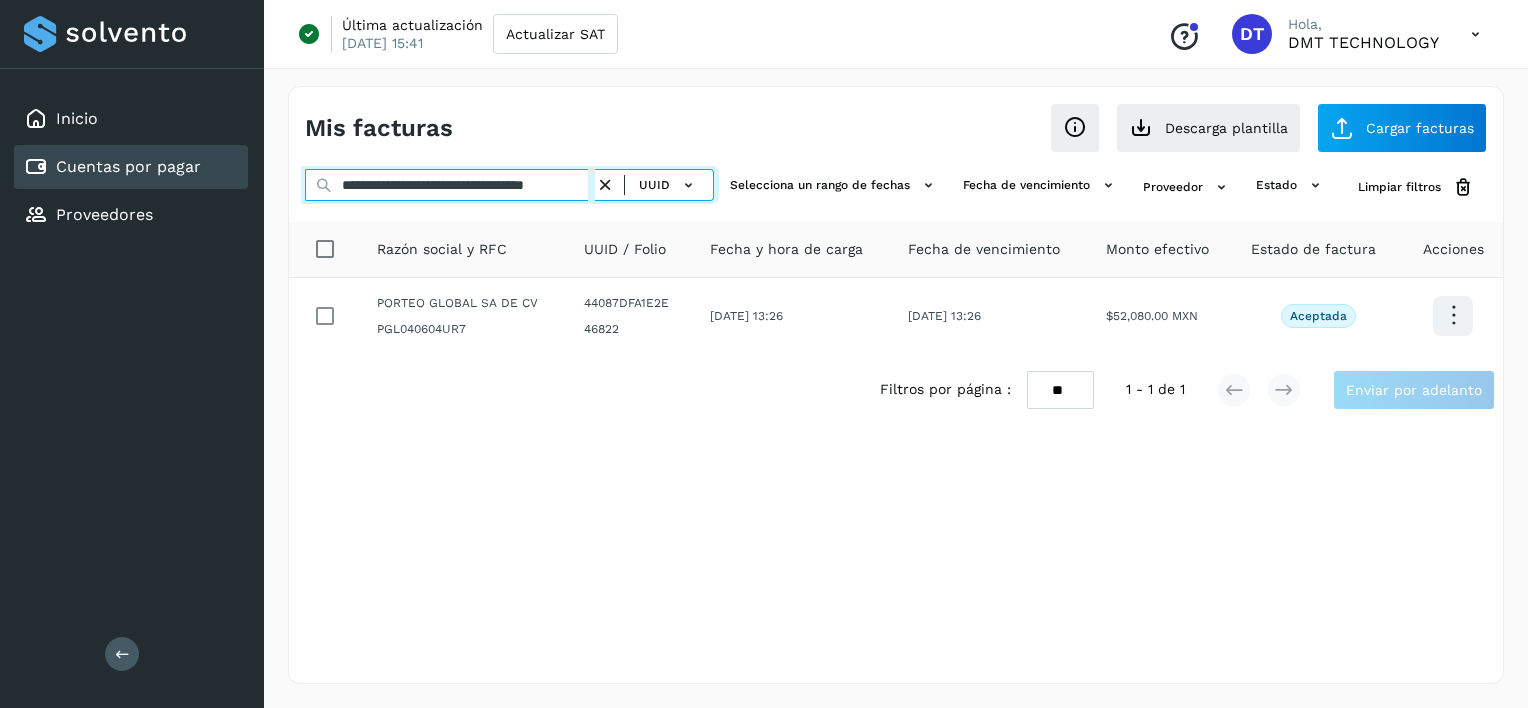 type on "**********" 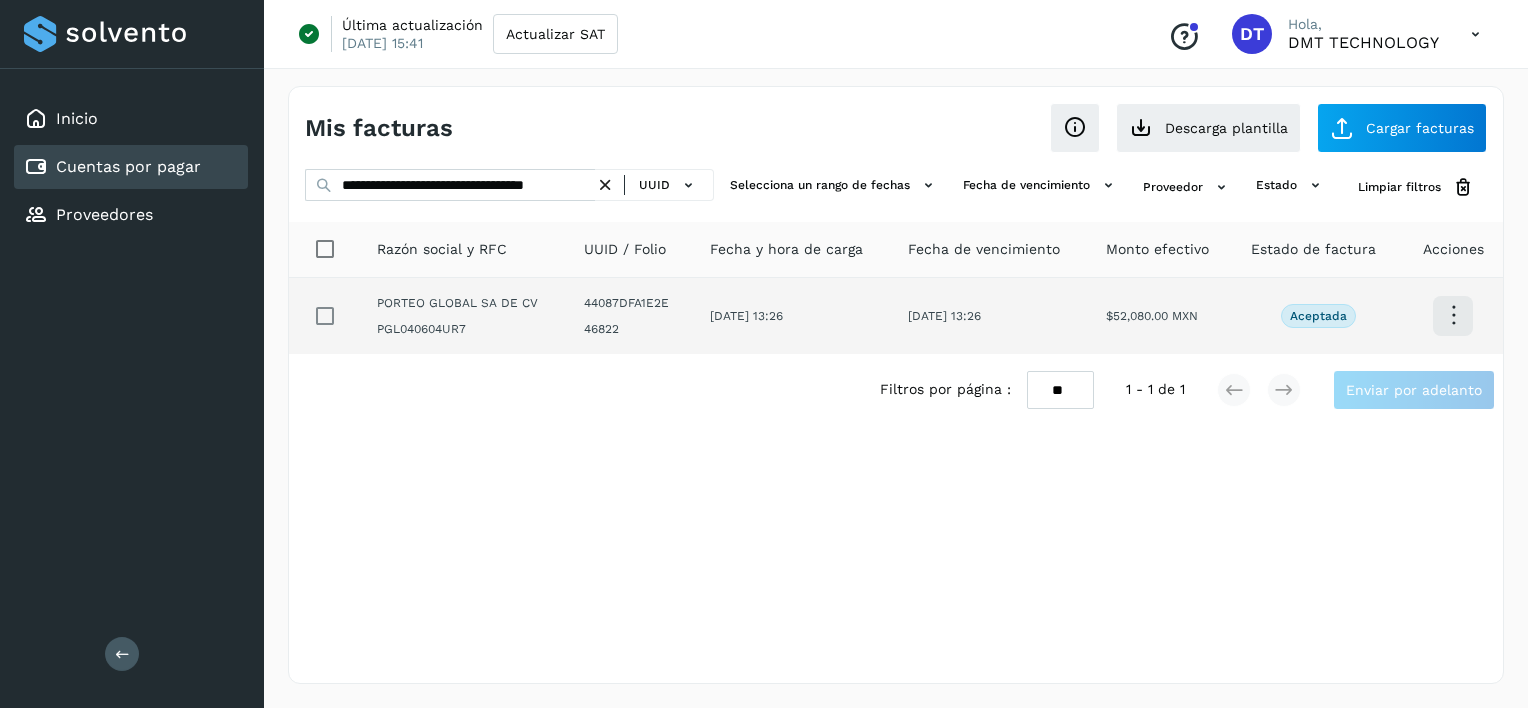 click 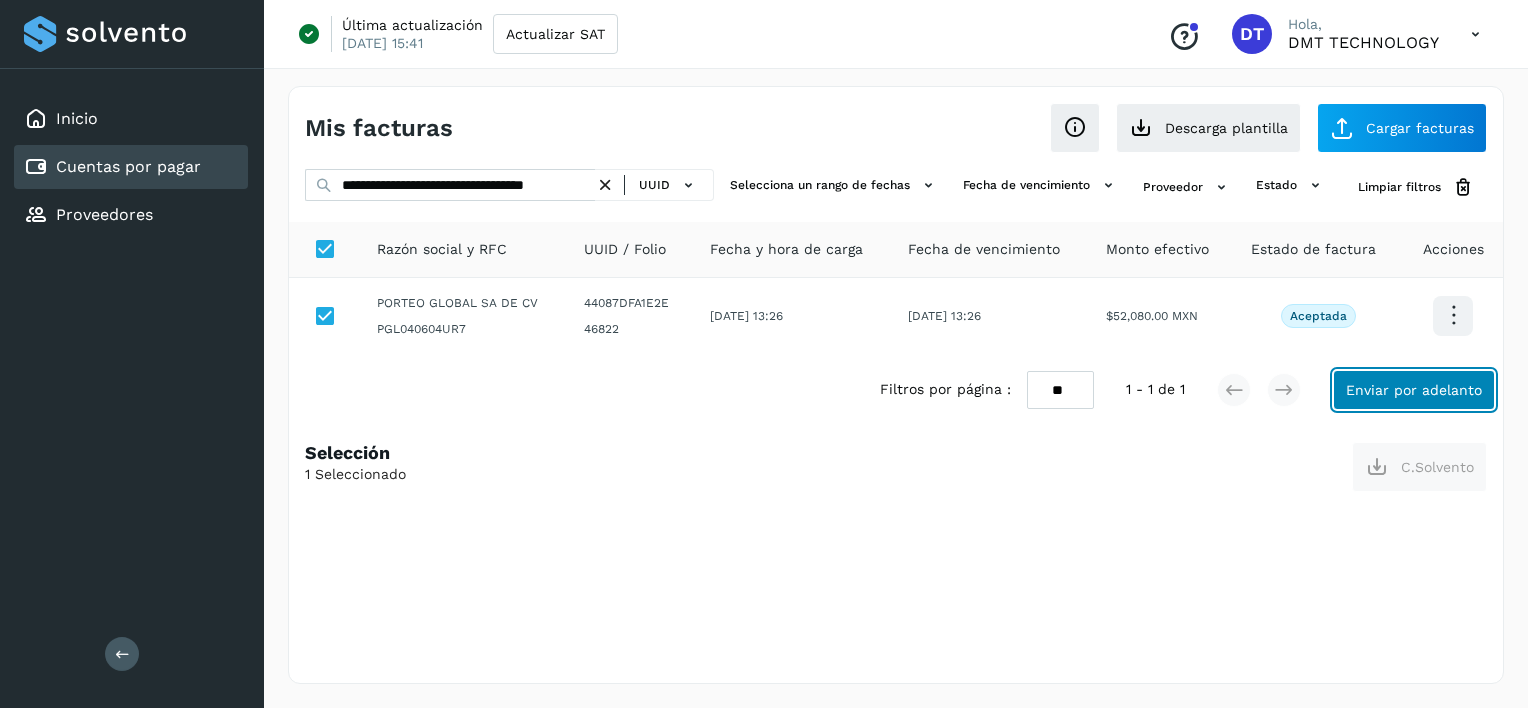 click on "Enviar por adelanto" 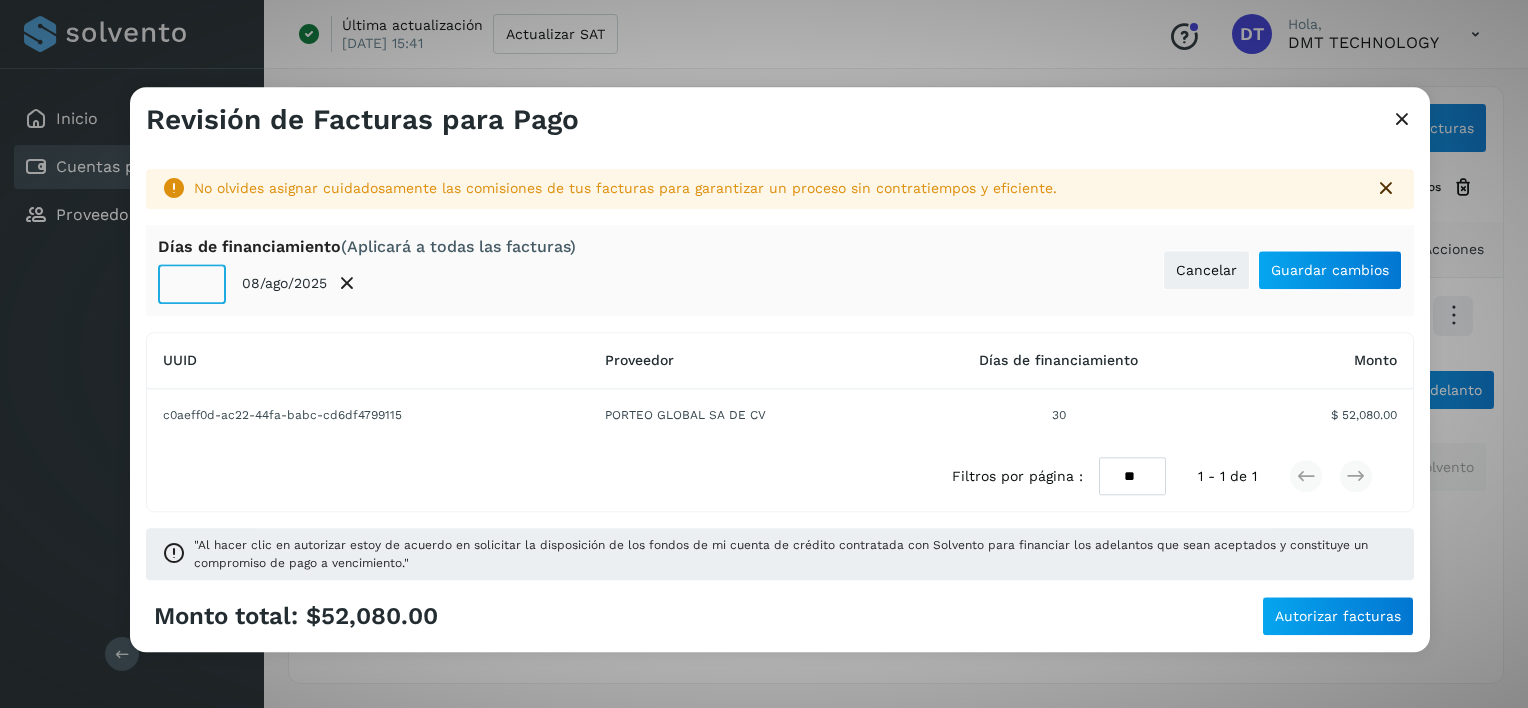 click on "**" 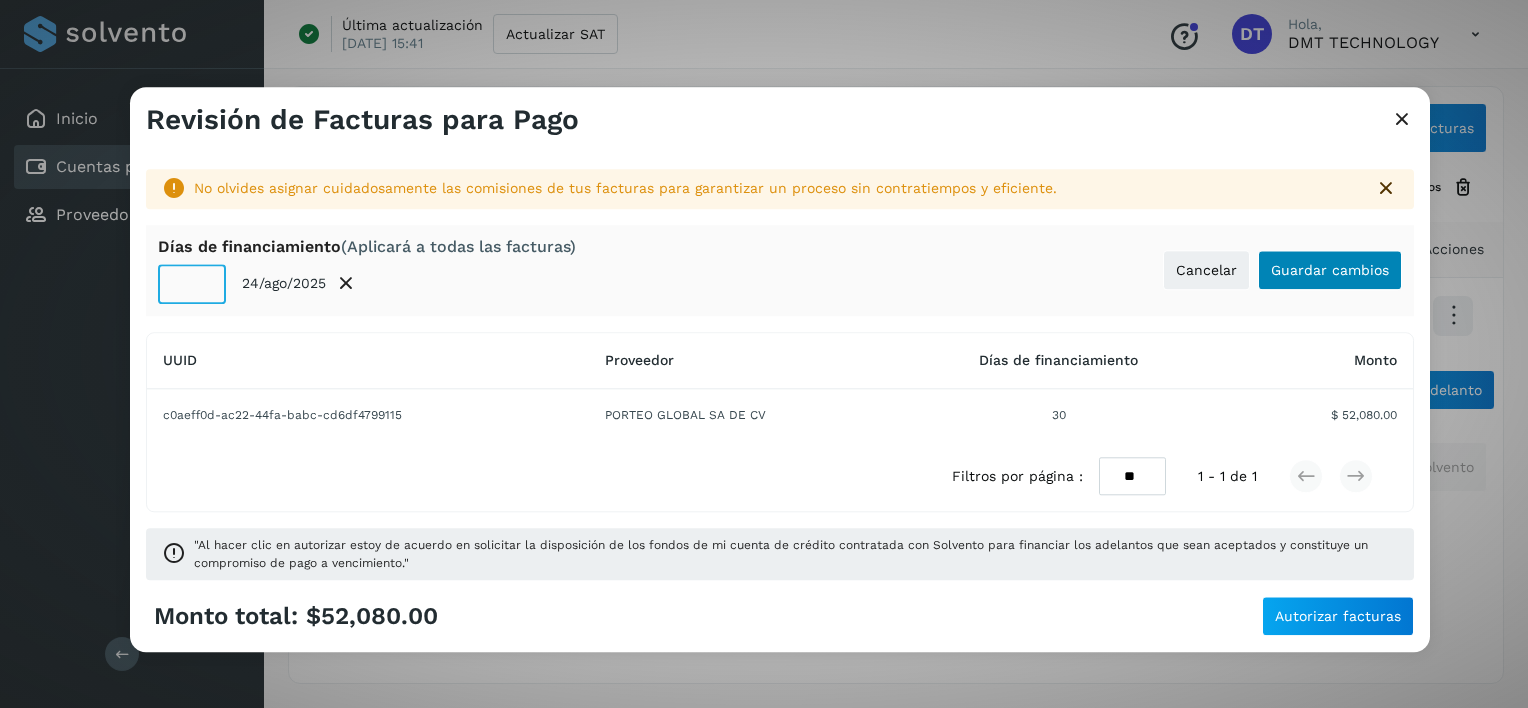 type on "**" 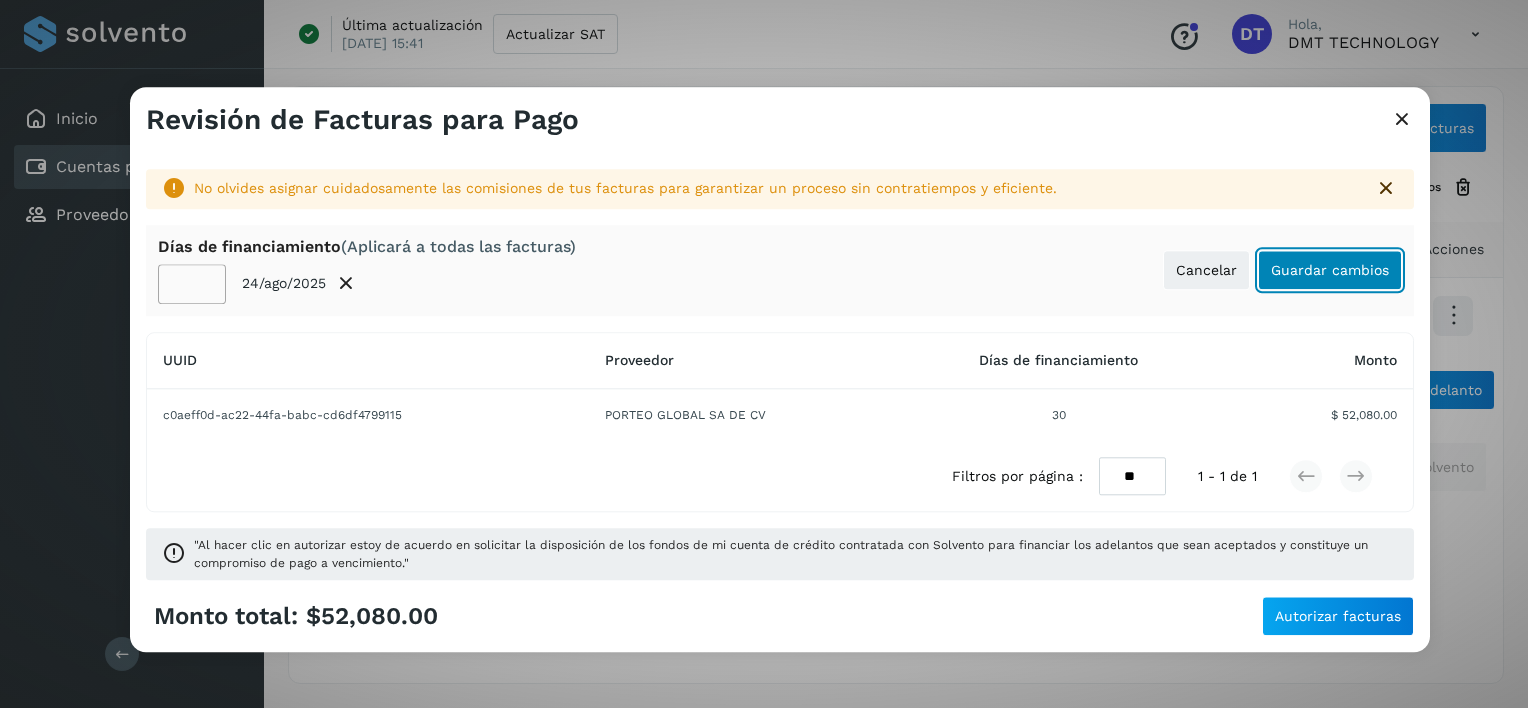 click on "Guardar cambios" 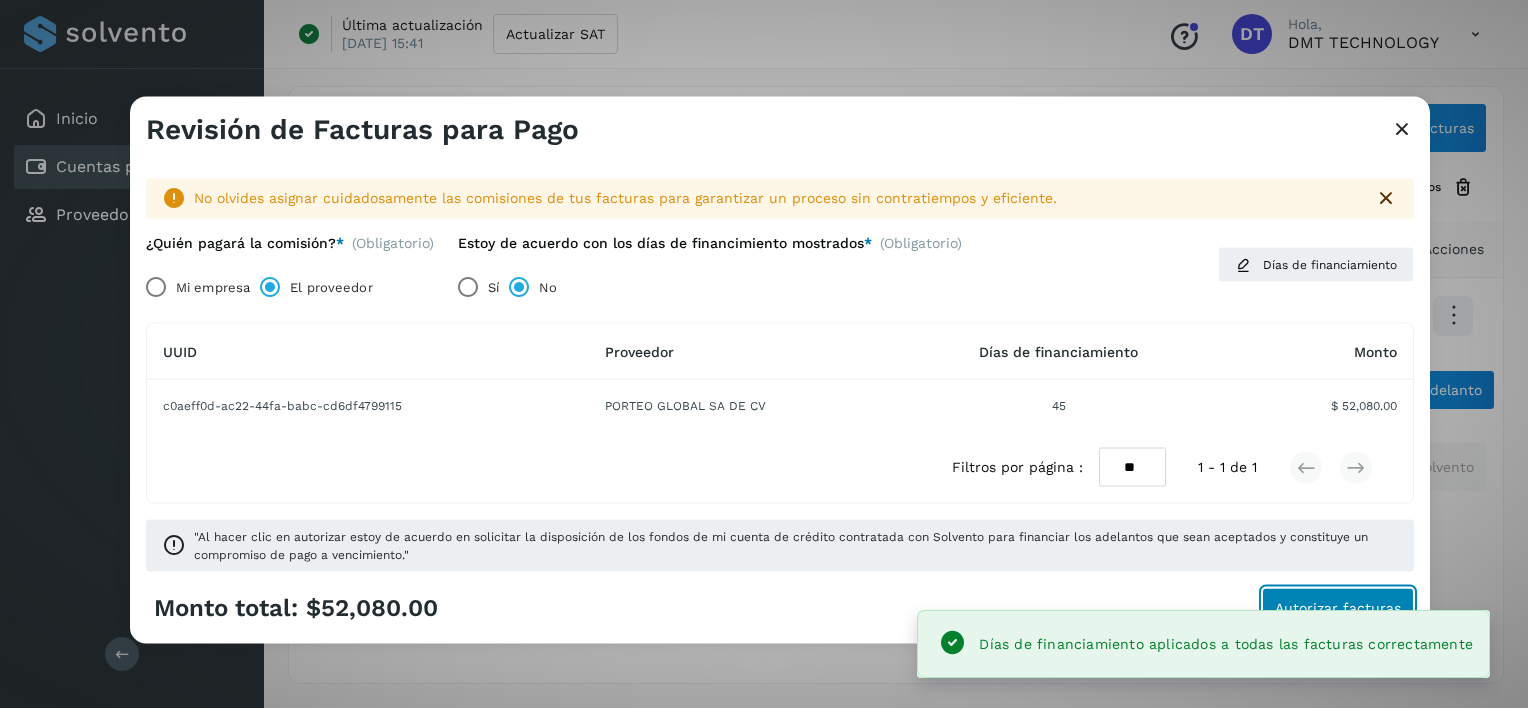 click on "Autorizar facturas" 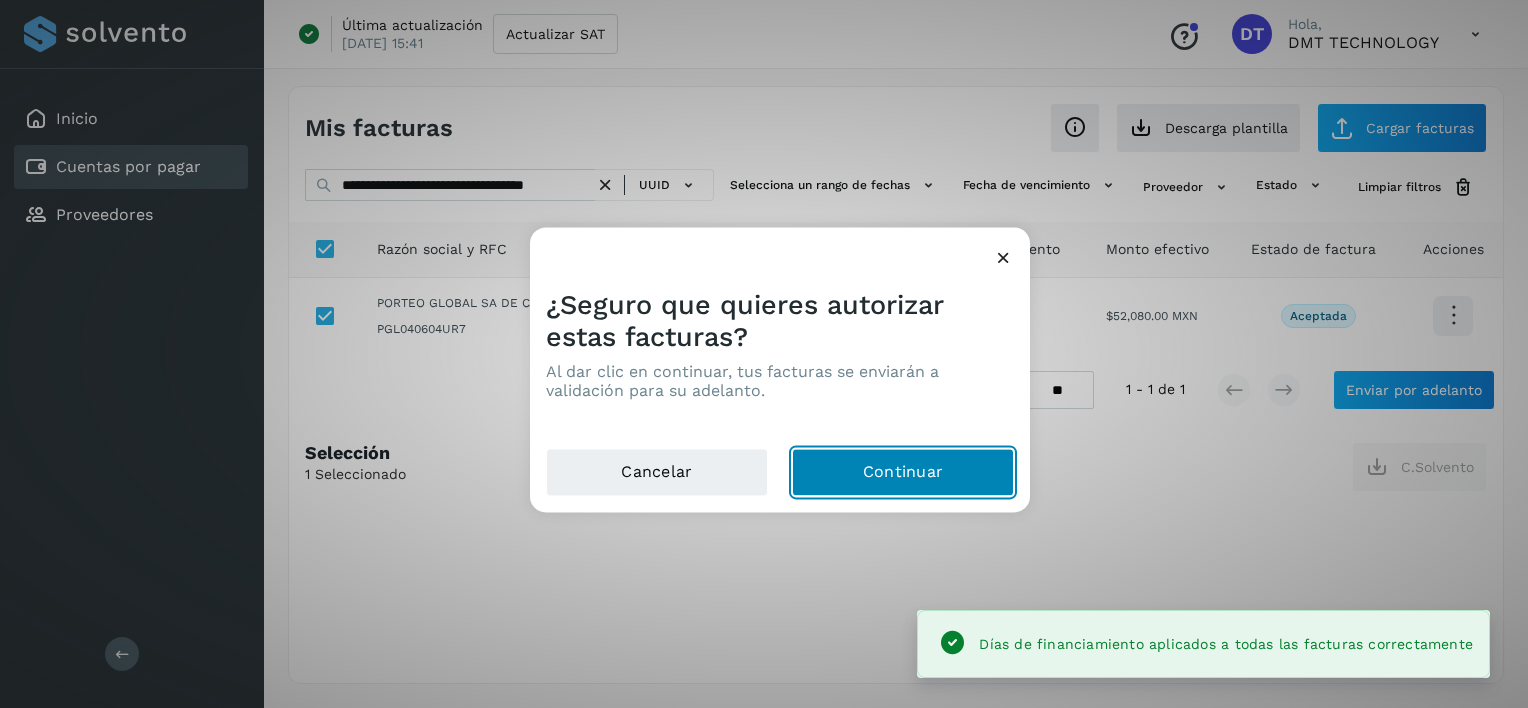 click on "Continuar" 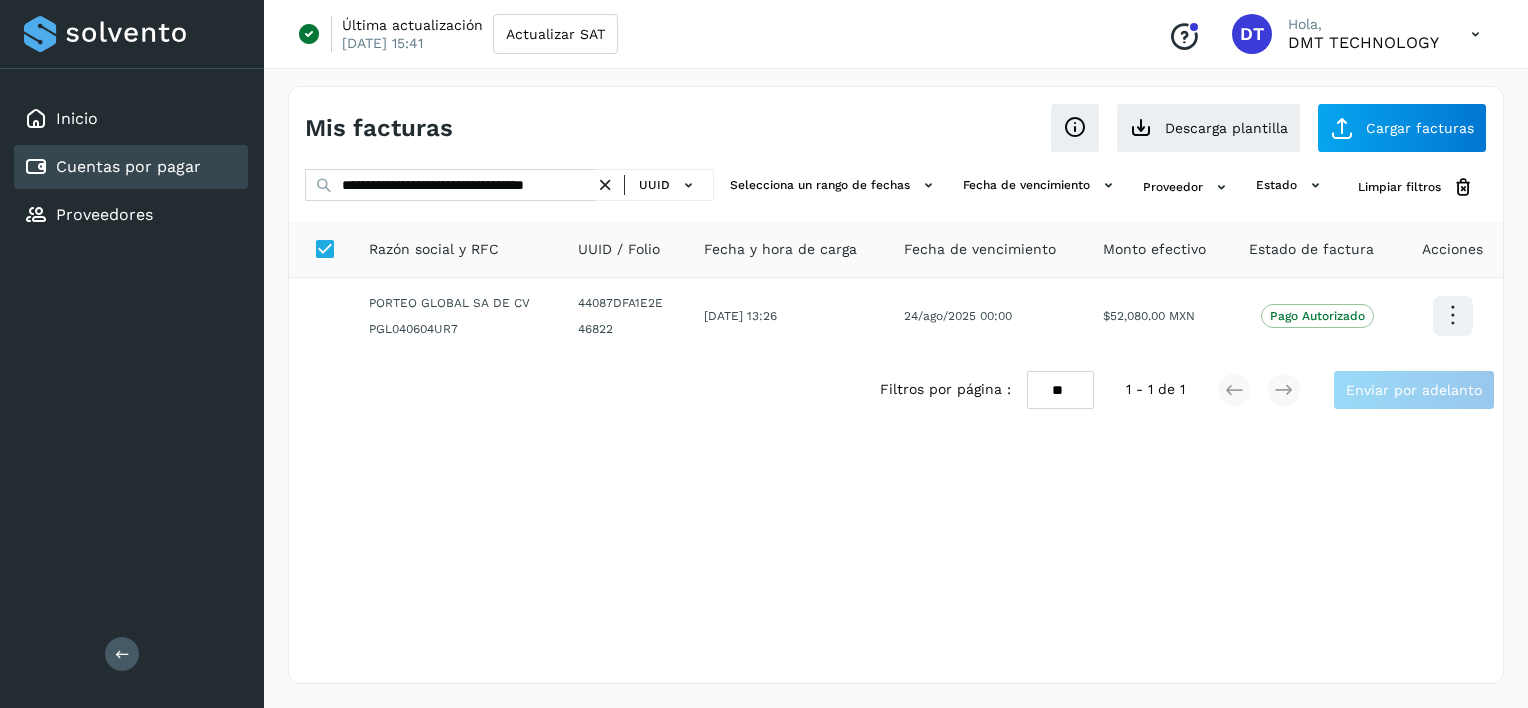click at bounding box center (605, 185) 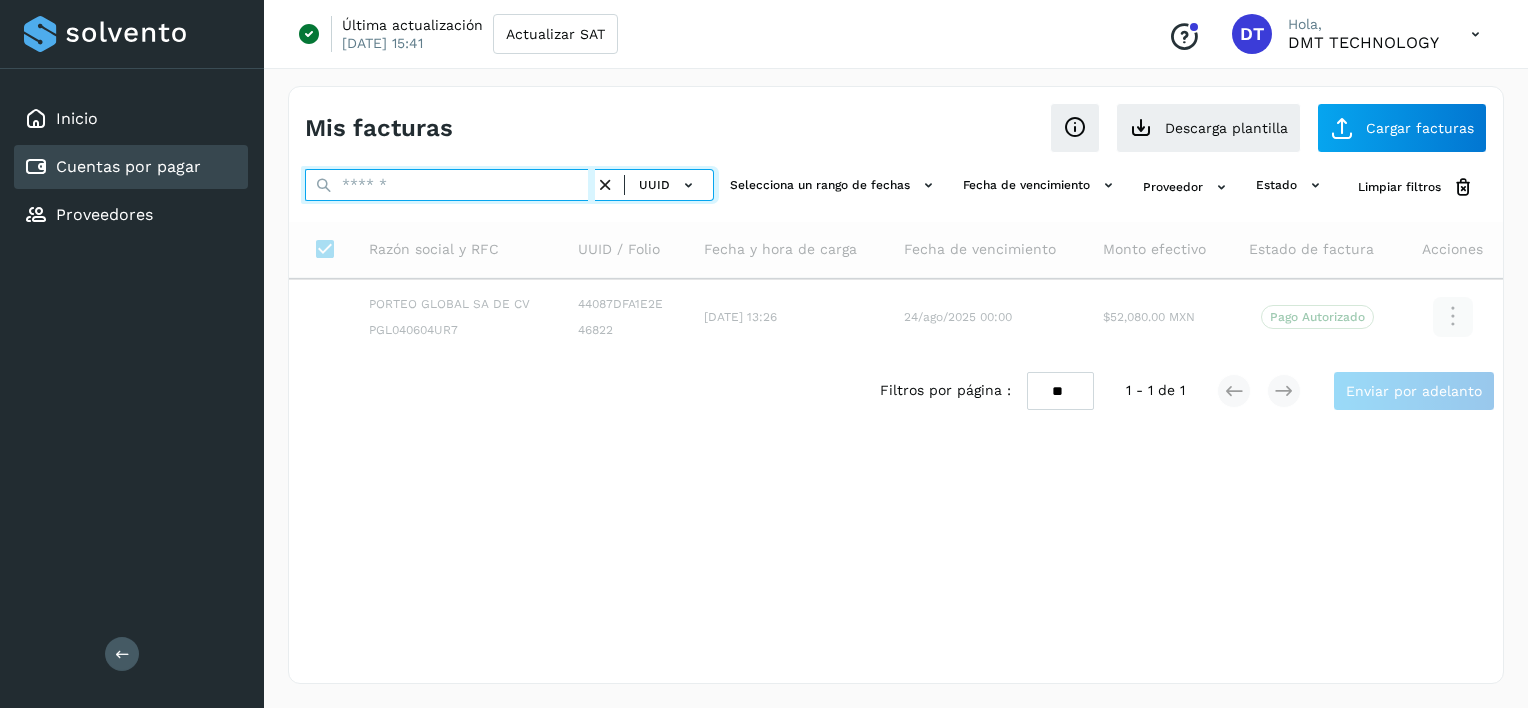 paste on "**********" 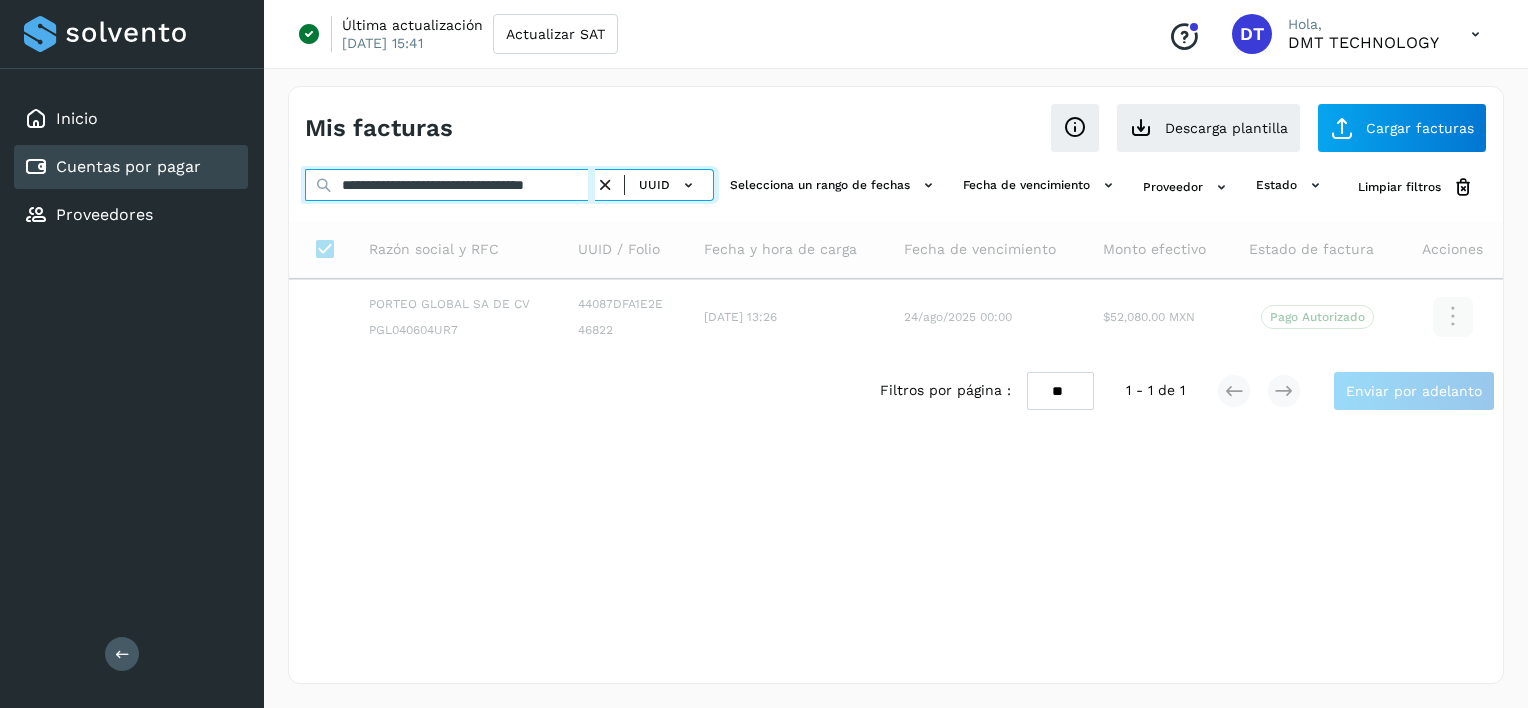 click on "**********" at bounding box center [450, 185] 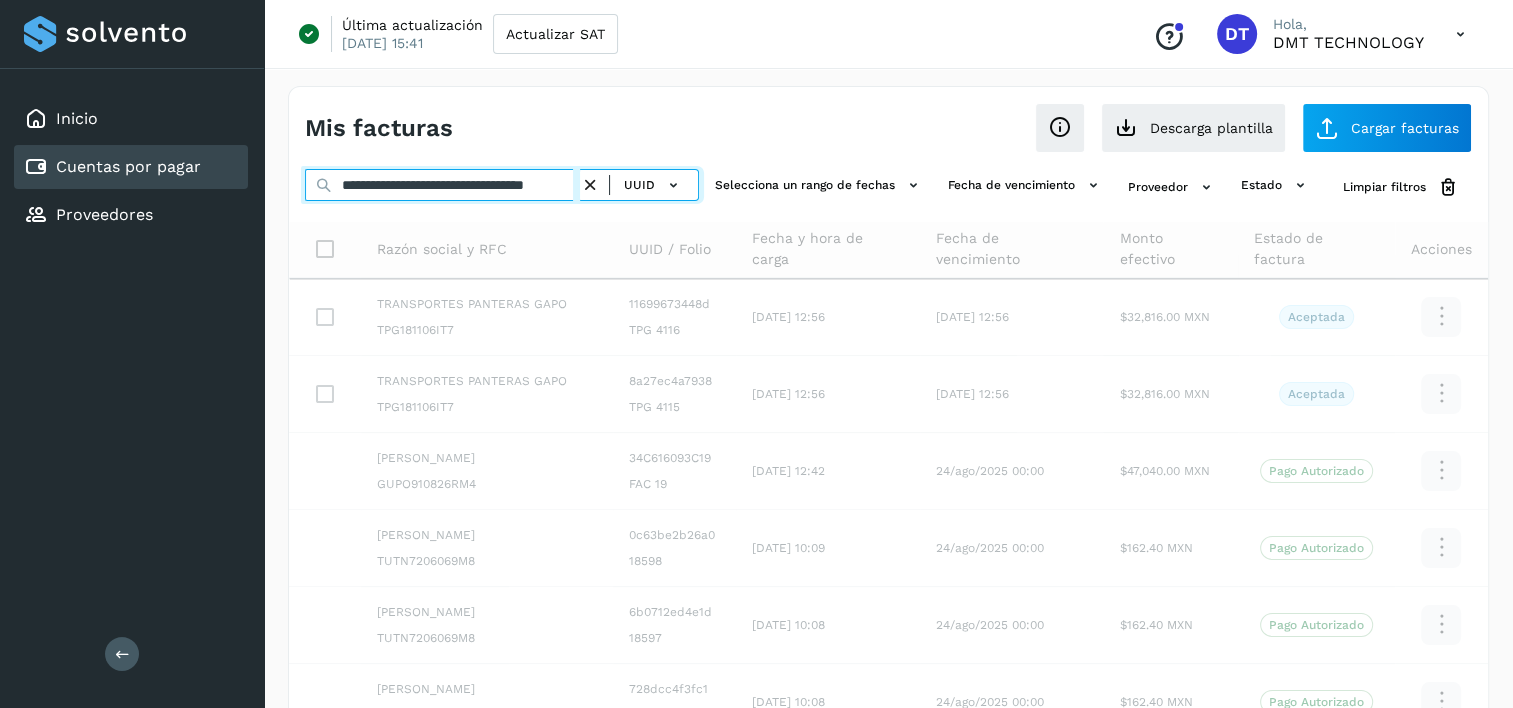 type on "**********" 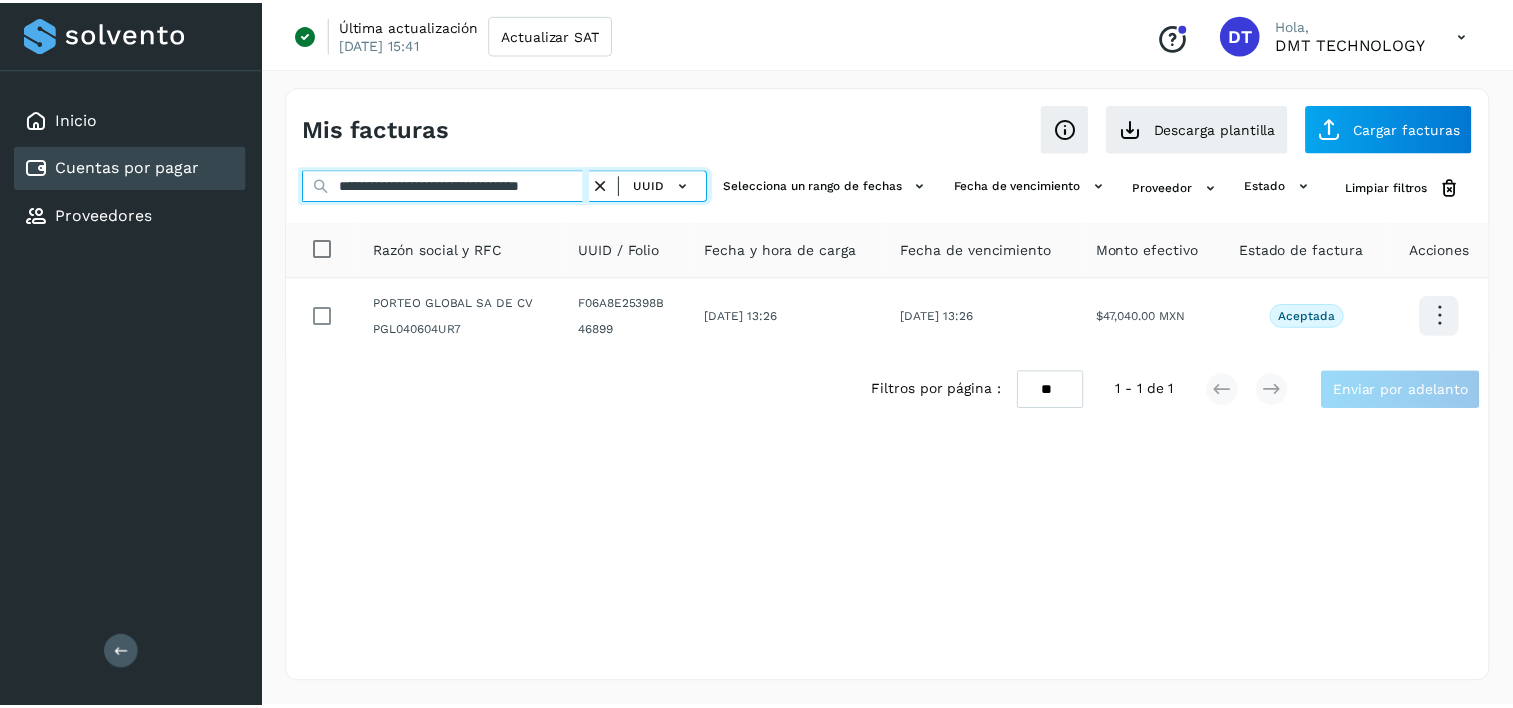 scroll, scrollTop: 0, scrollLeft: 0, axis: both 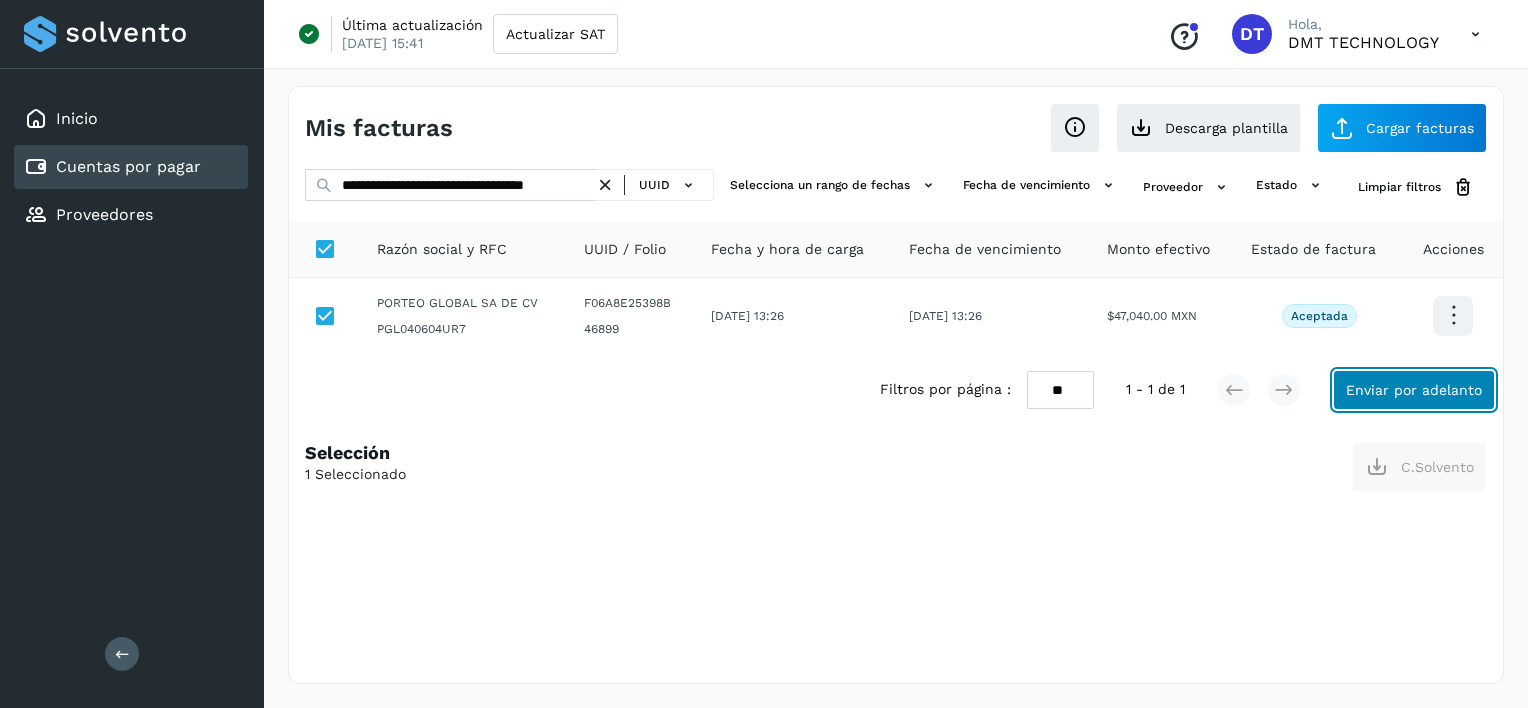 click on "Enviar por adelanto" 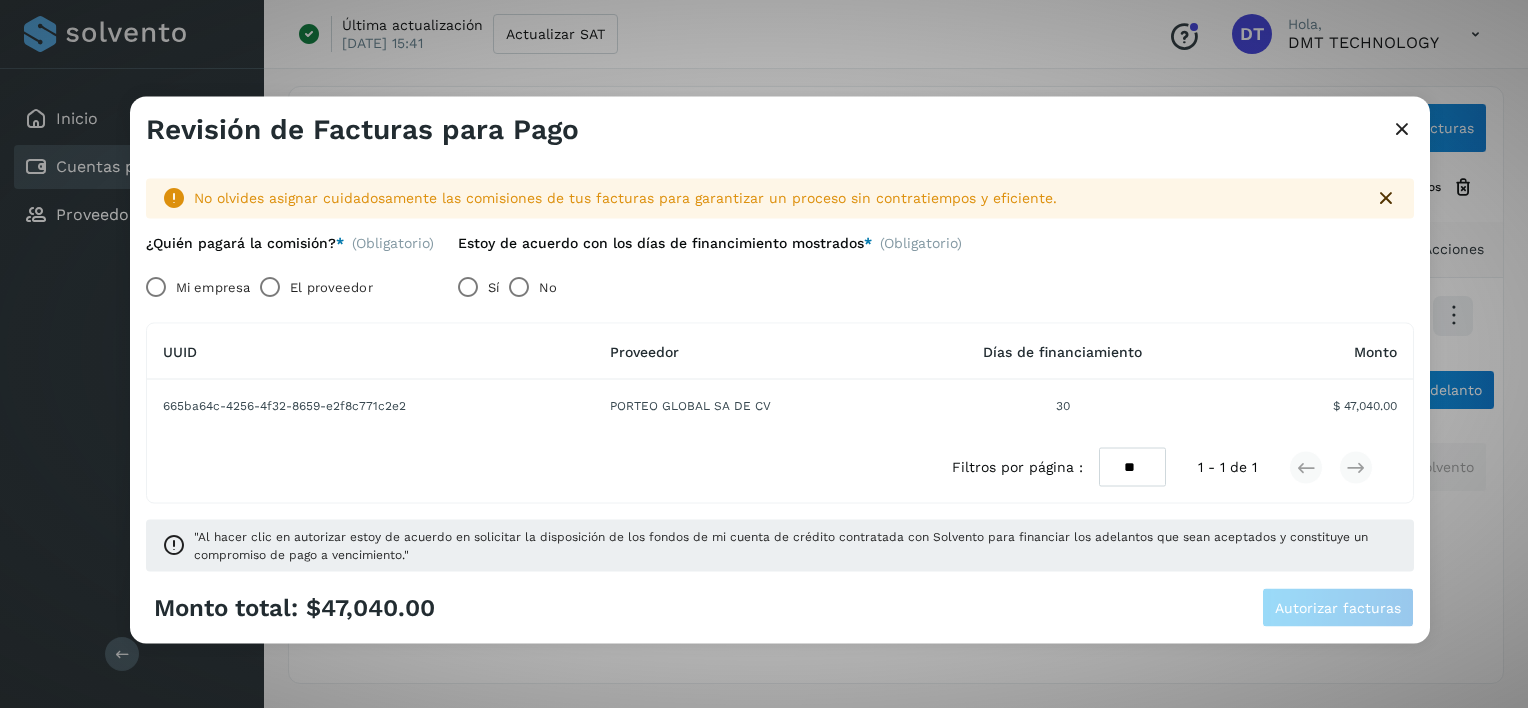 click on "El proveedor" at bounding box center [331, 287] 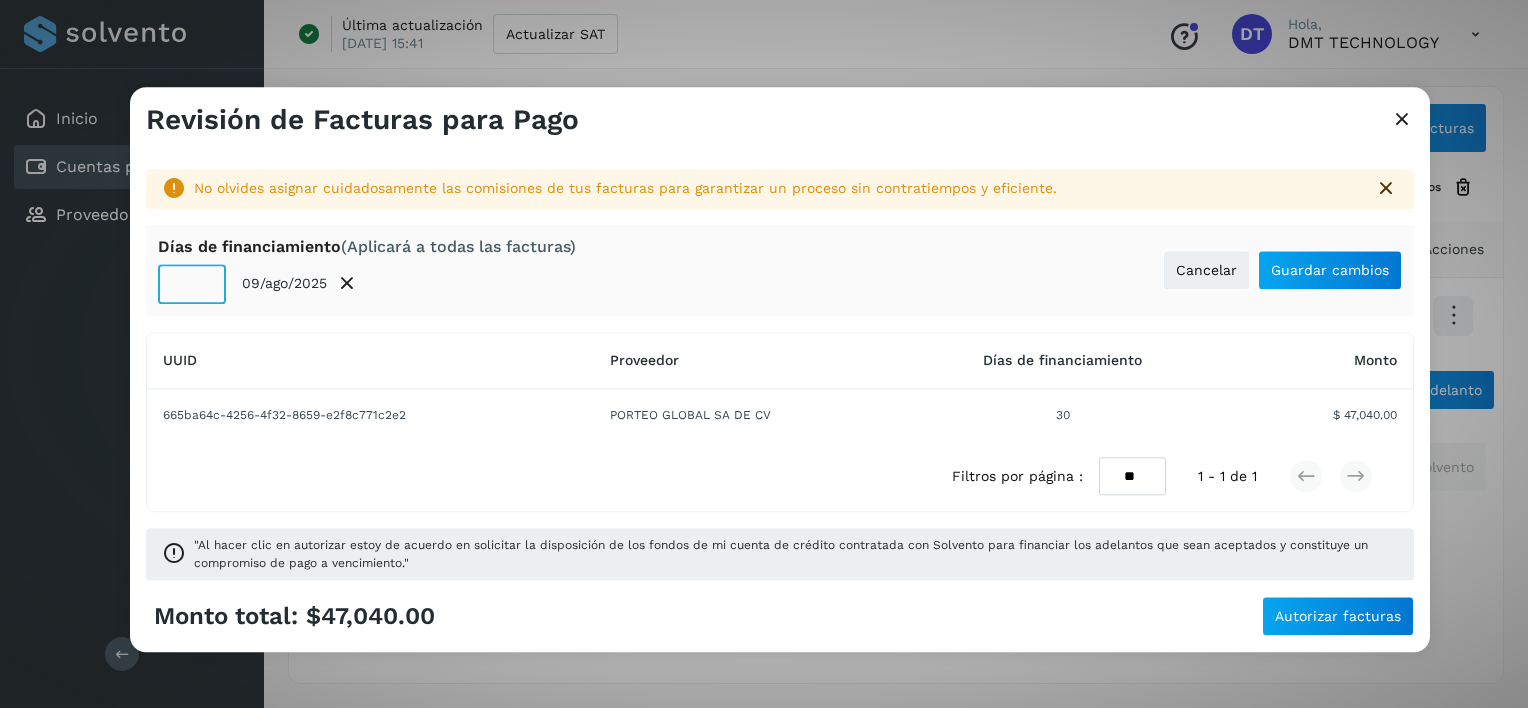 click on "**" 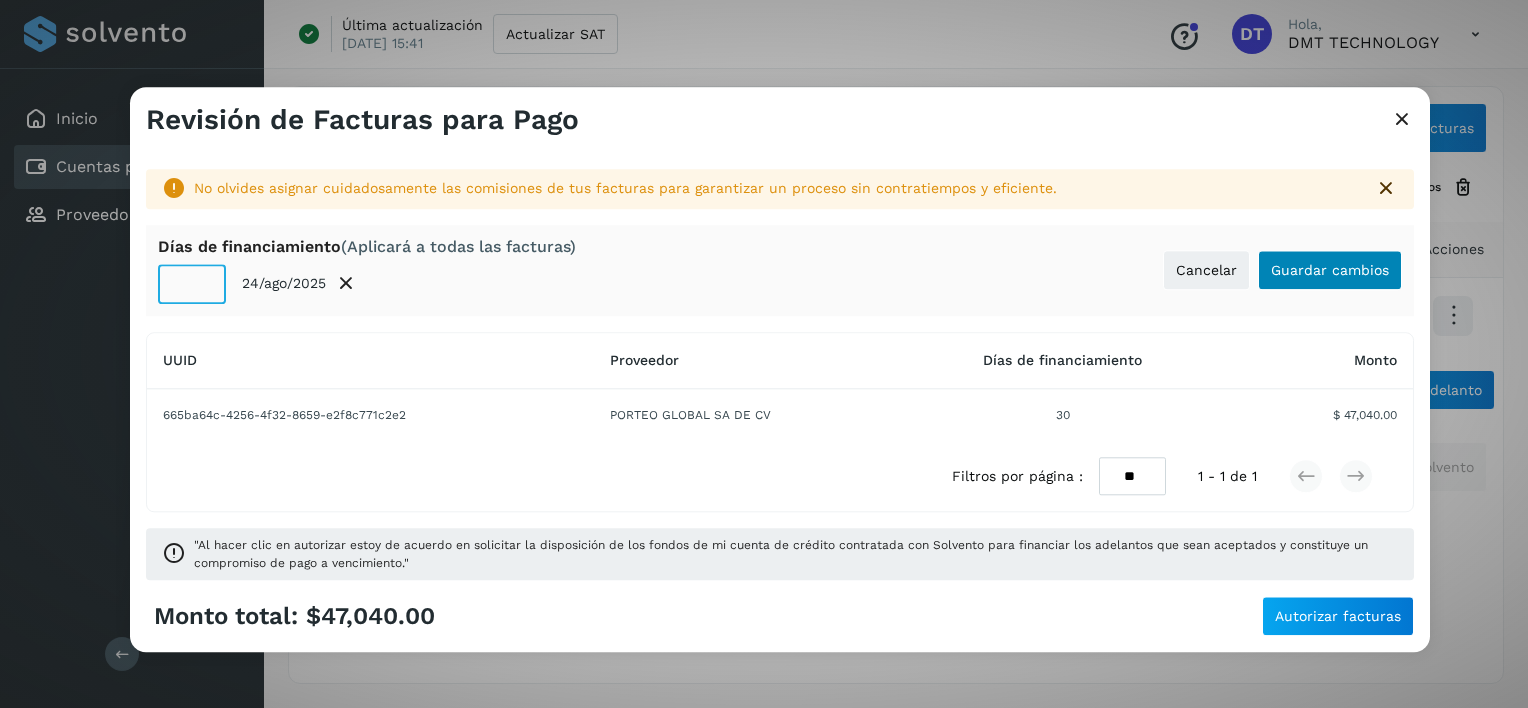 type on "**" 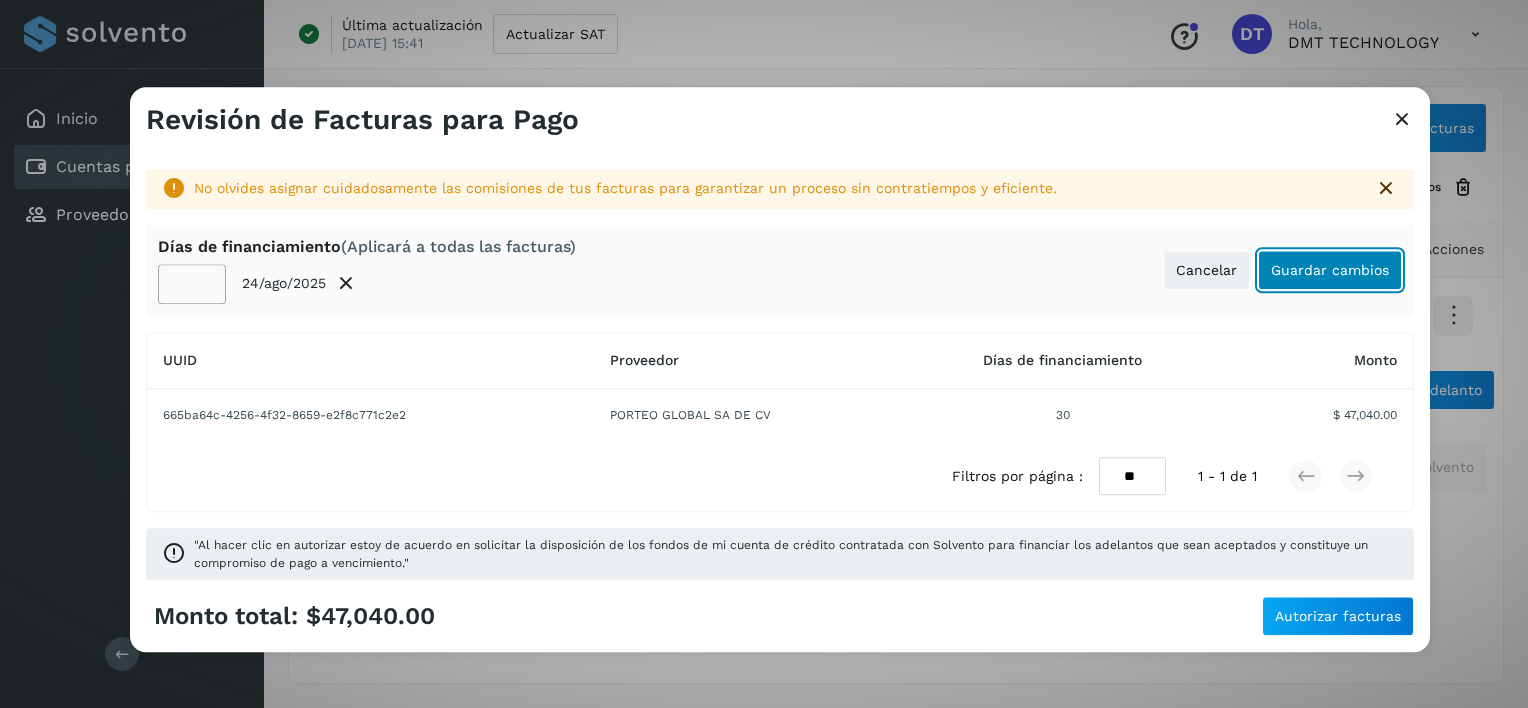 click on "Guardar cambios" 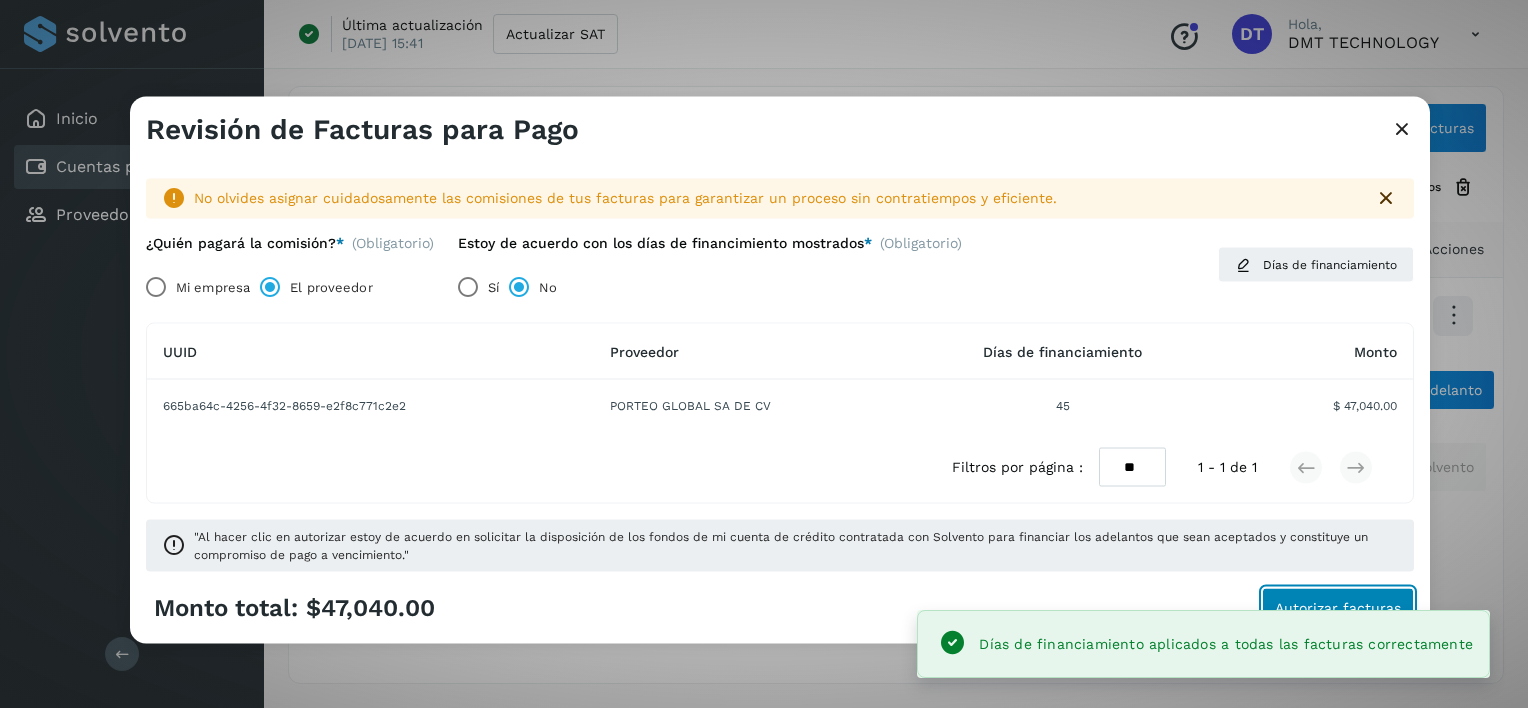 click on "Autorizar facturas" at bounding box center (1338, 607) 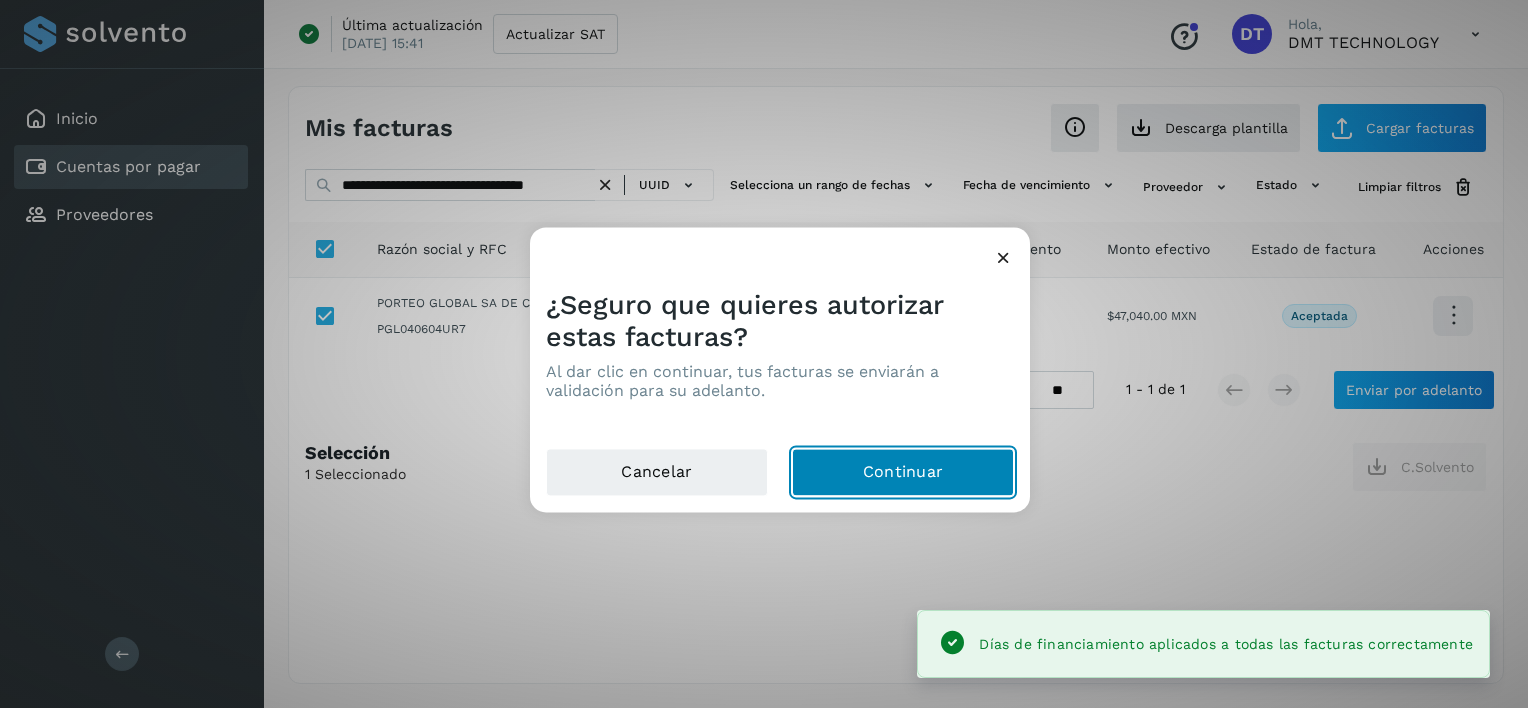 click on "Continuar" 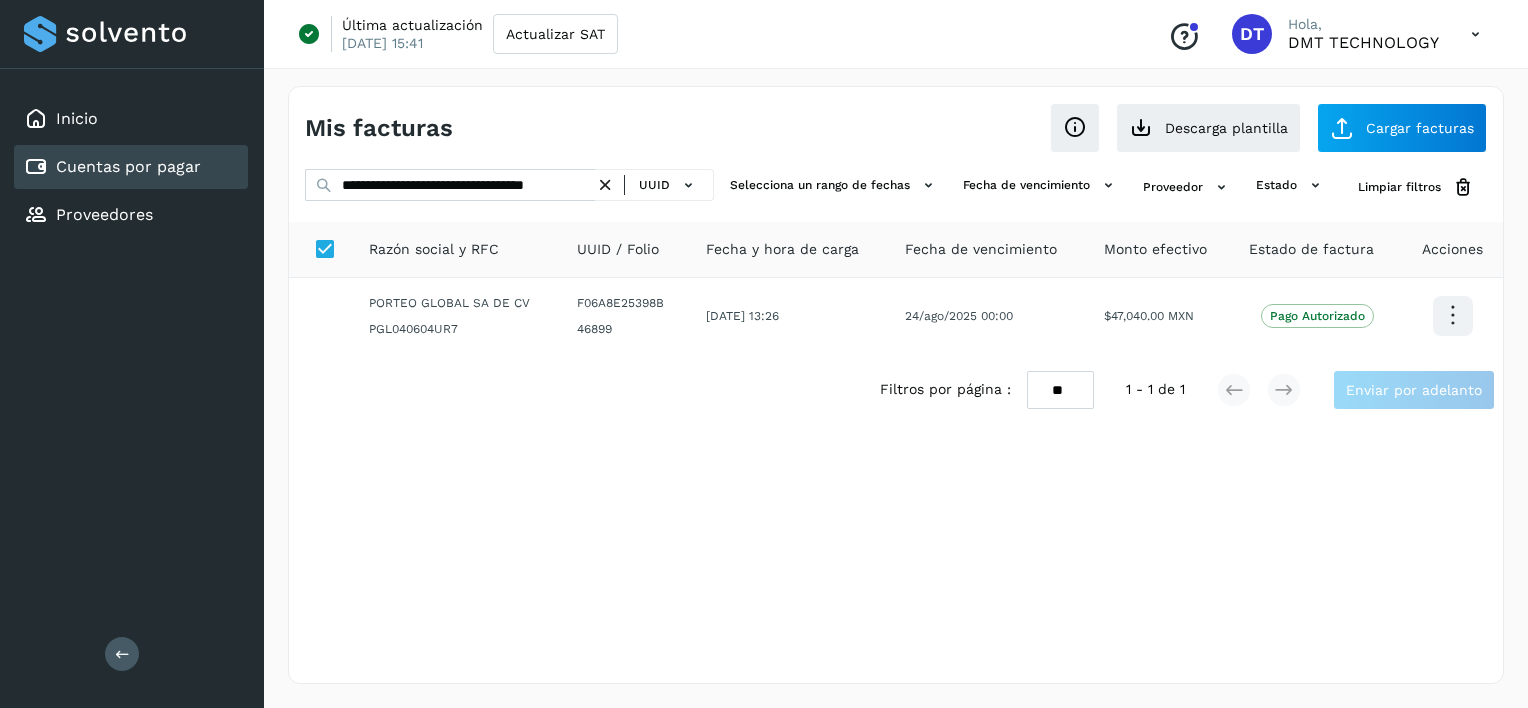 click at bounding box center (605, 185) 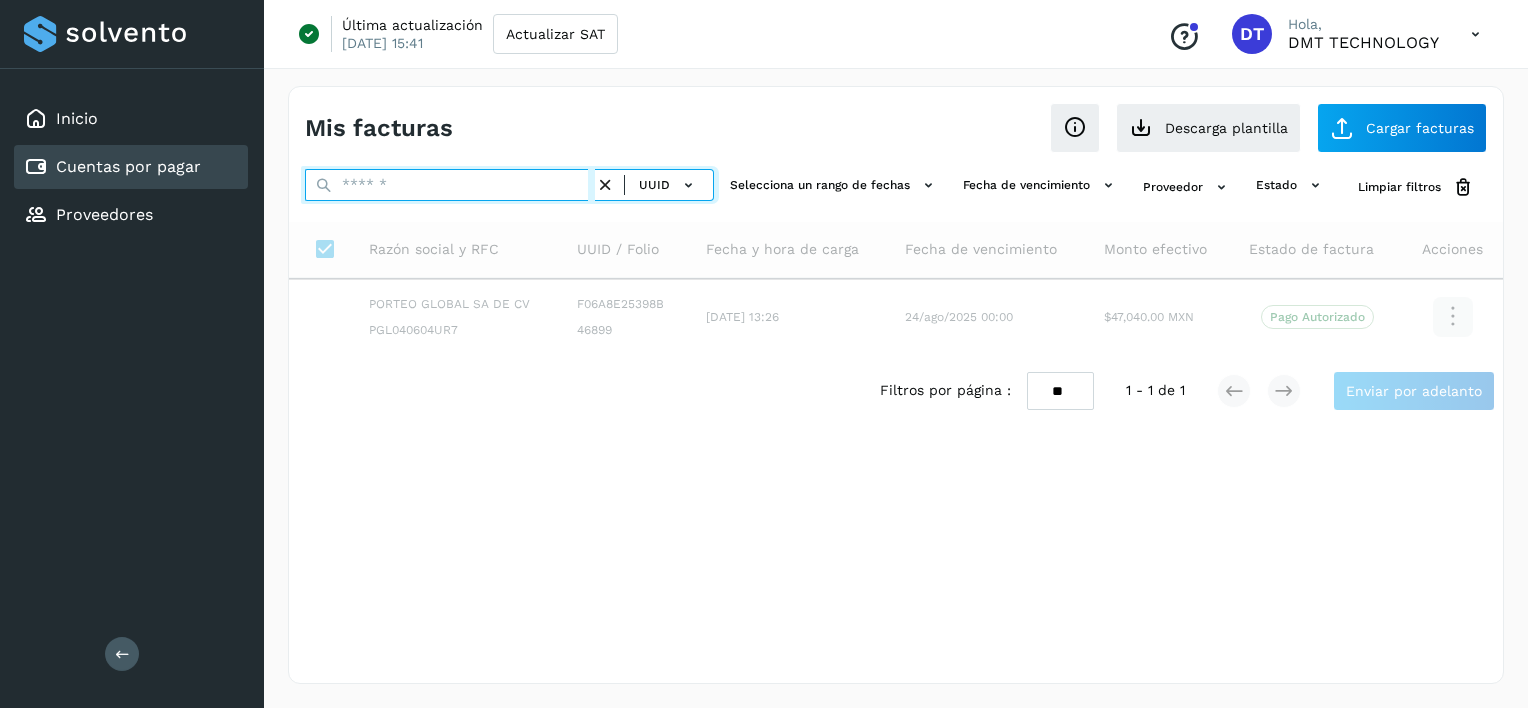 click at bounding box center (450, 185) 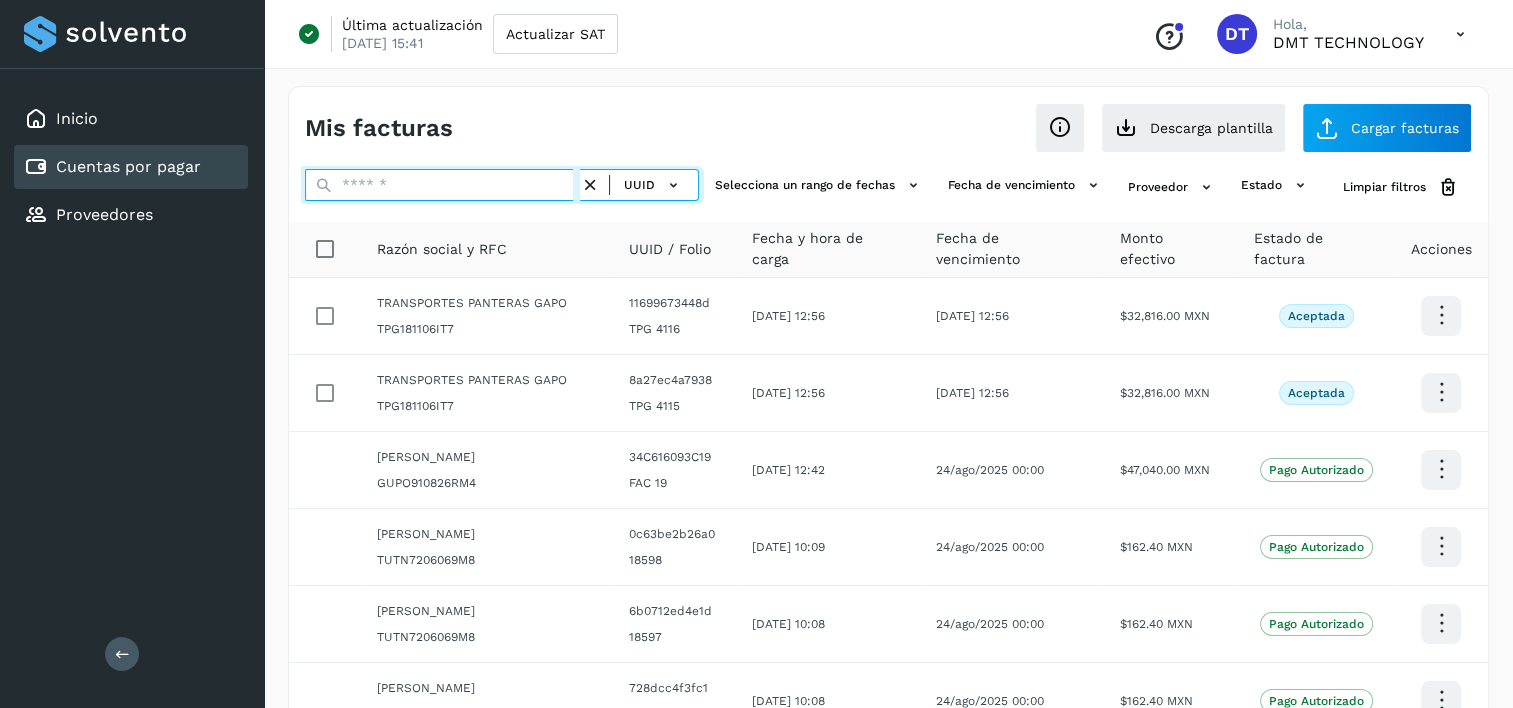 paste on "**********" 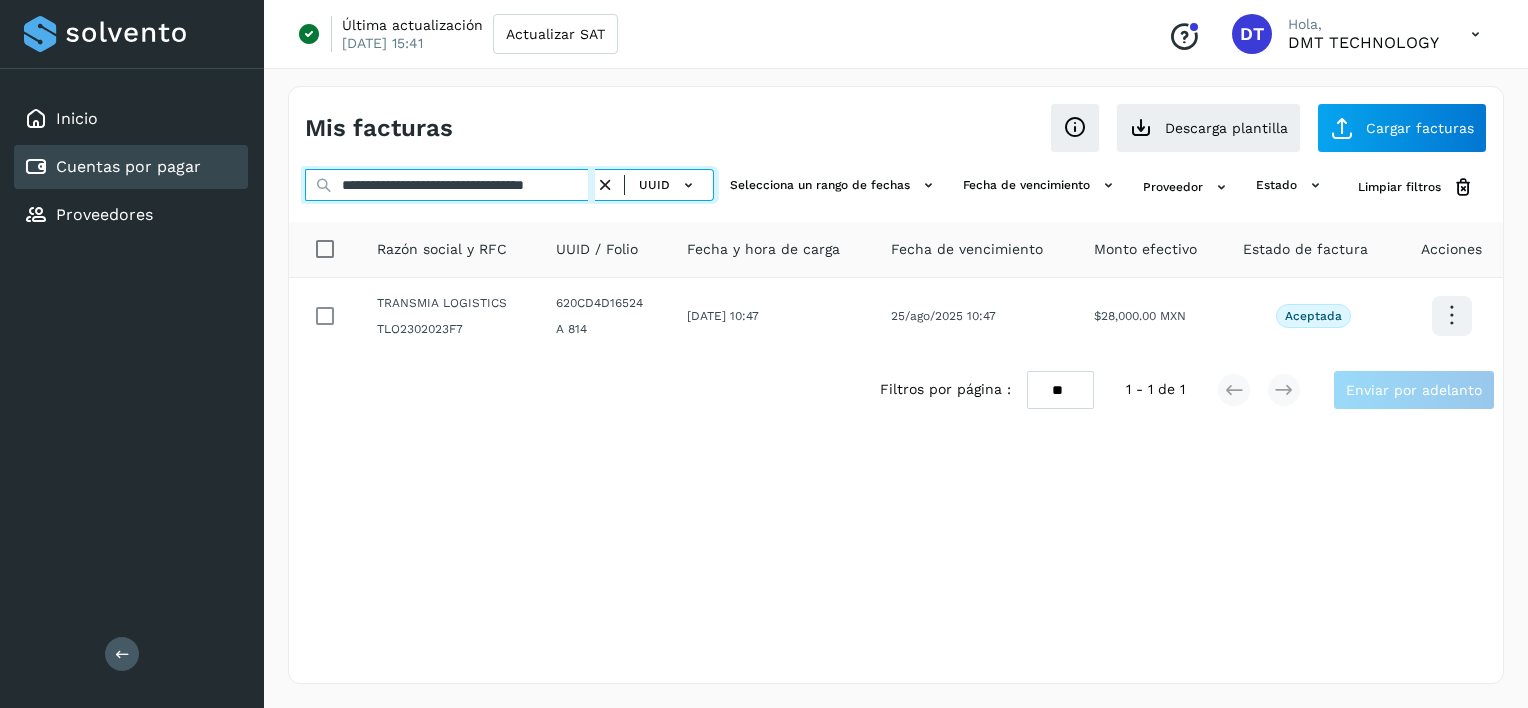 scroll, scrollTop: 0, scrollLeft: 50, axis: horizontal 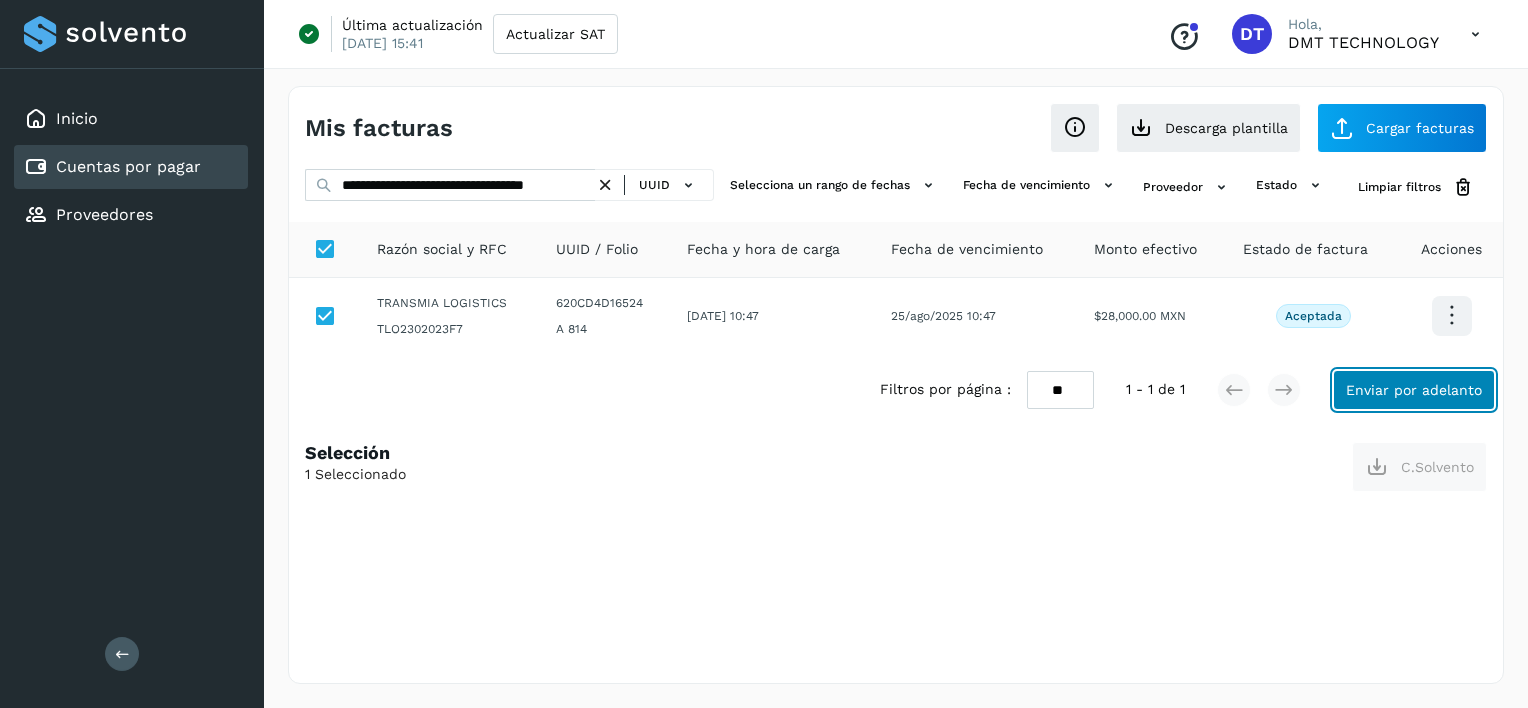 click on "Enviar por adelanto" 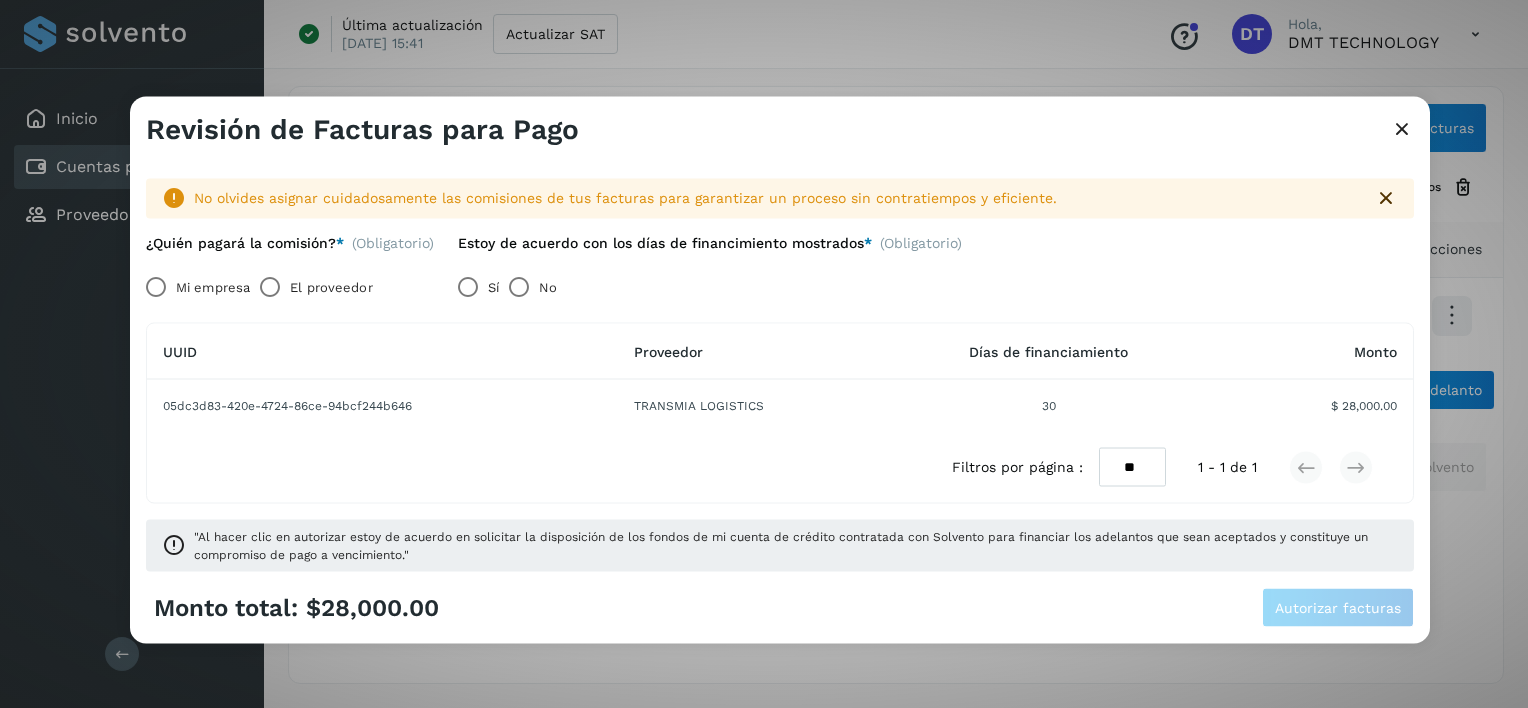 click on "El proveedor" at bounding box center [331, 287] 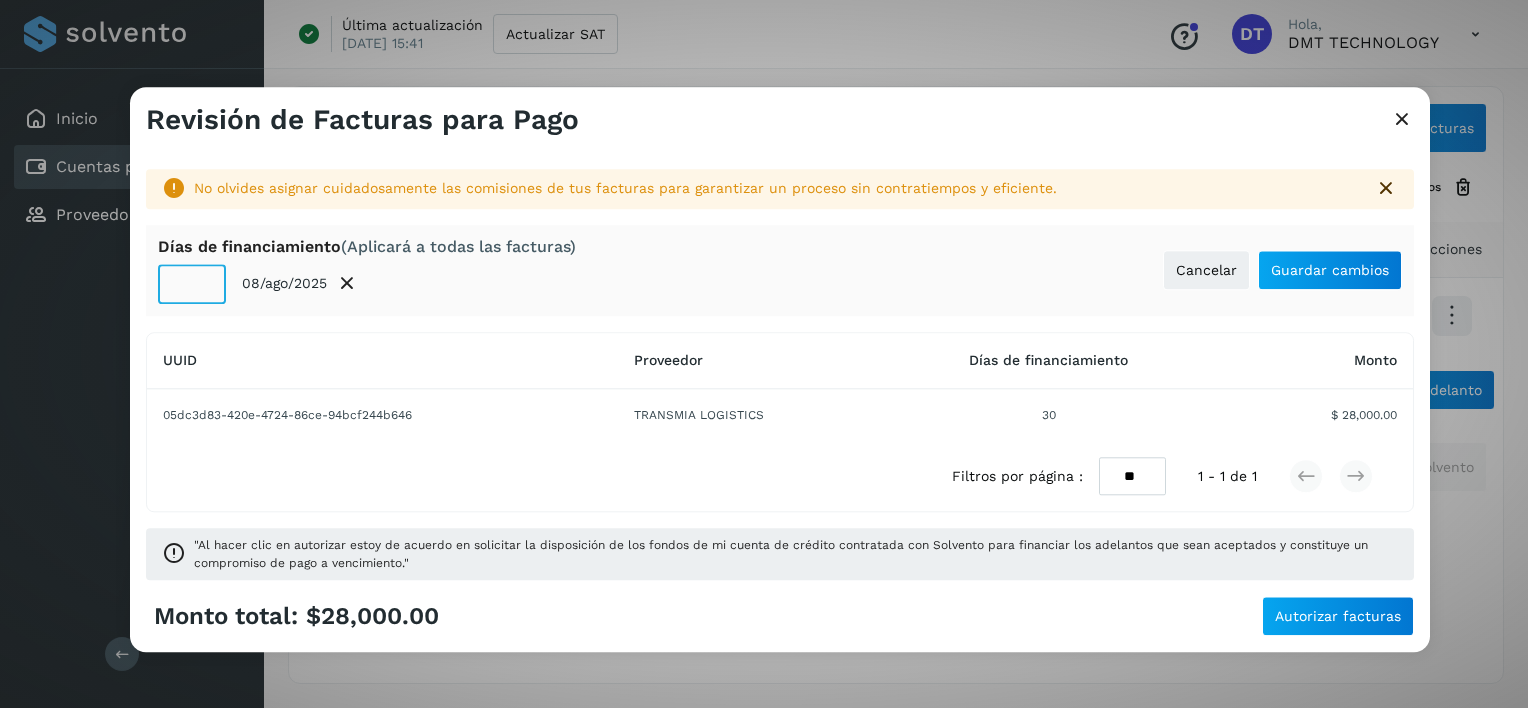click on "**" 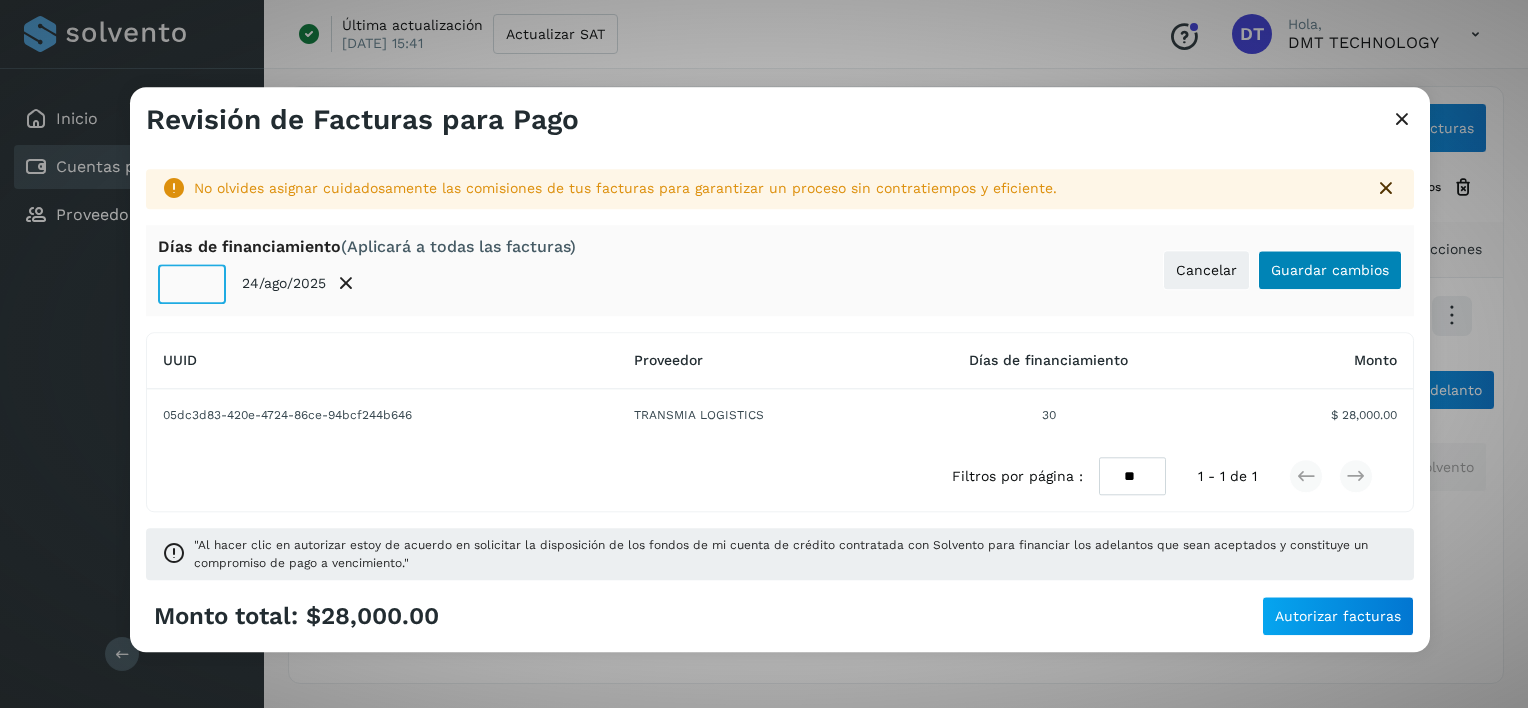 type on "**" 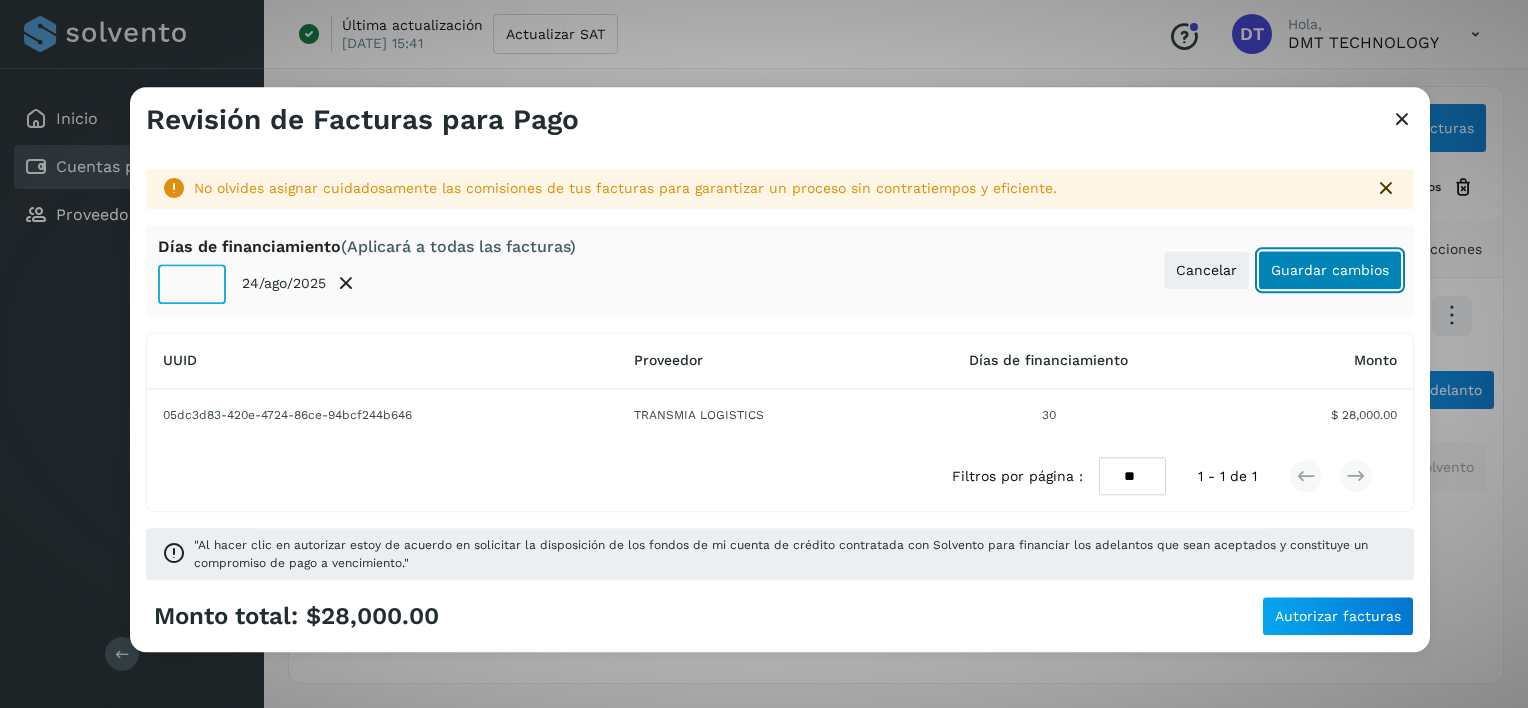 click on "Guardar cambios" 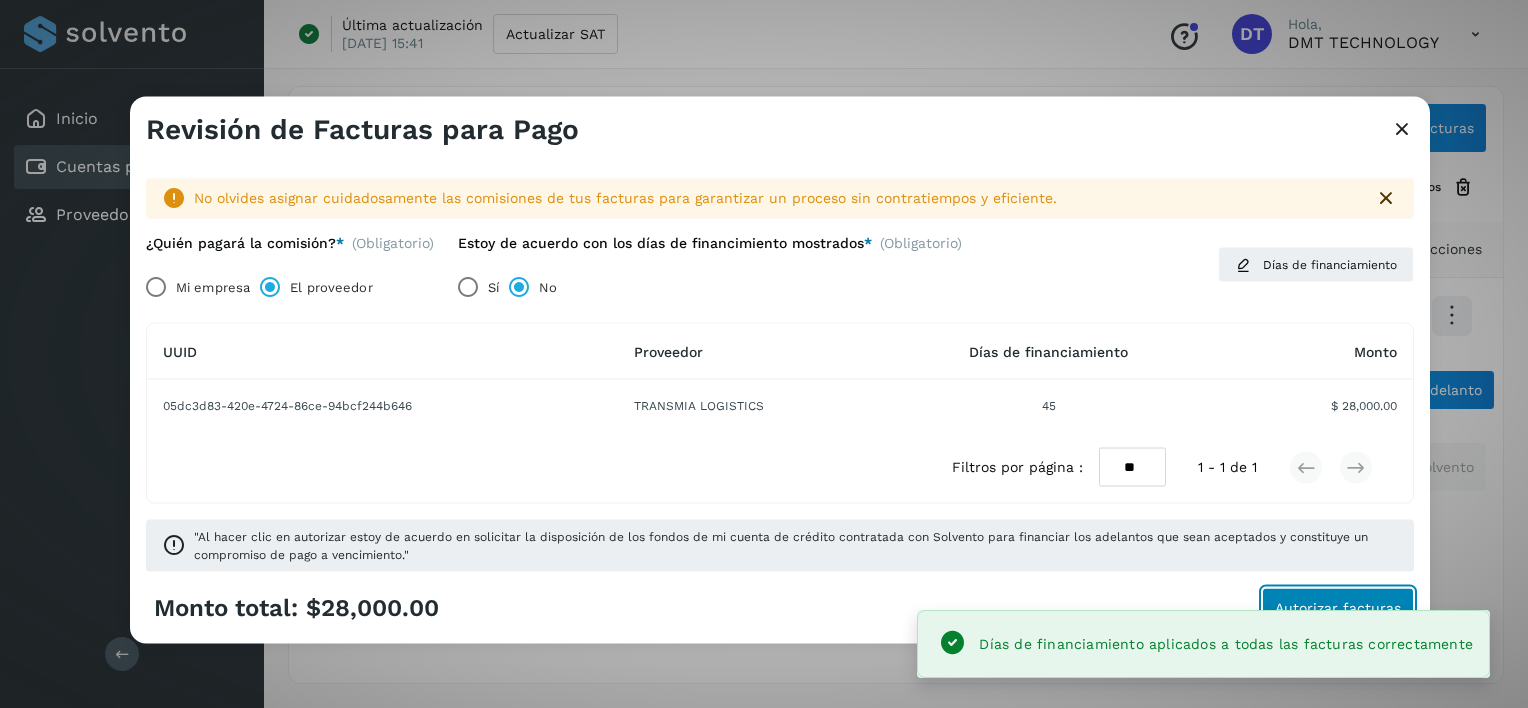 click on "Autorizar facturas" at bounding box center [1338, 607] 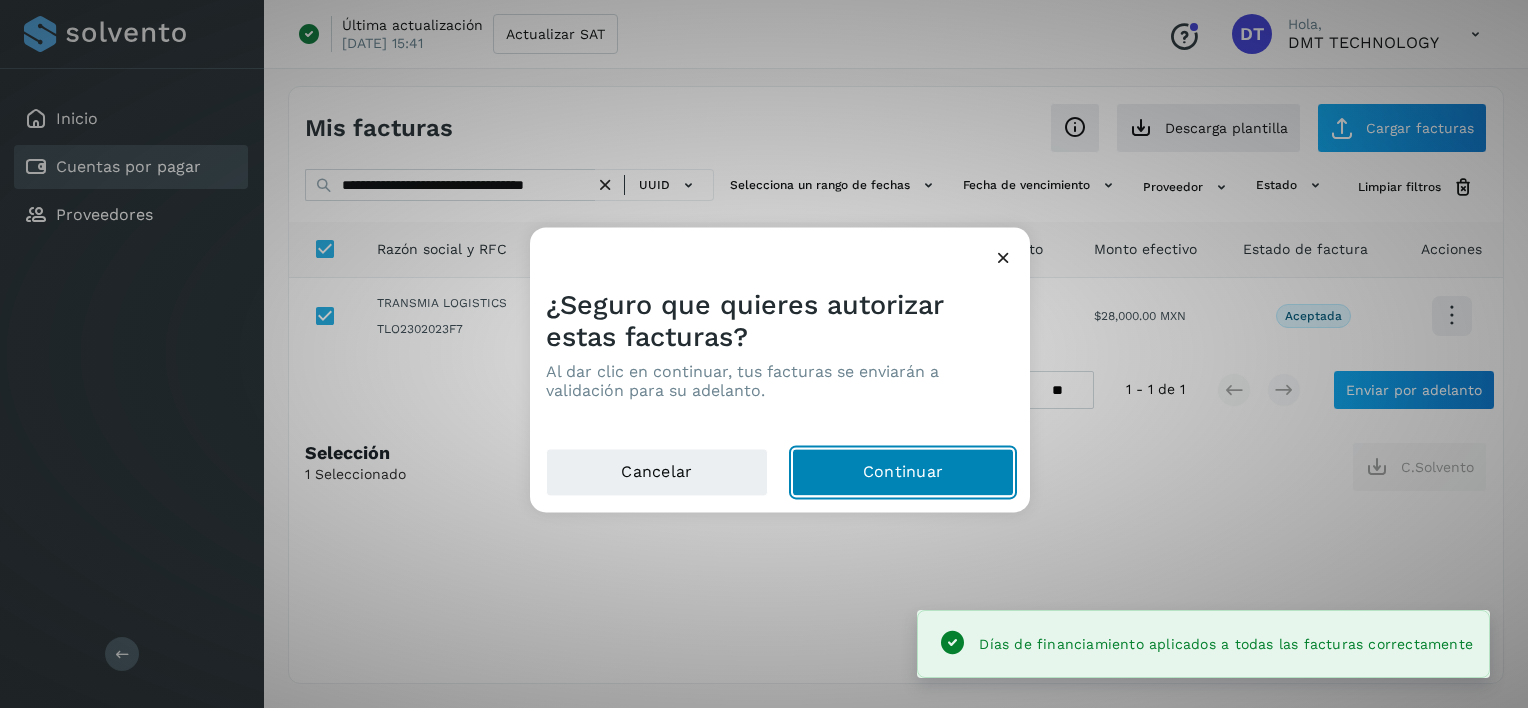 click on "Continuar" 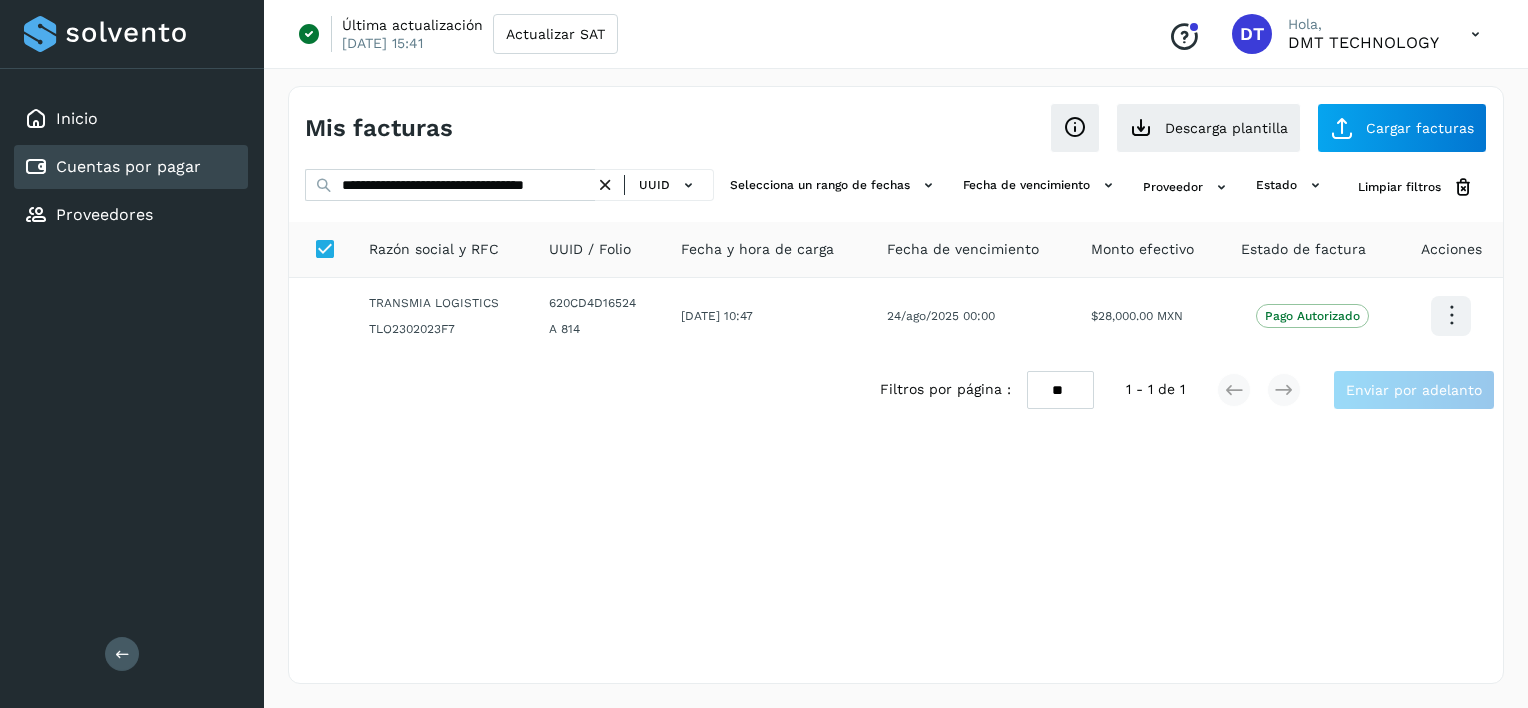 click at bounding box center [605, 185] 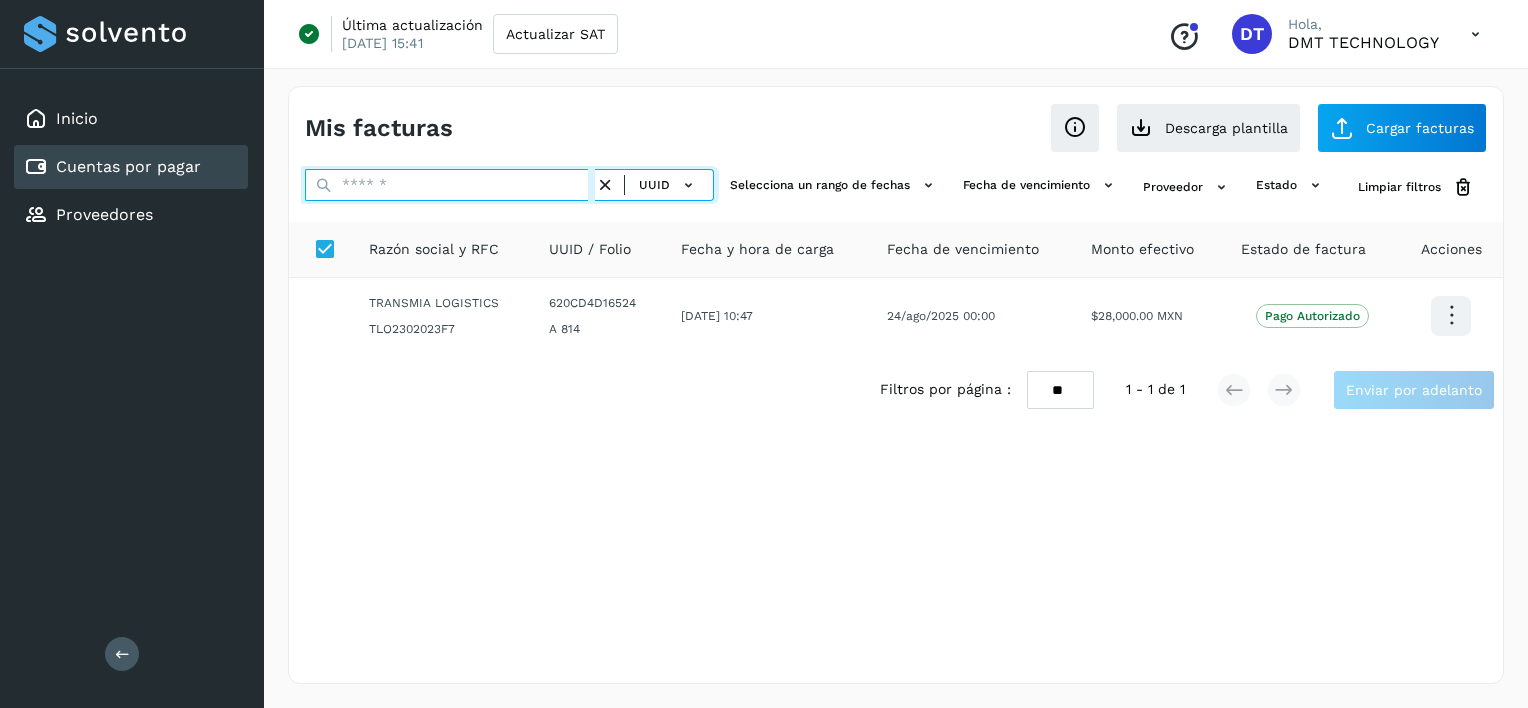 click at bounding box center [450, 185] 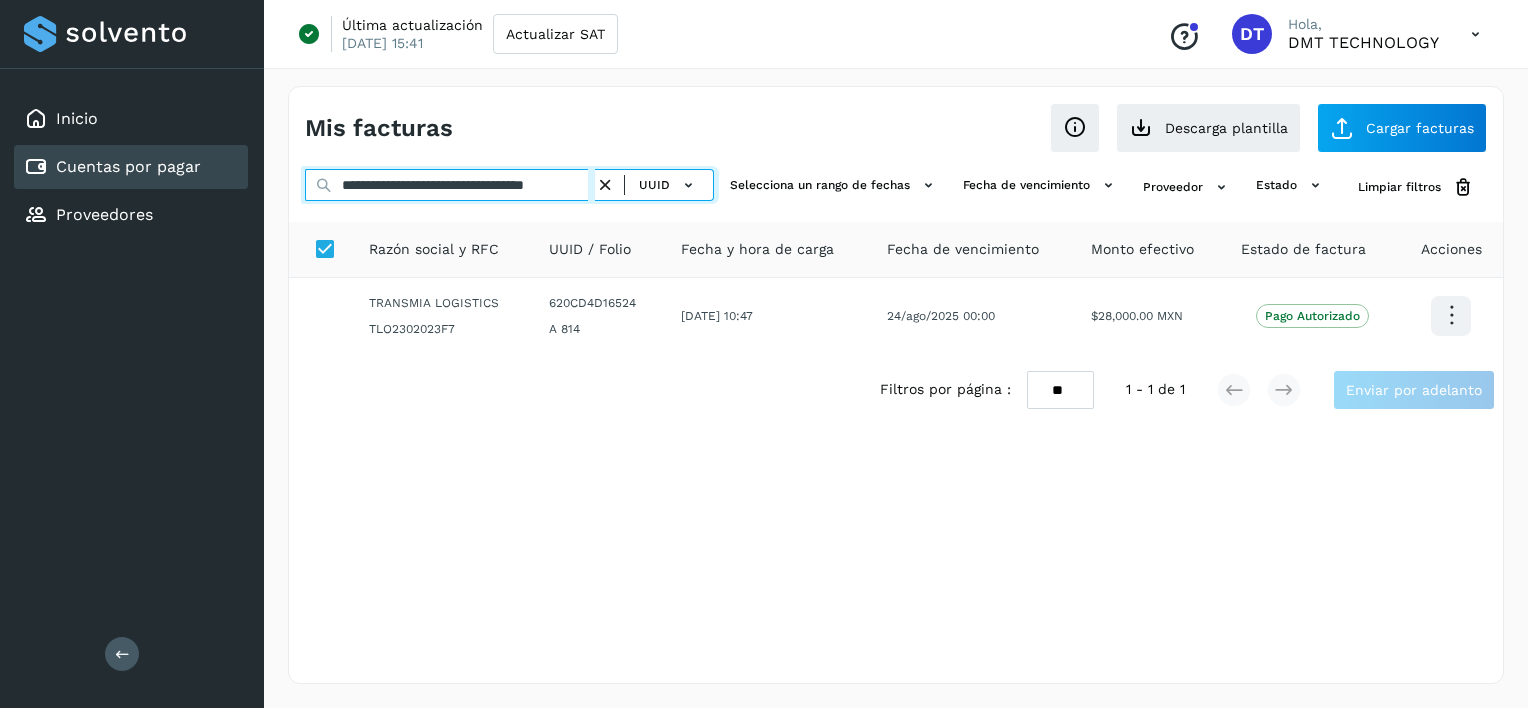 scroll, scrollTop: 0, scrollLeft: 58, axis: horizontal 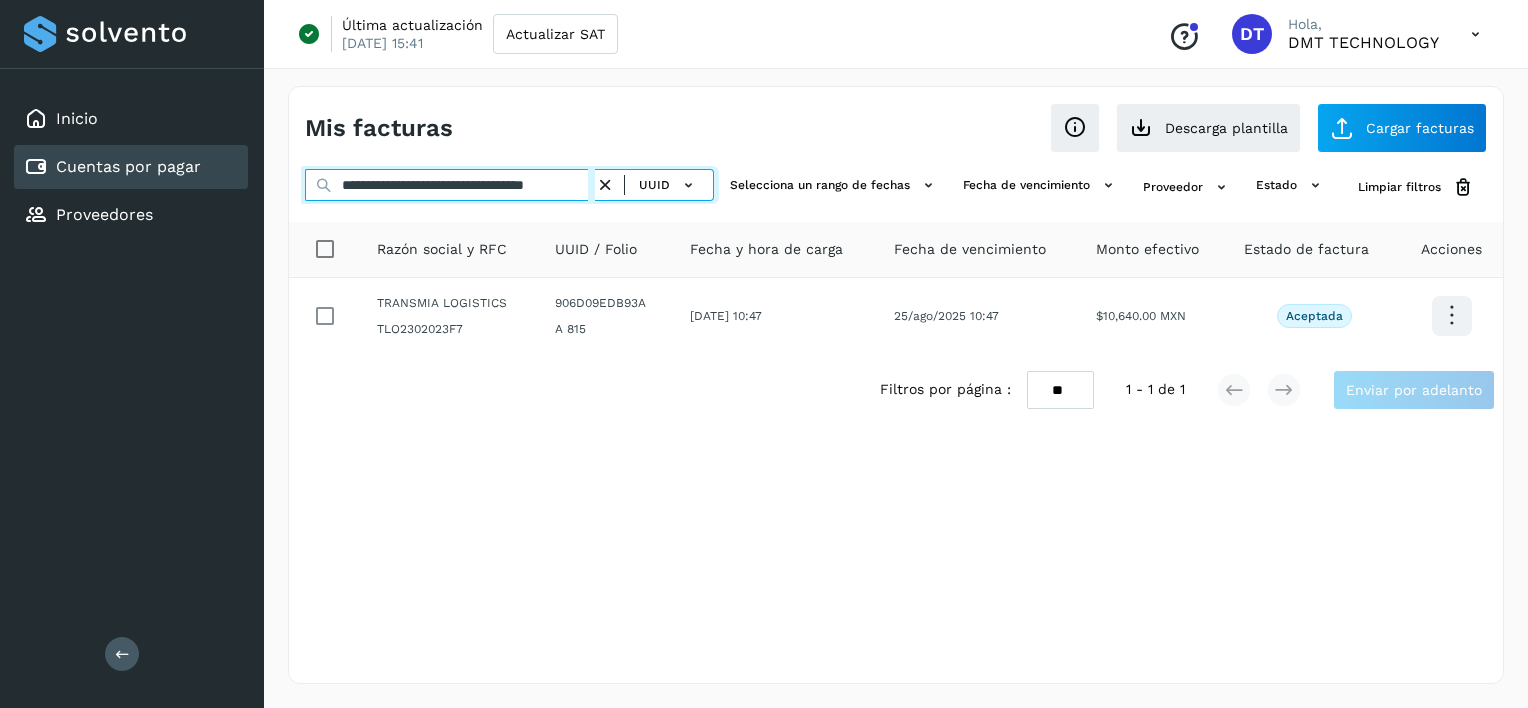 type on "**********" 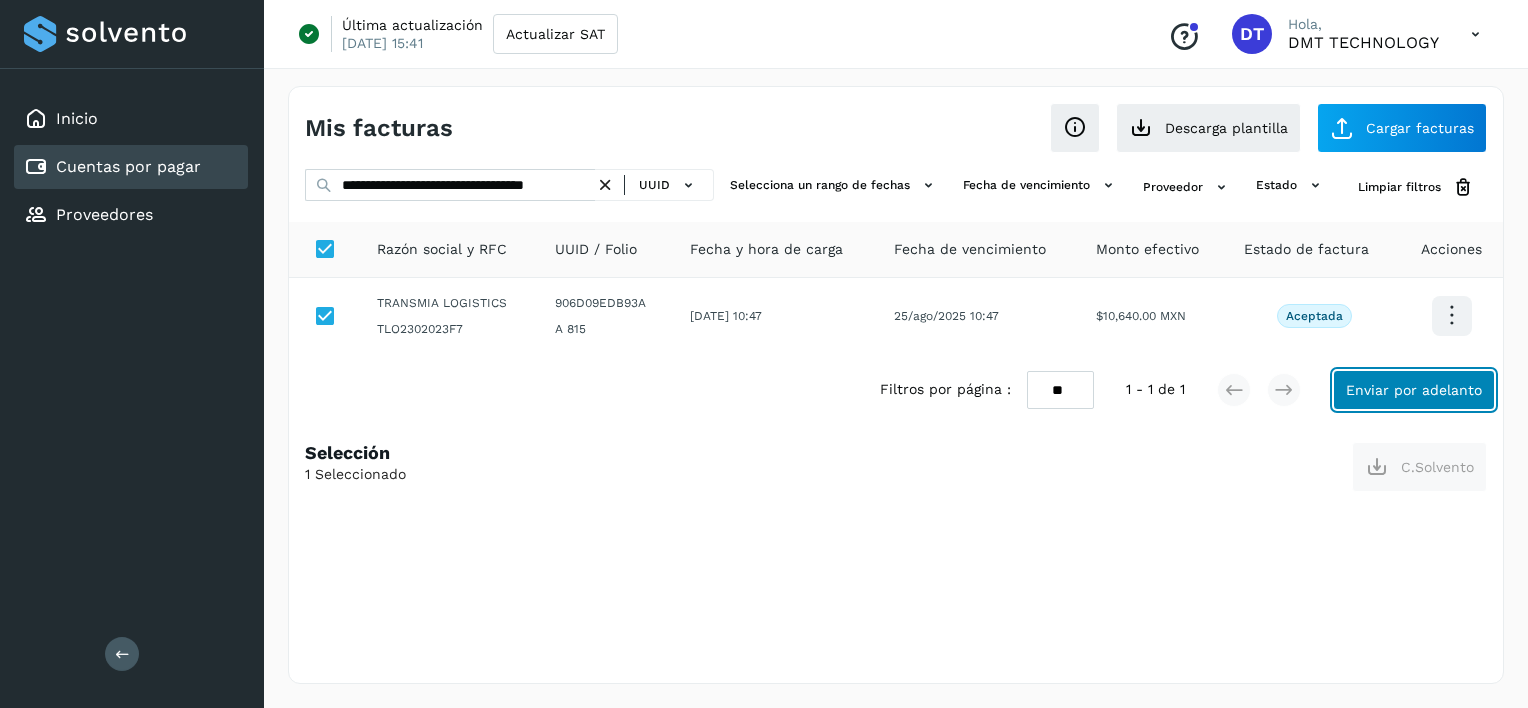click on "Enviar por adelanto" 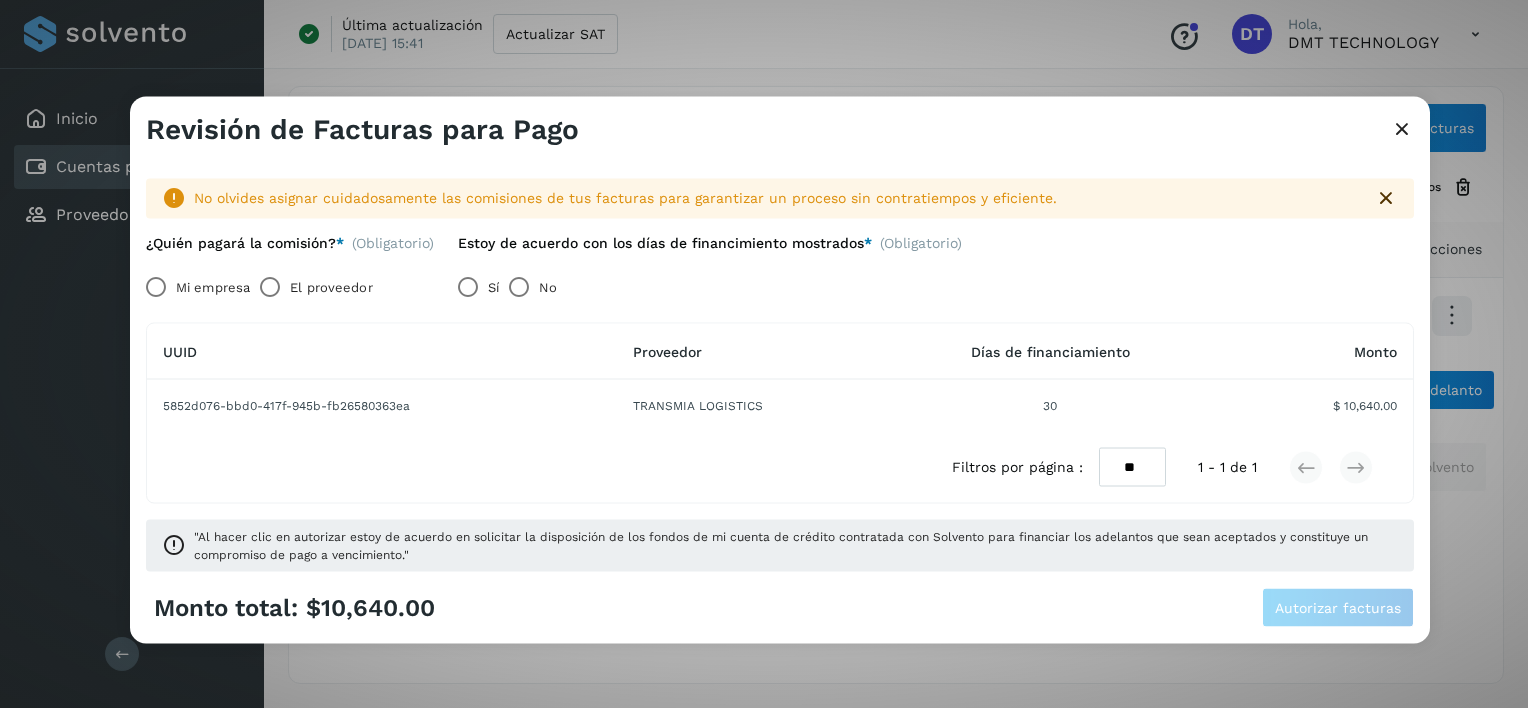 click on "El proveedor" at bounding box center (331, 287) 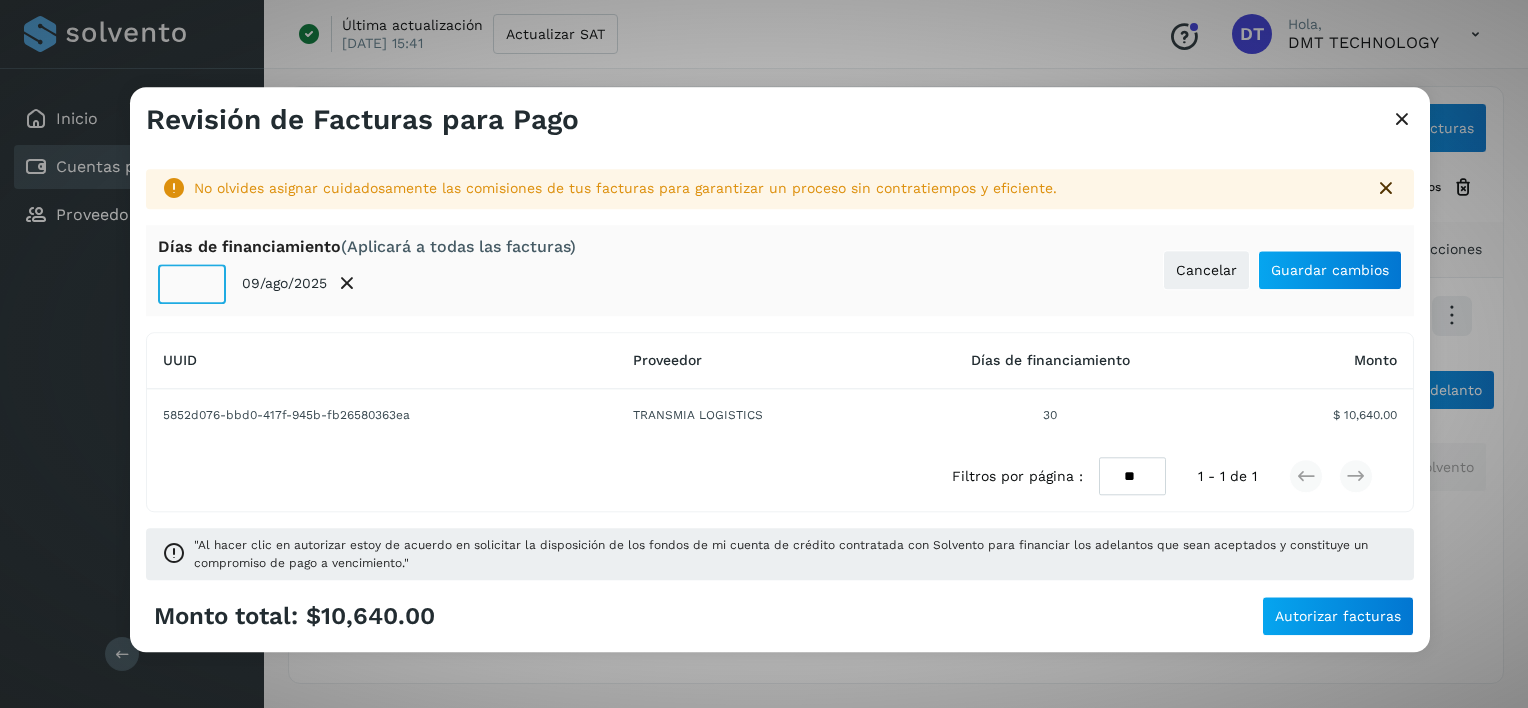 click on "**" 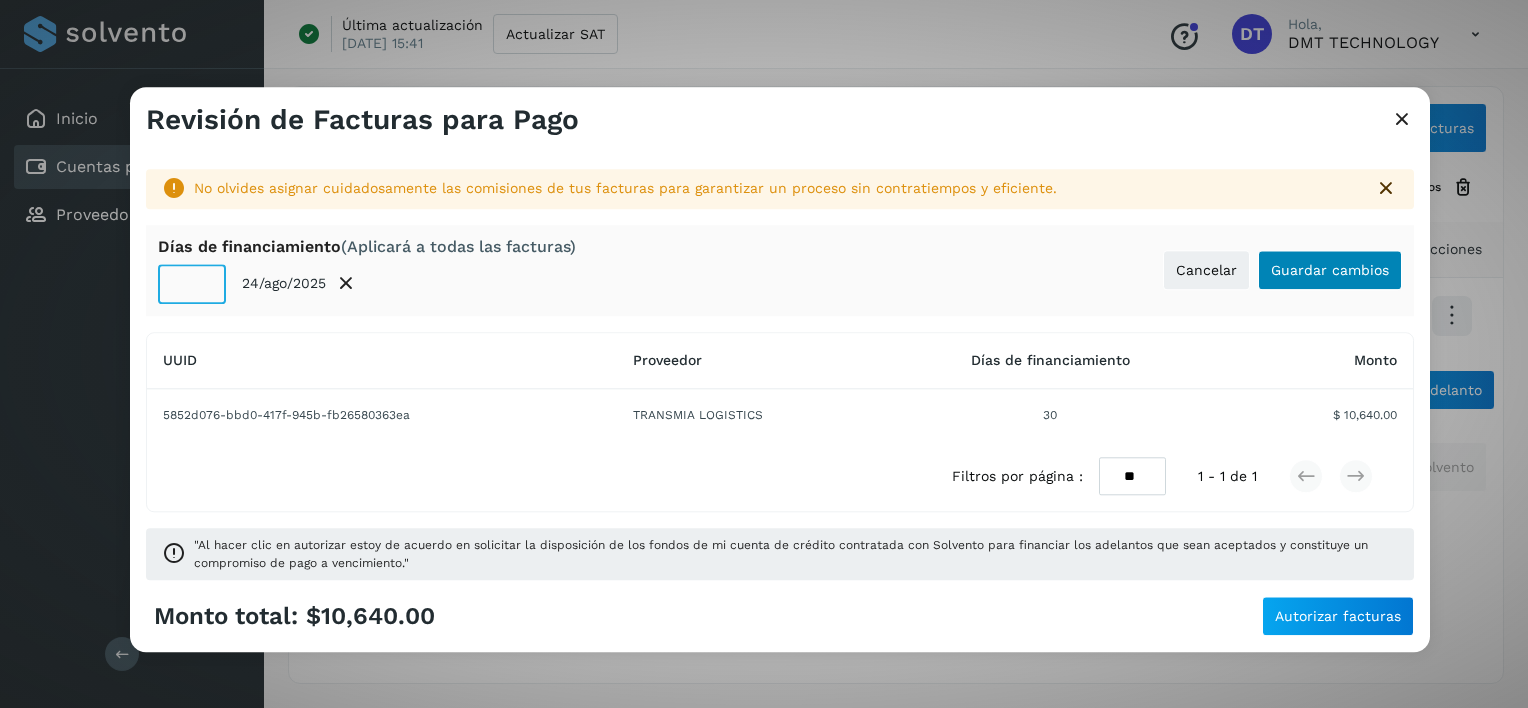 type on "**" 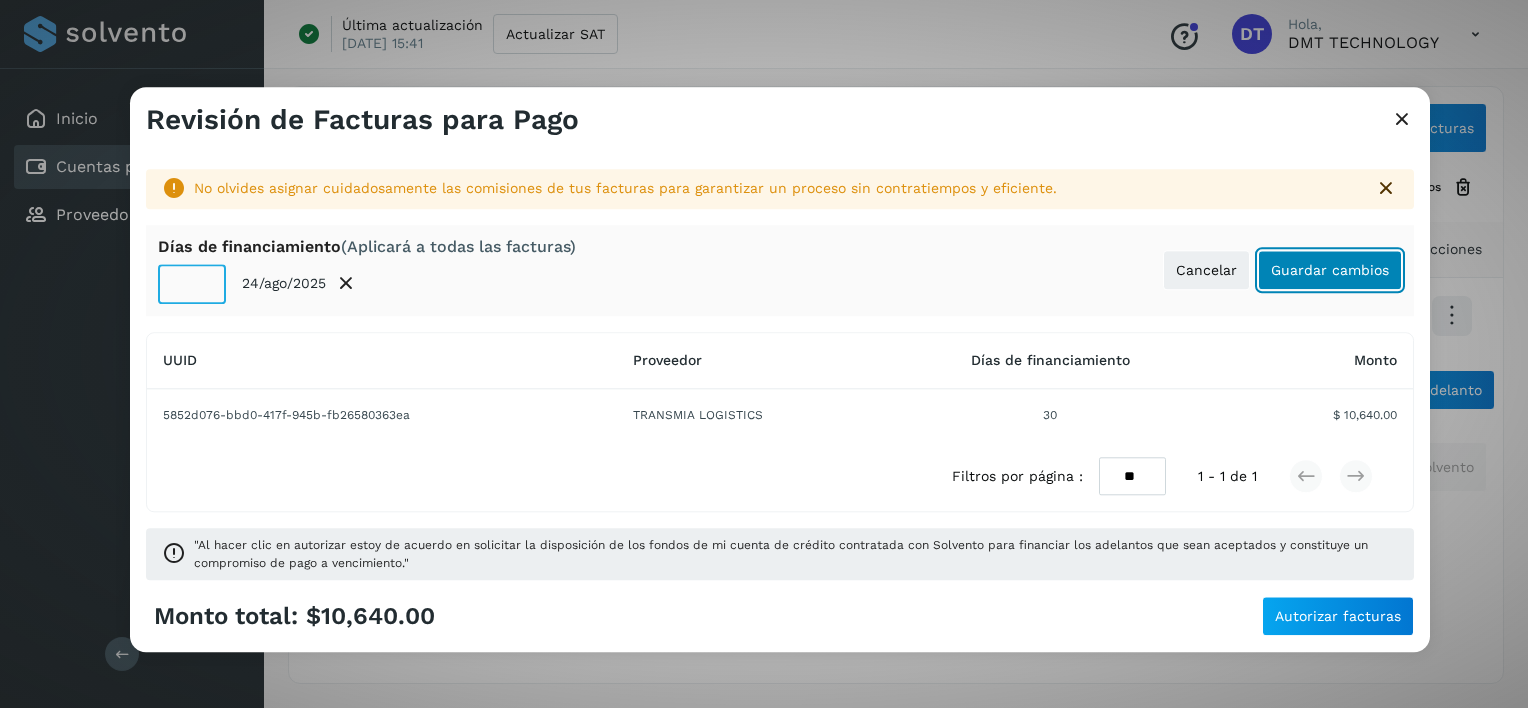 click on "Guardar cambios" 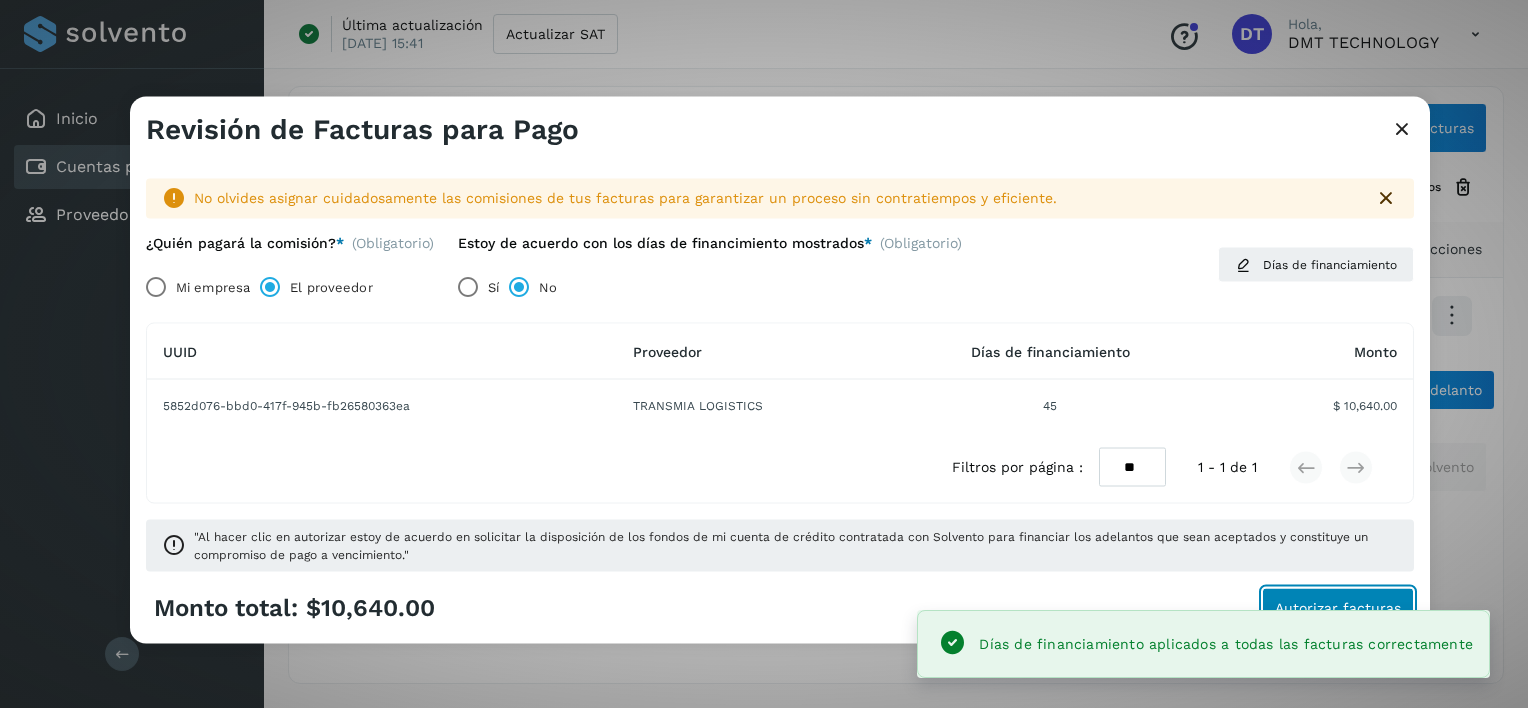click on "Autorizar facturas" at bounding box center [1338, 607] 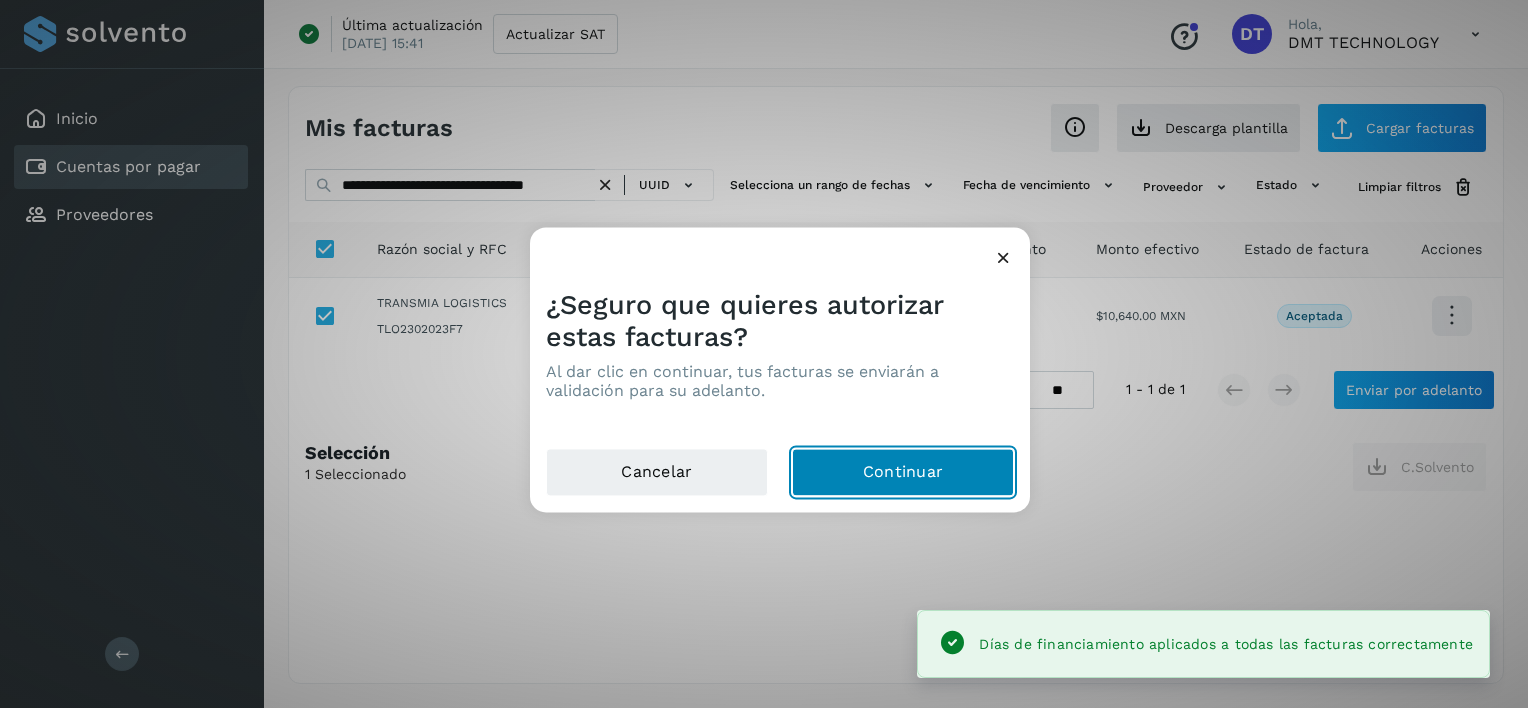 click on "Continuar" 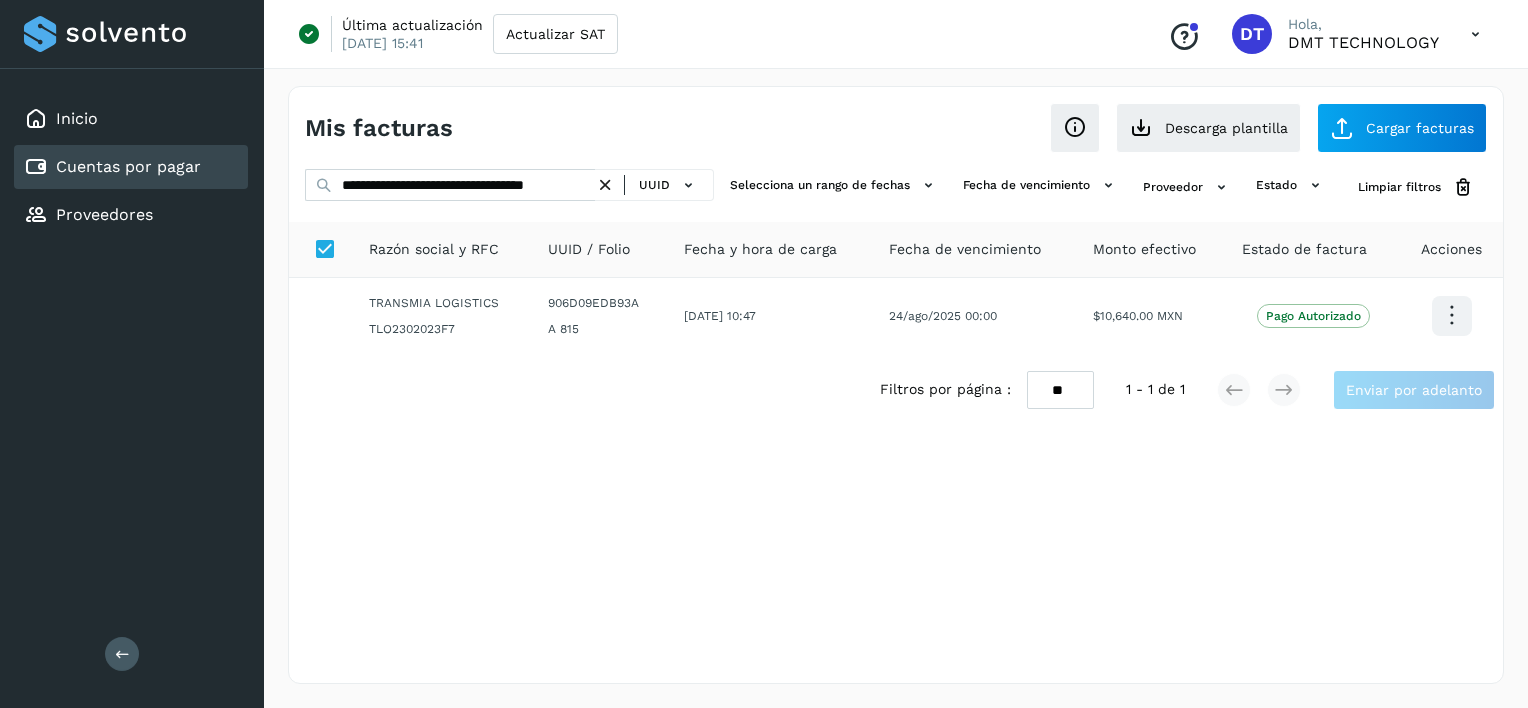 click at bounding box center (605, 185) 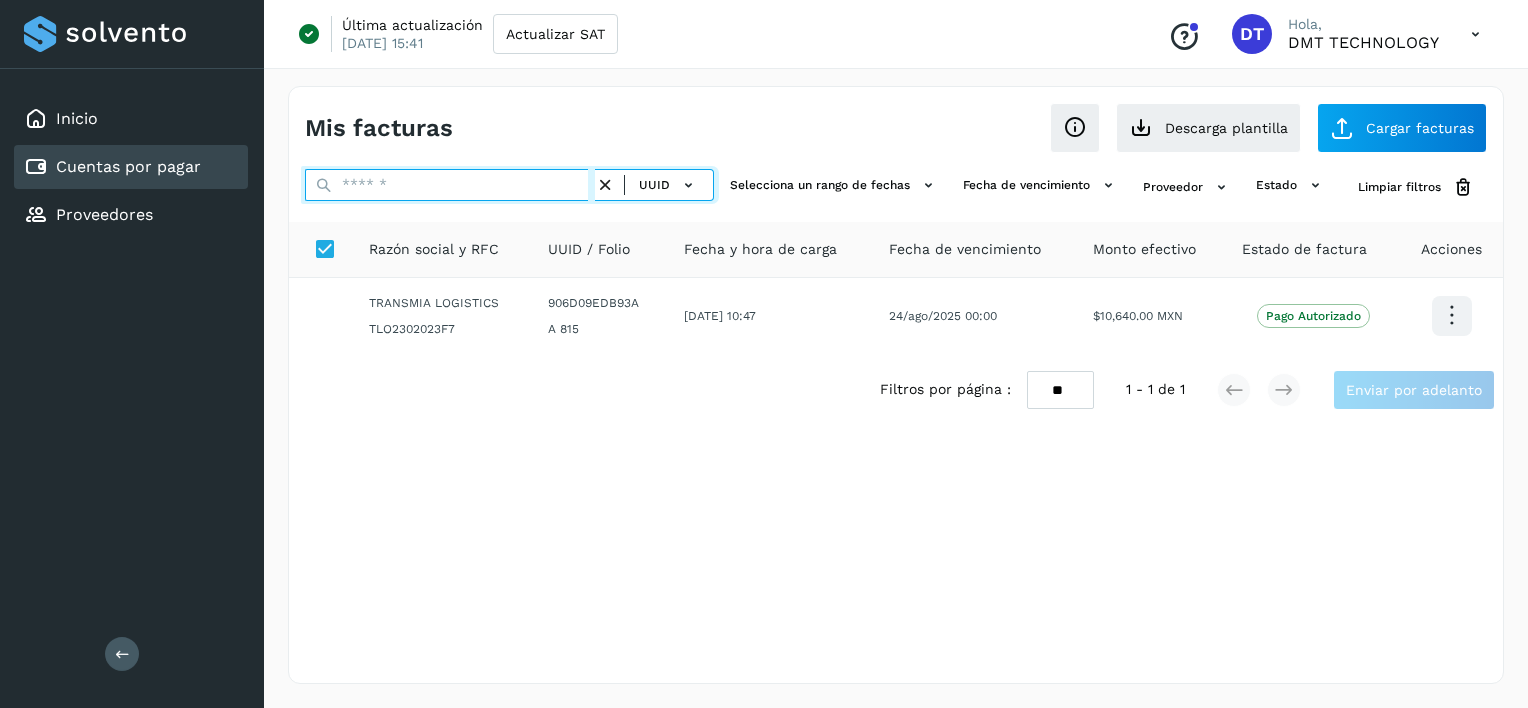 click at bounding box center [450, 185] 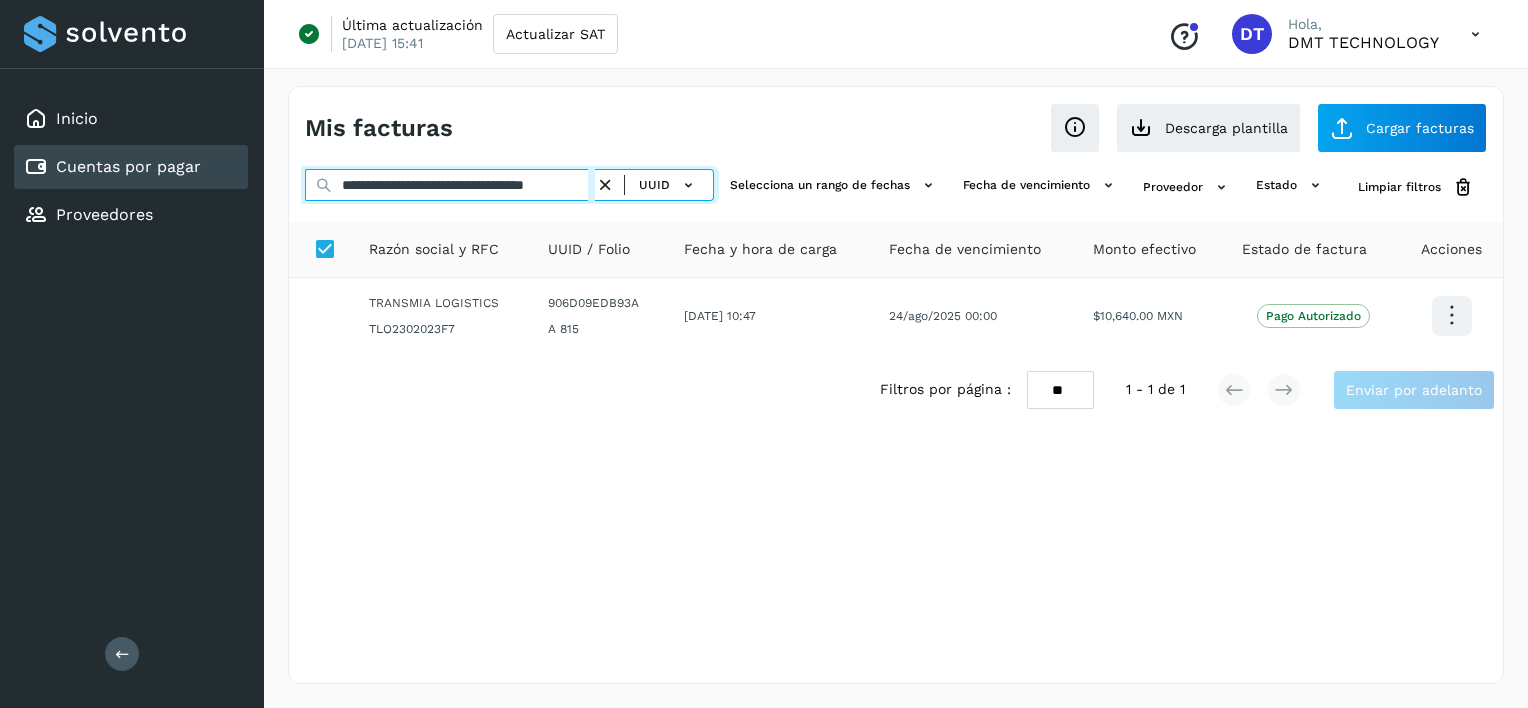 scroll, scrollTop: 0, scrollLeft: 46, axis: horizontal 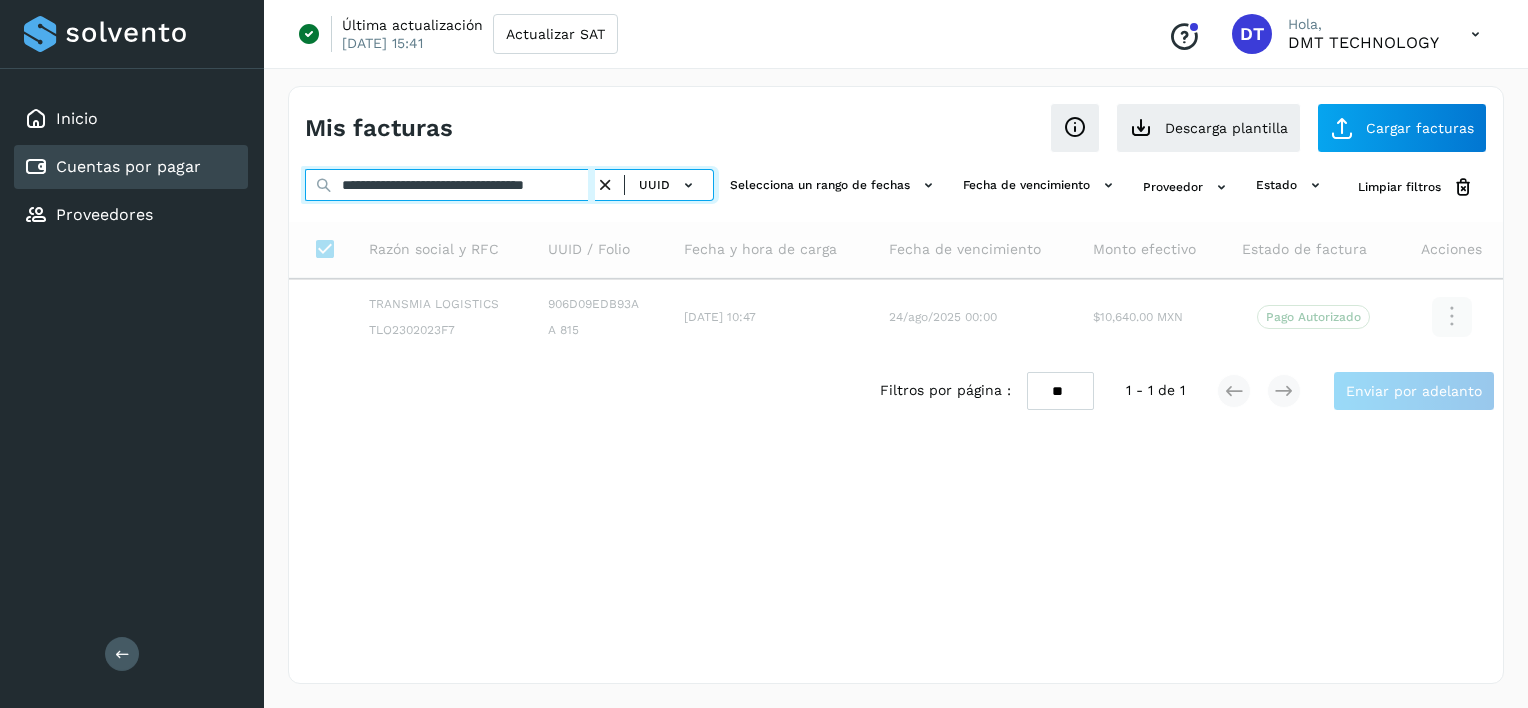 type on "**********" 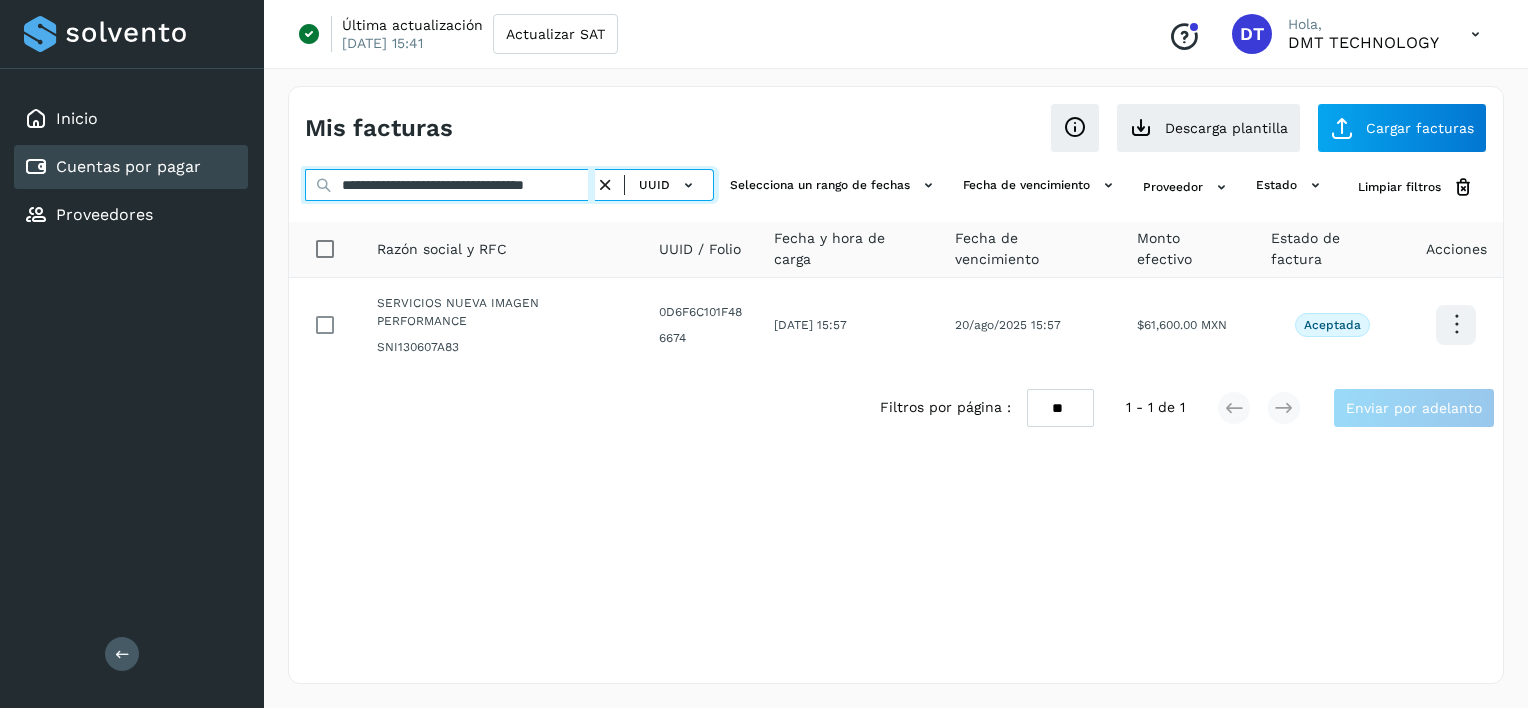 scroll, scrollTop: 0, scrollLeft: 0, axis: both 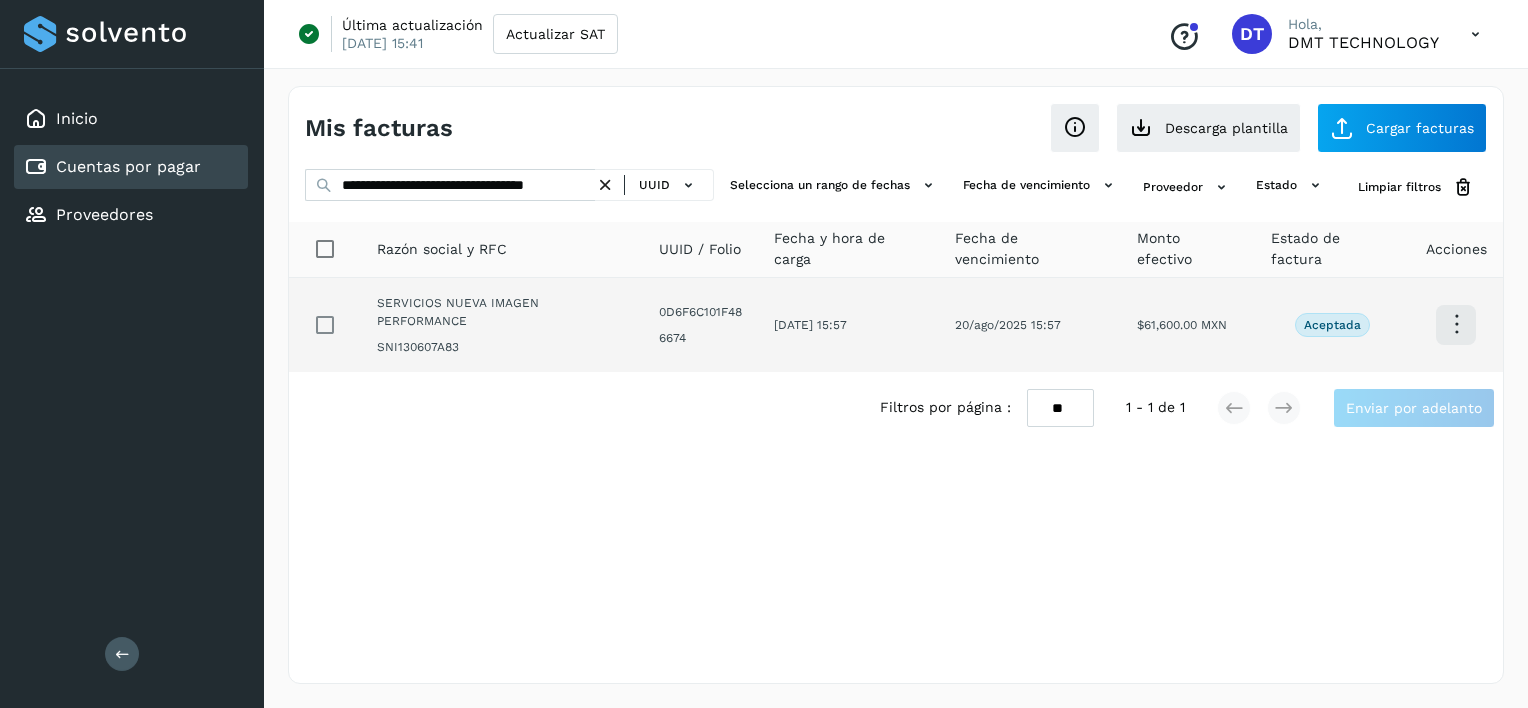 click 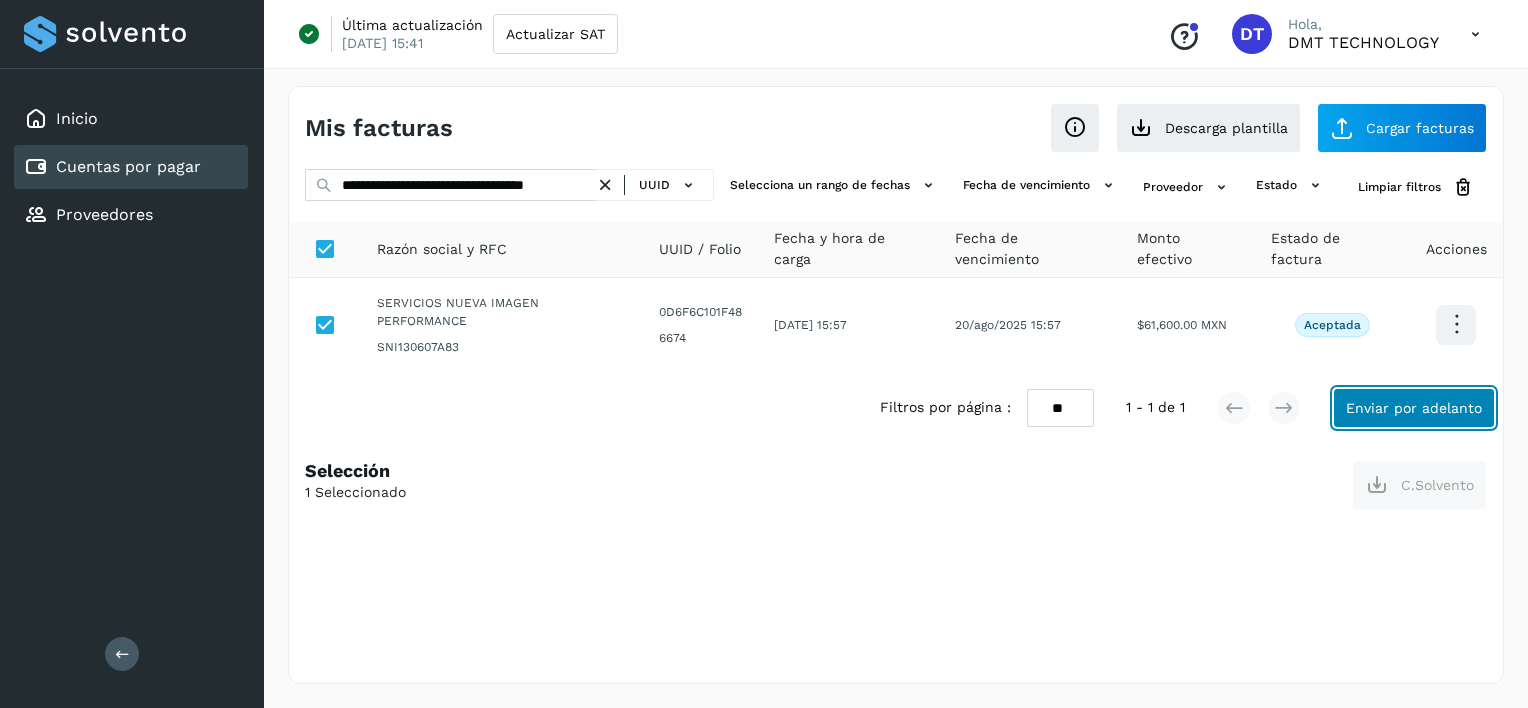 click on "Enviar por adelanto" 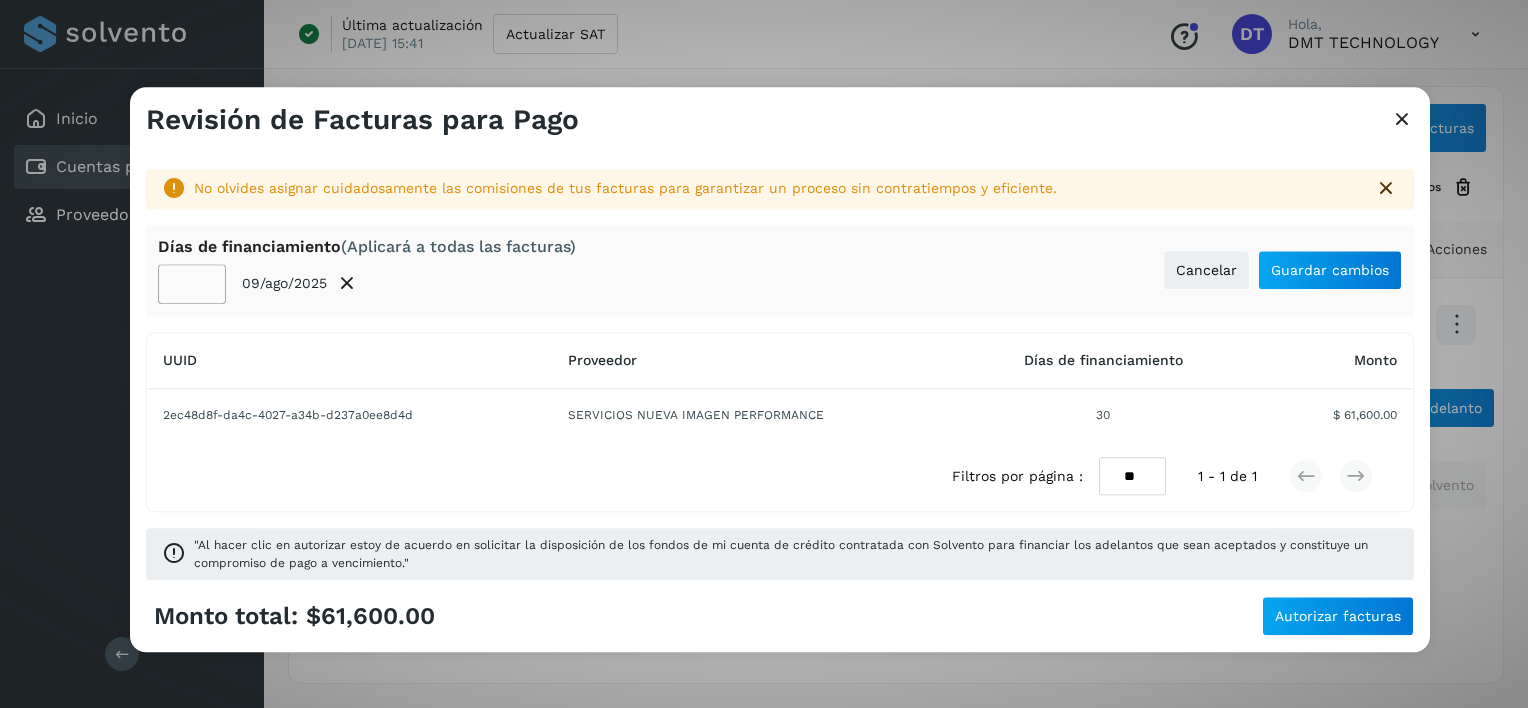 click on "**" 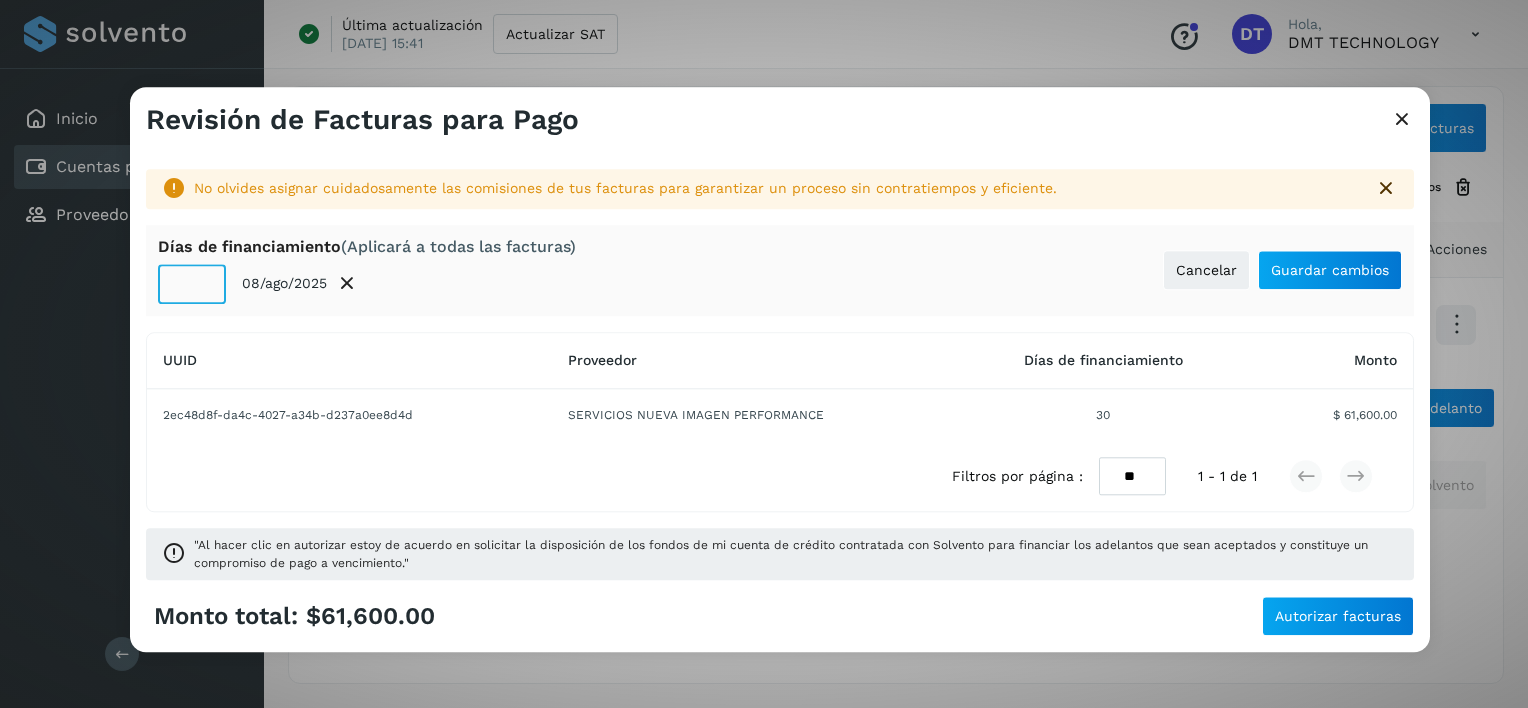 click on "**" 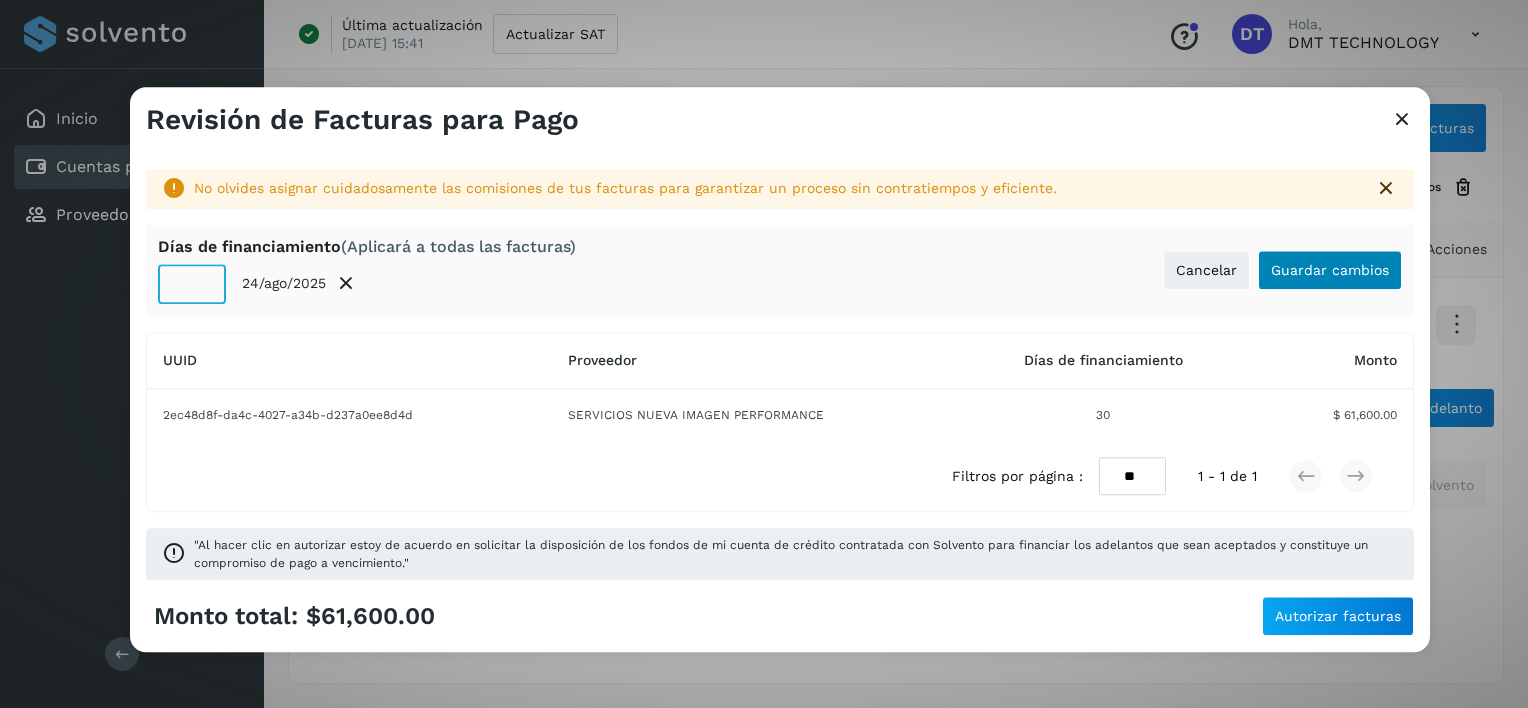 type on "**" 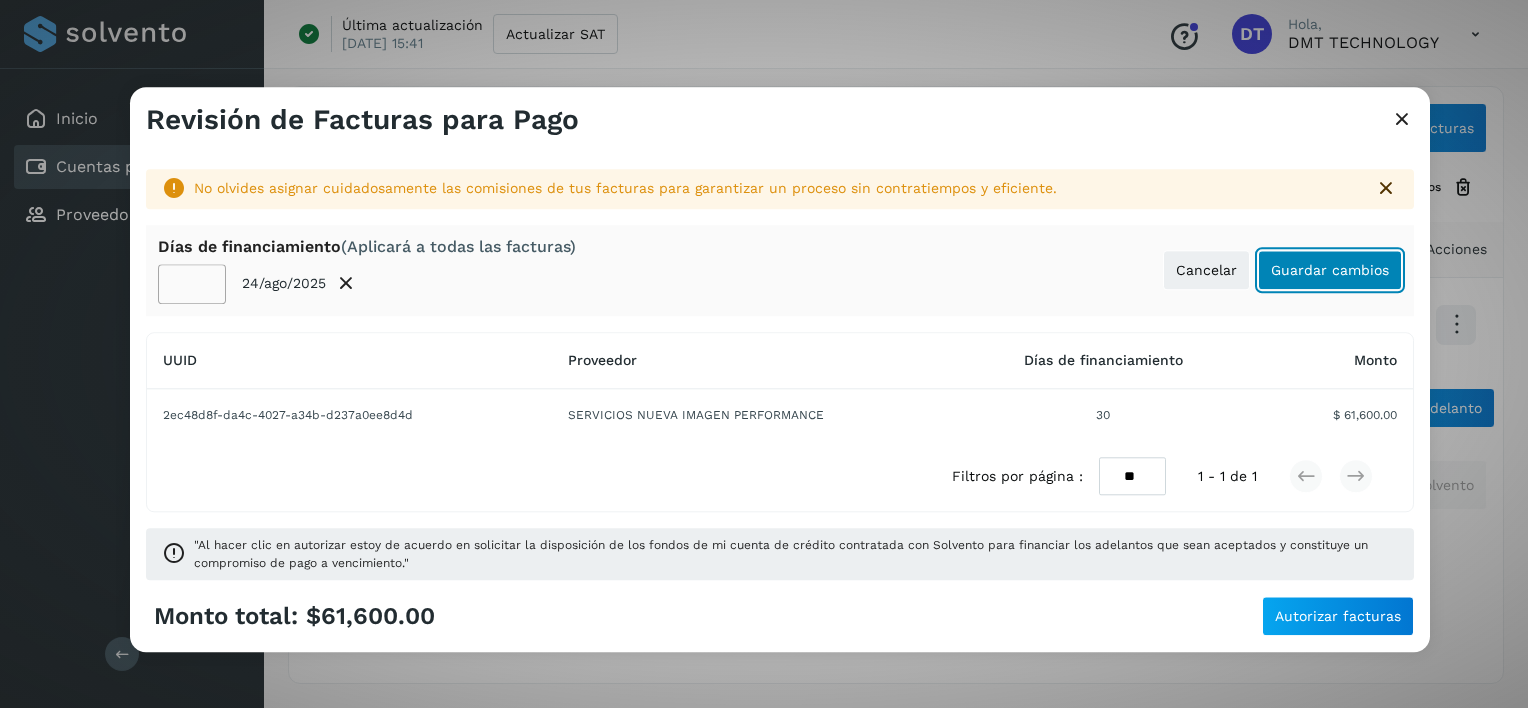 click on "Guardar cambios" 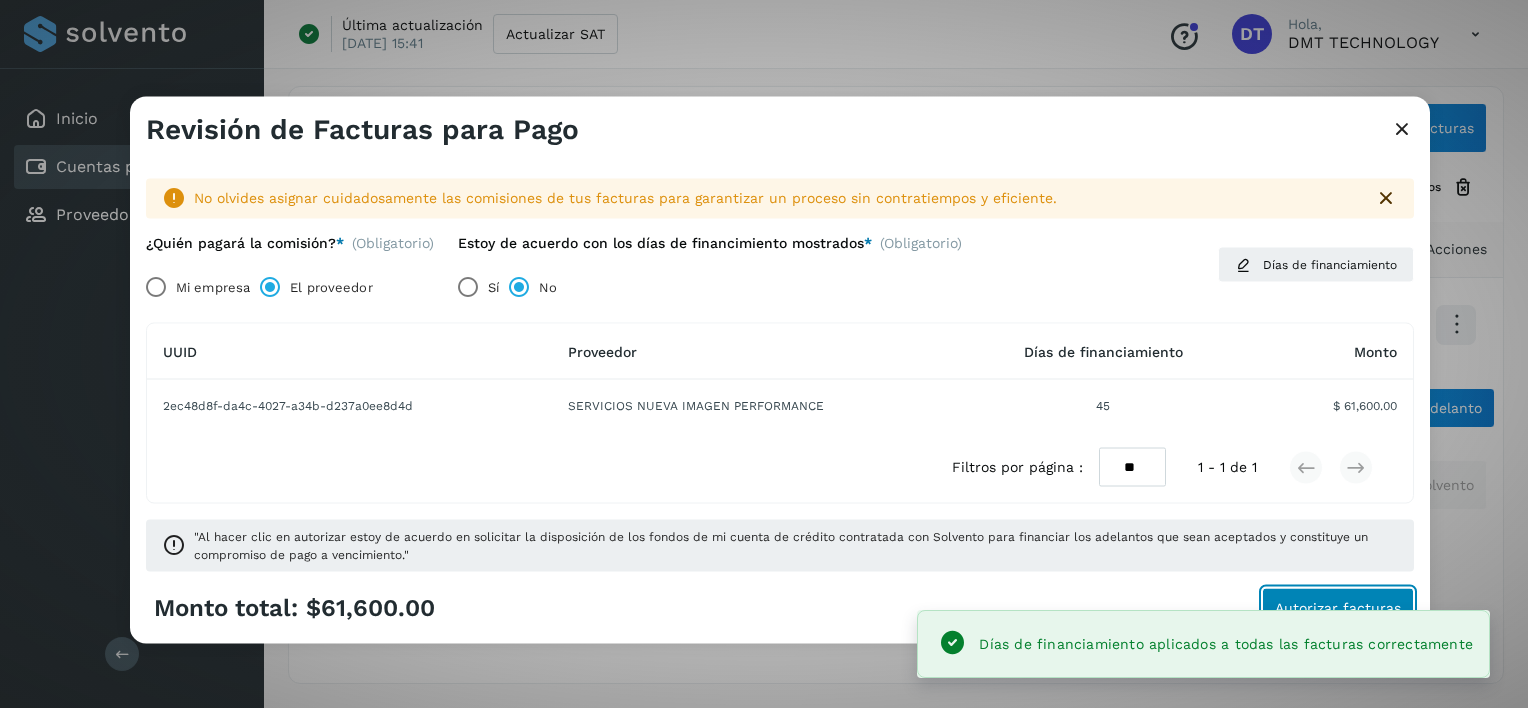 click on "Autorizar facturas" at bounding box center (1338, 607) 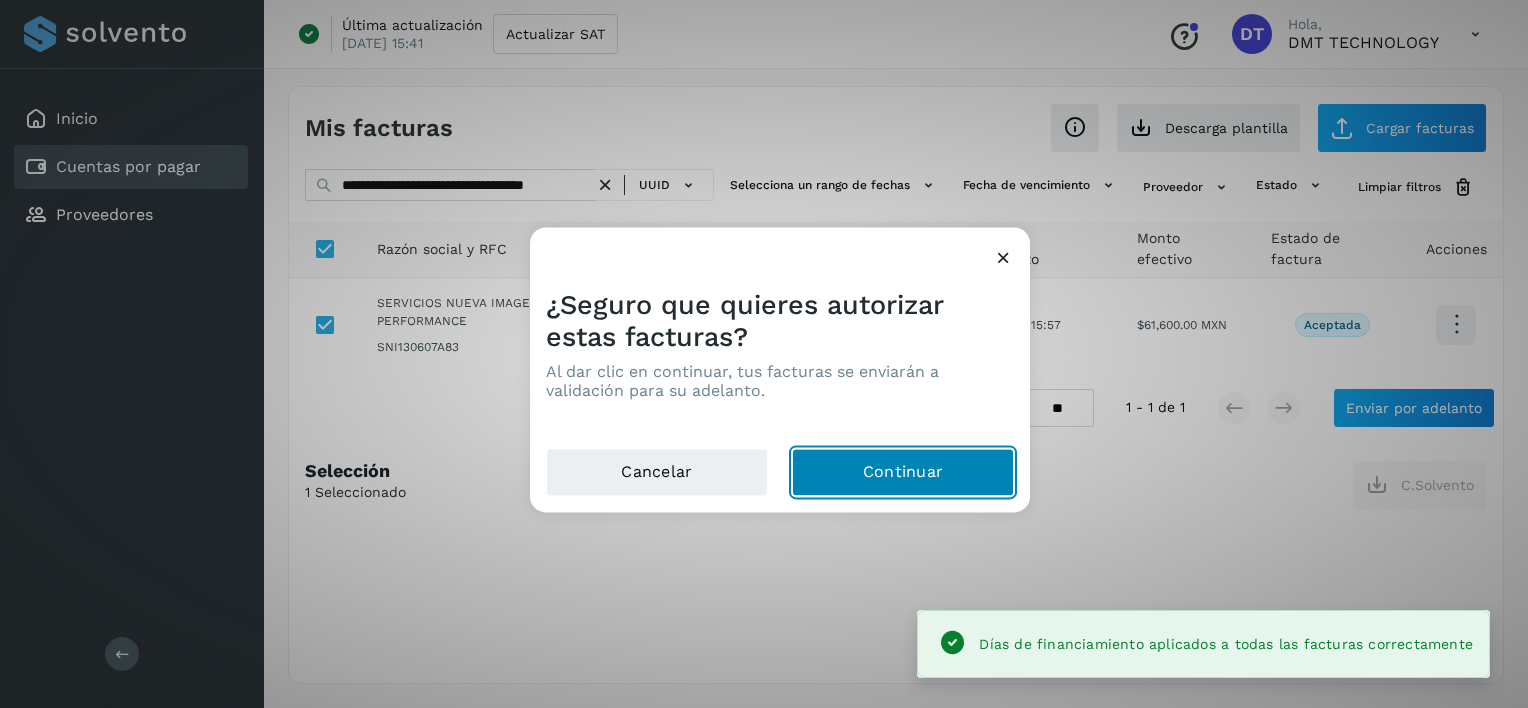 click on "Continuar" 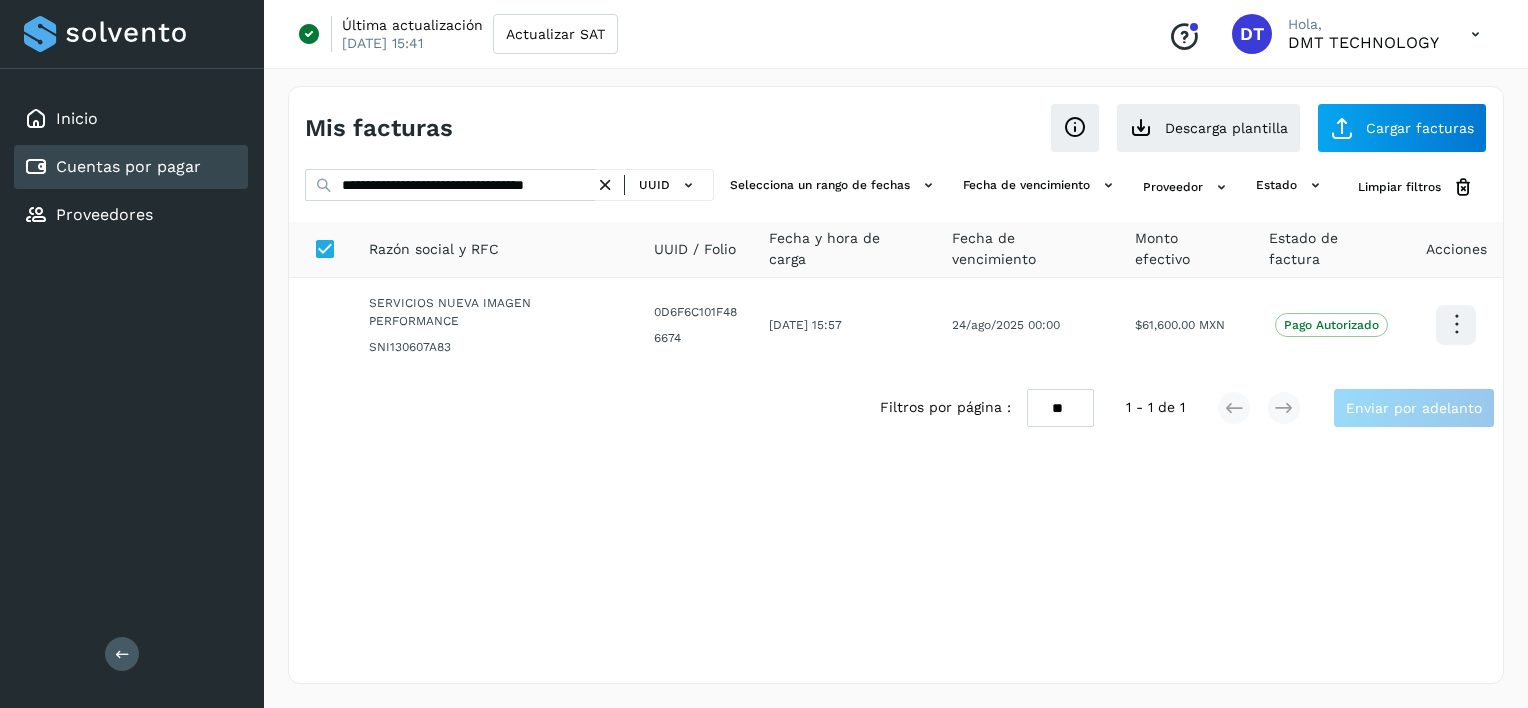 click at bounding box center (605, 185) 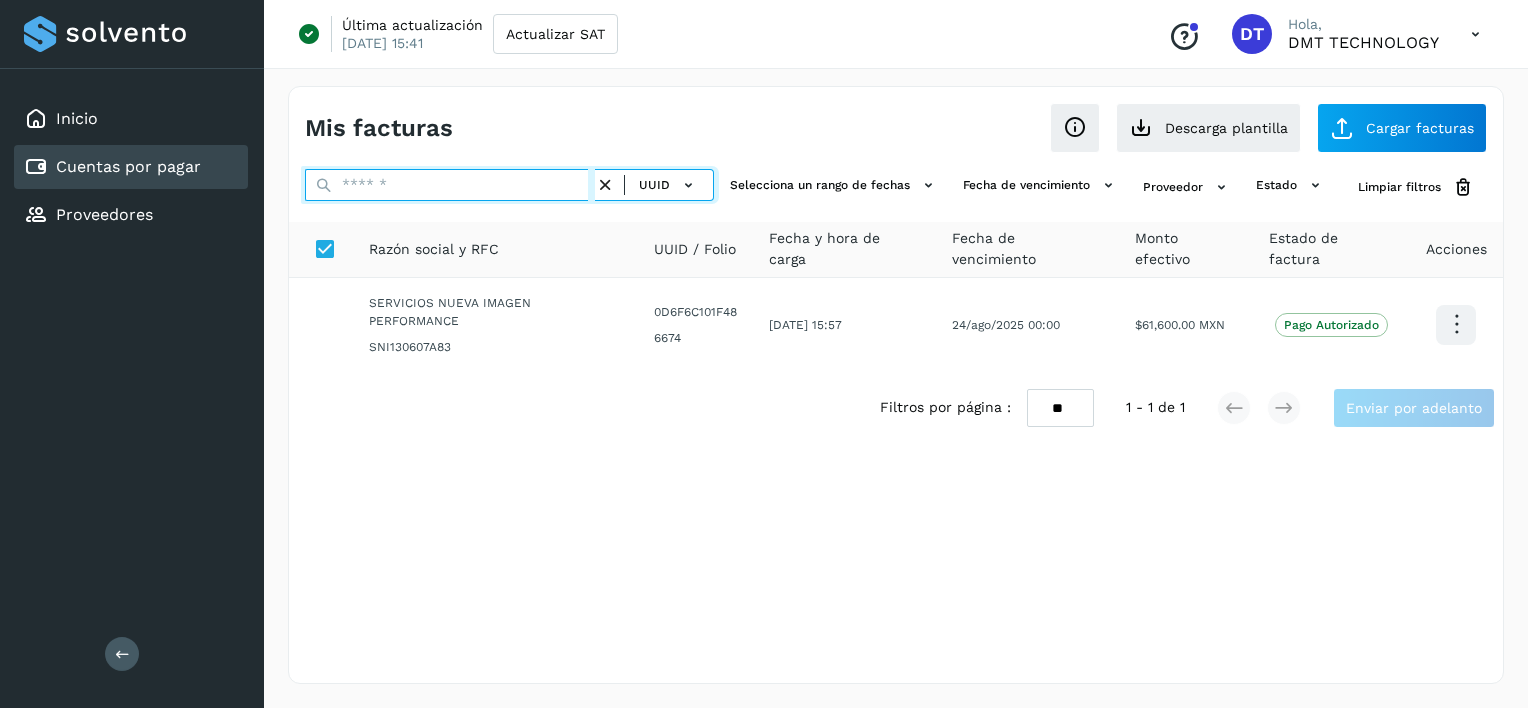 click at bounding box center (450, 185) 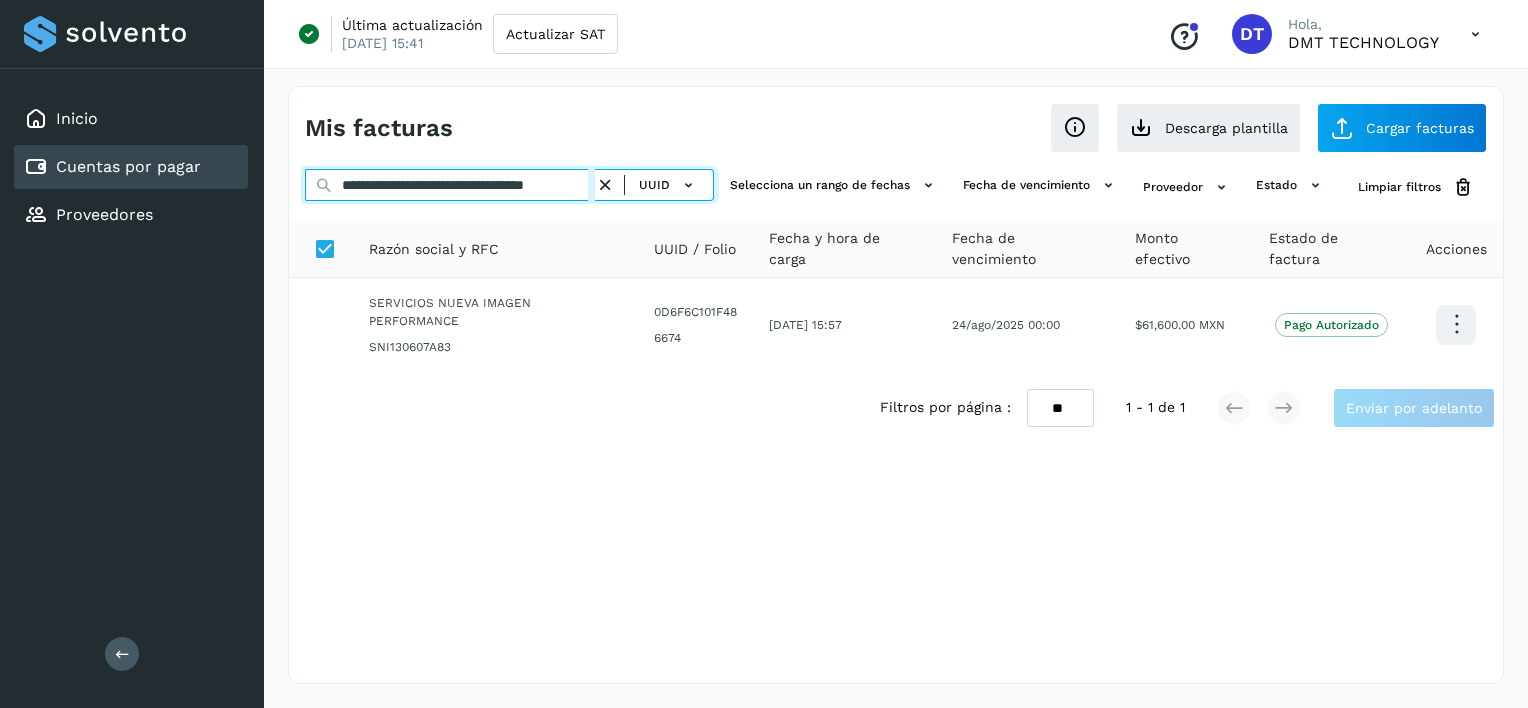 scroll, scrollTop: 0, scrollLeft: 19, axis: horizontal 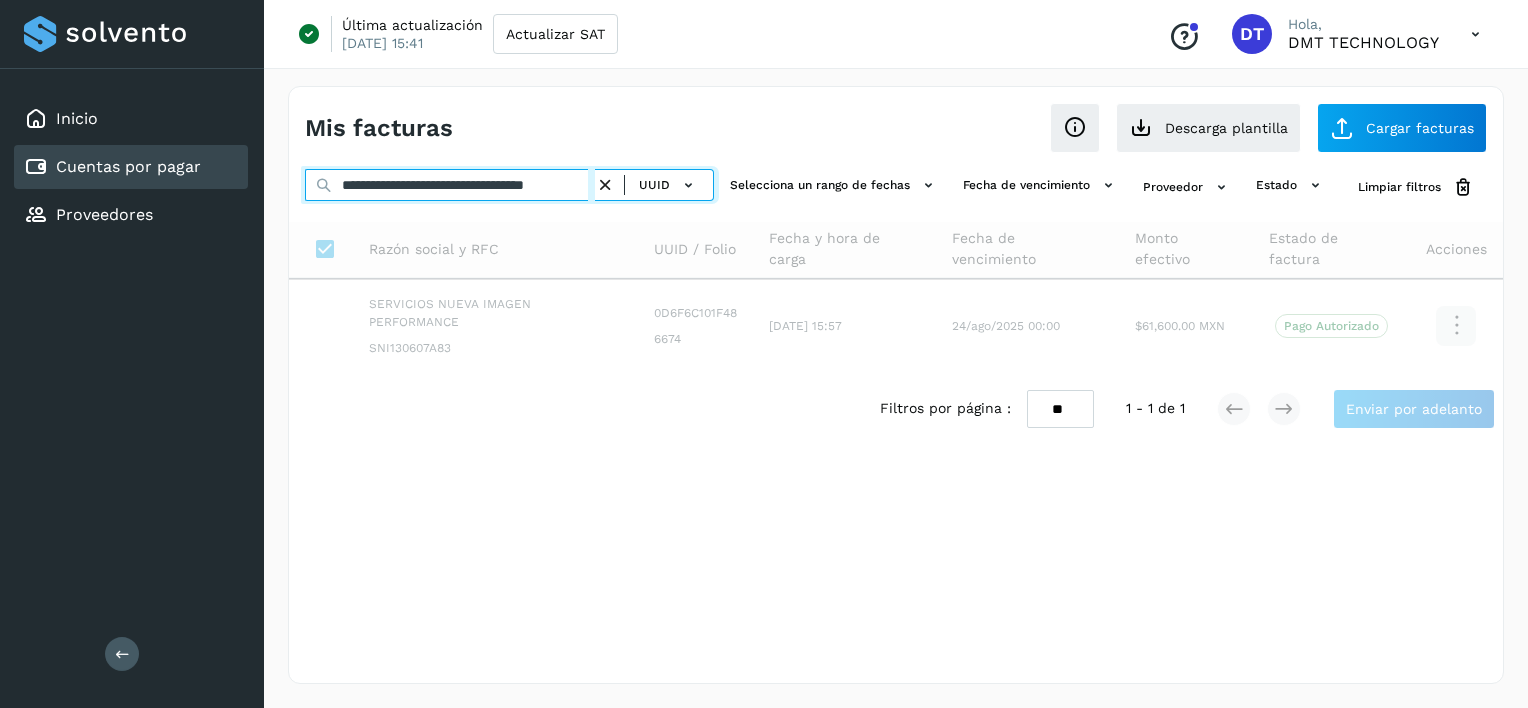 type on "**********" 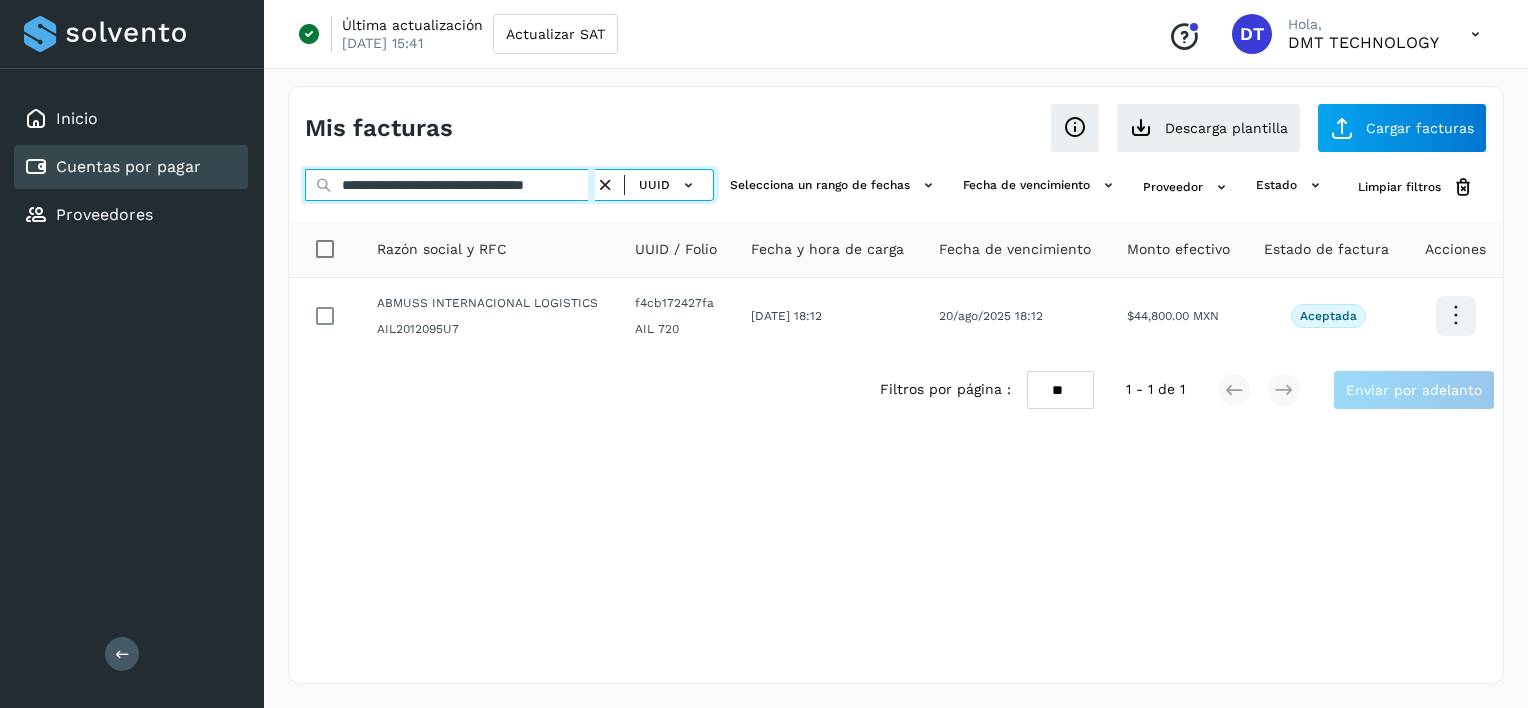scroll, scrollTop: 0, scrollLeft: 0, axis: both 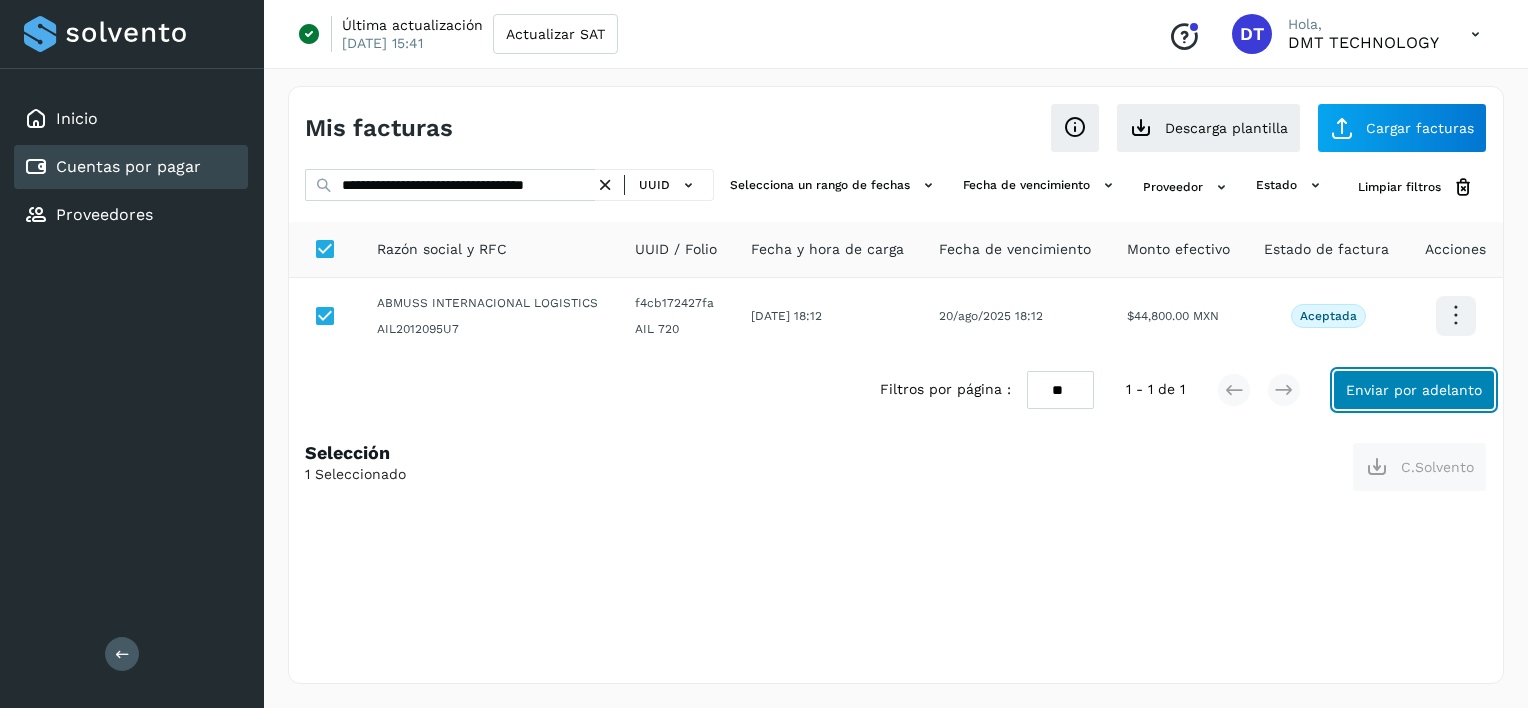 click on "Enviar por adelanto" 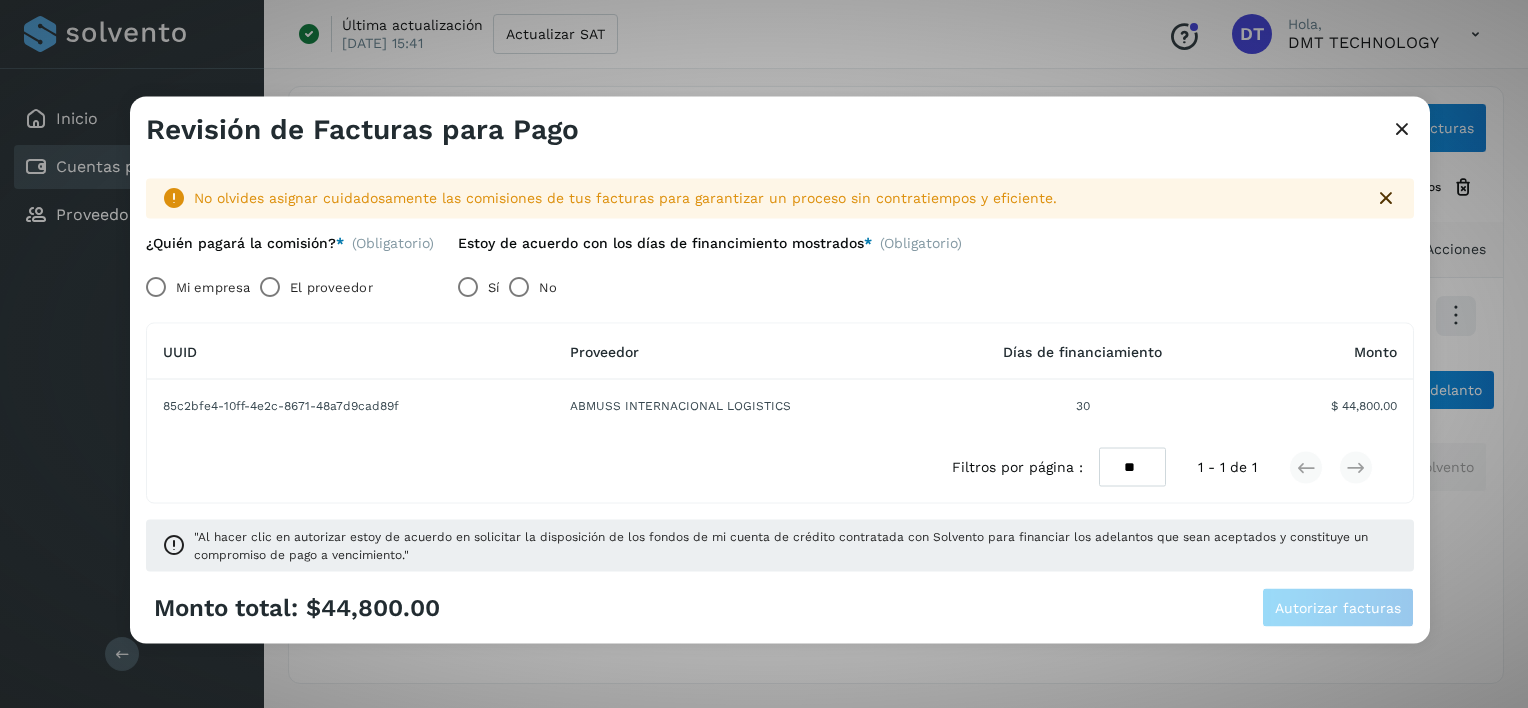 click on "El proveedor" at bounding box center [331, 287] 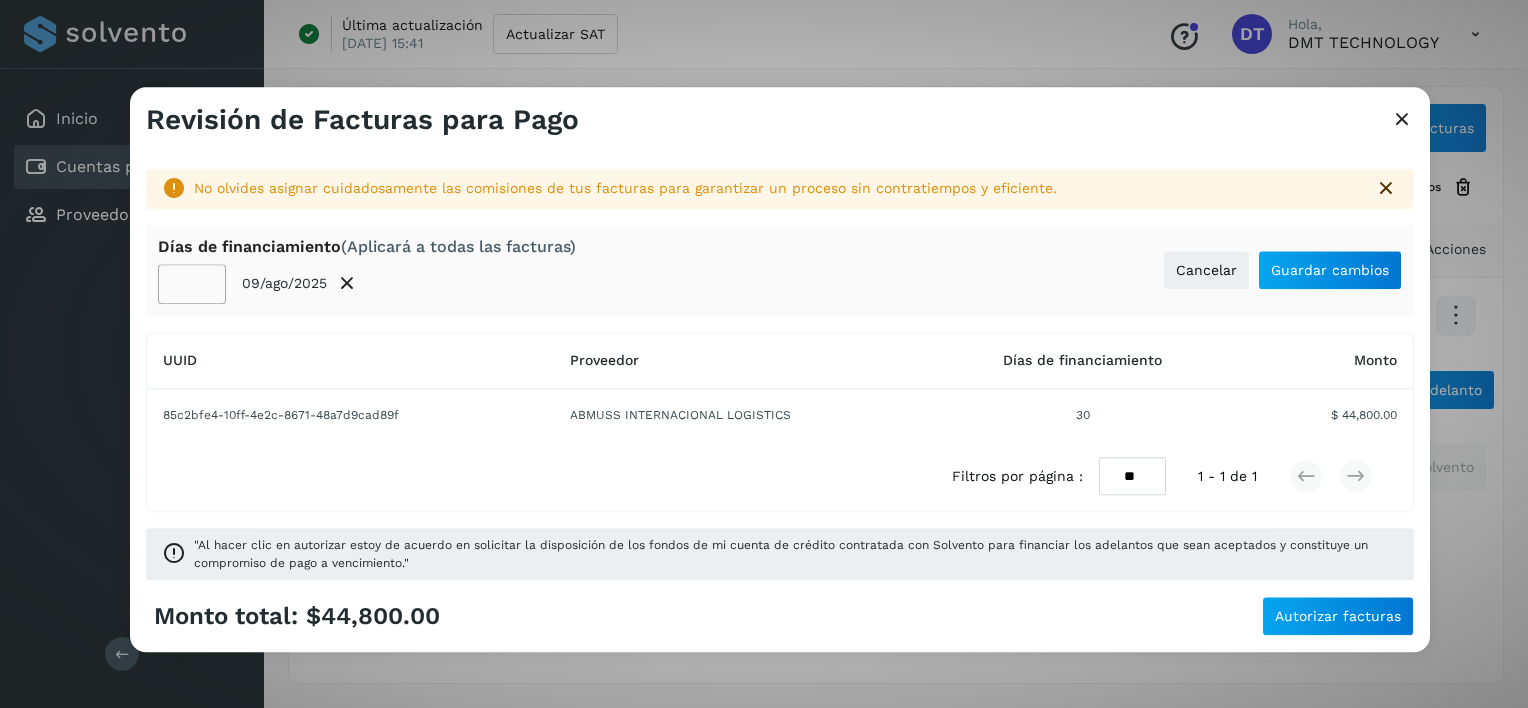 click on "**" 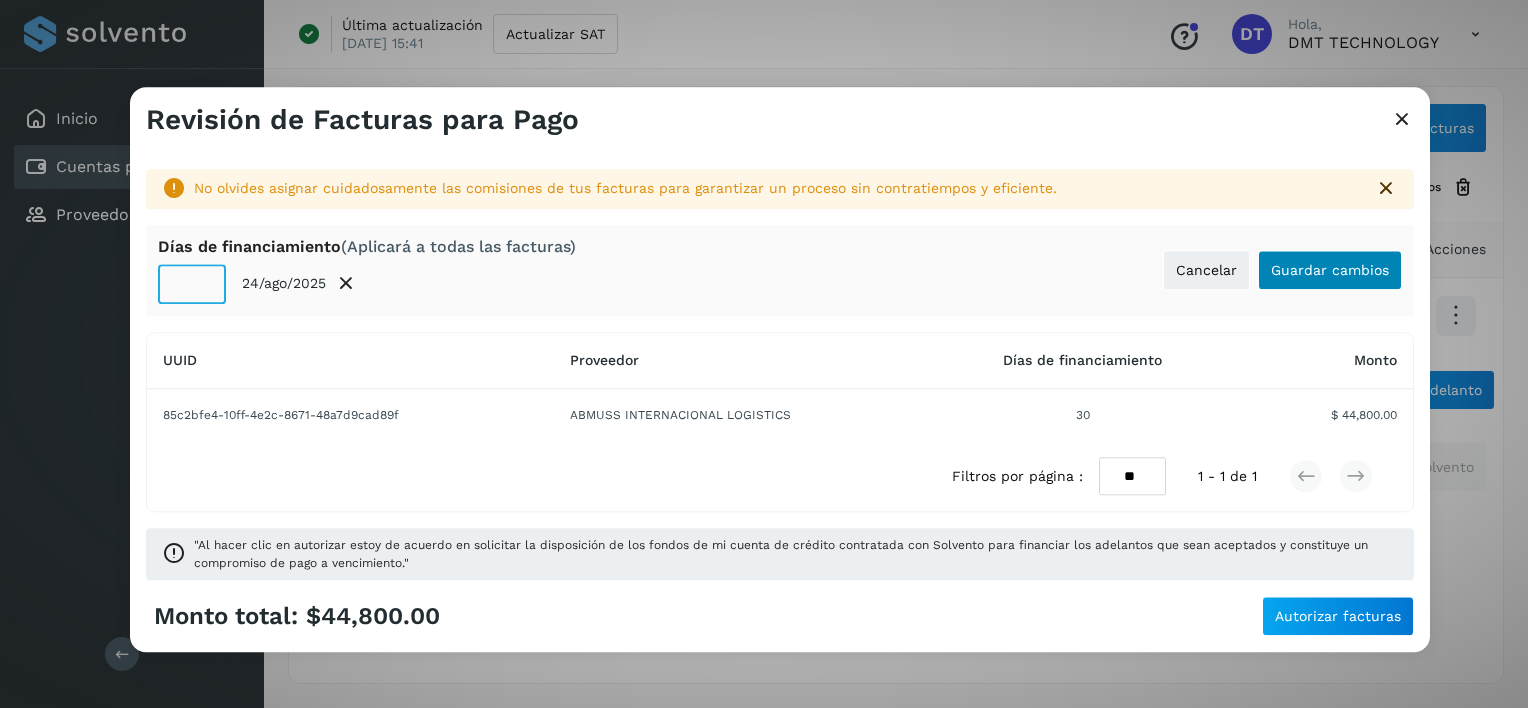 type on "**" 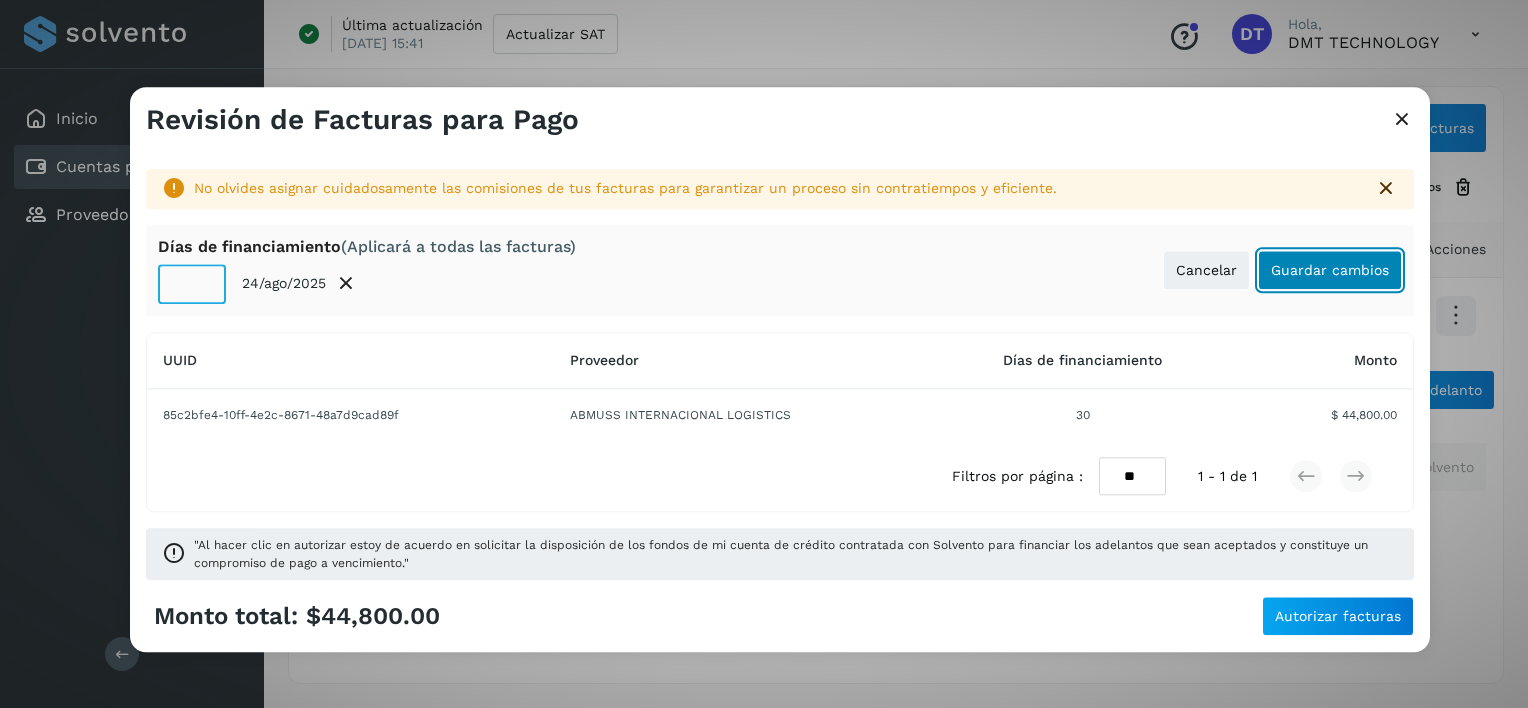 click on "Guardar cambios" 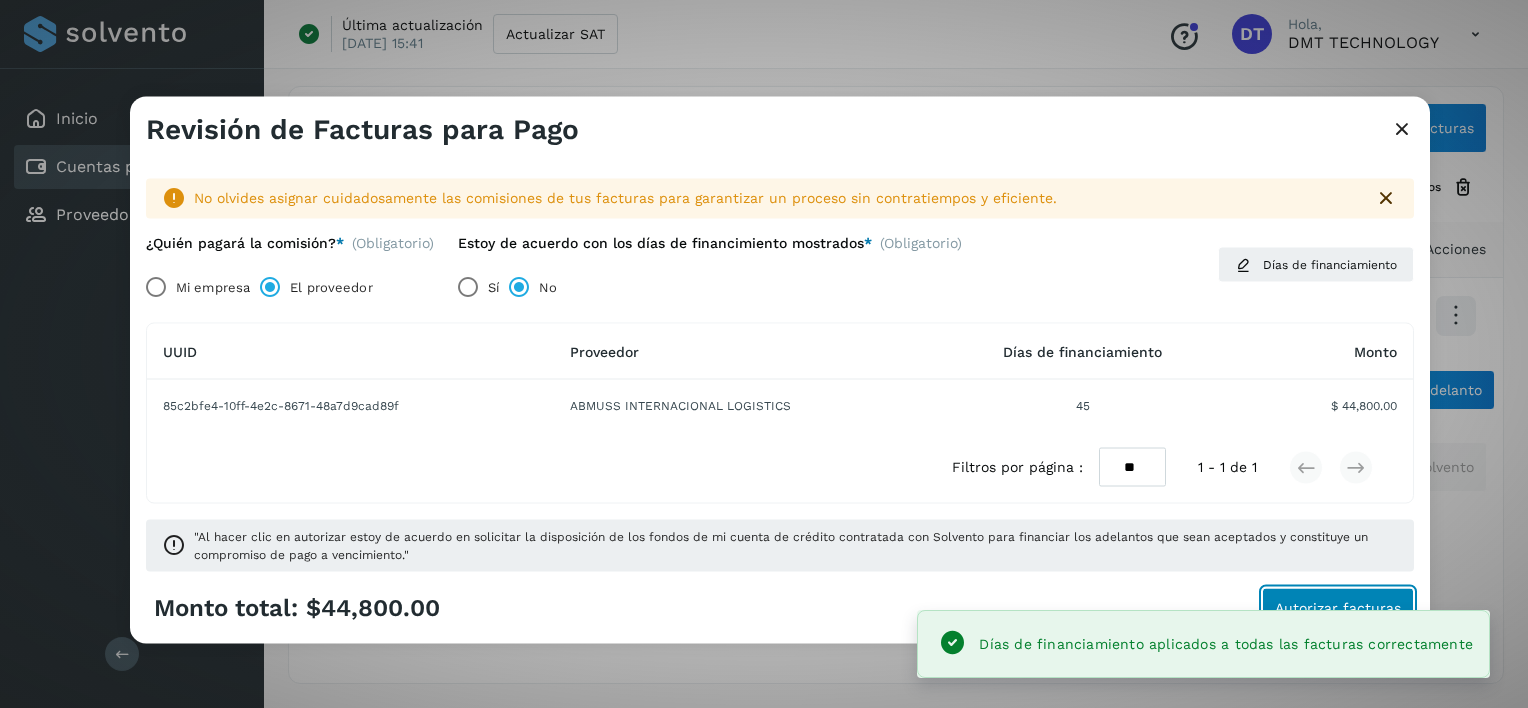 click on "Autorizar facturas" at bounding box center [1338, 607] 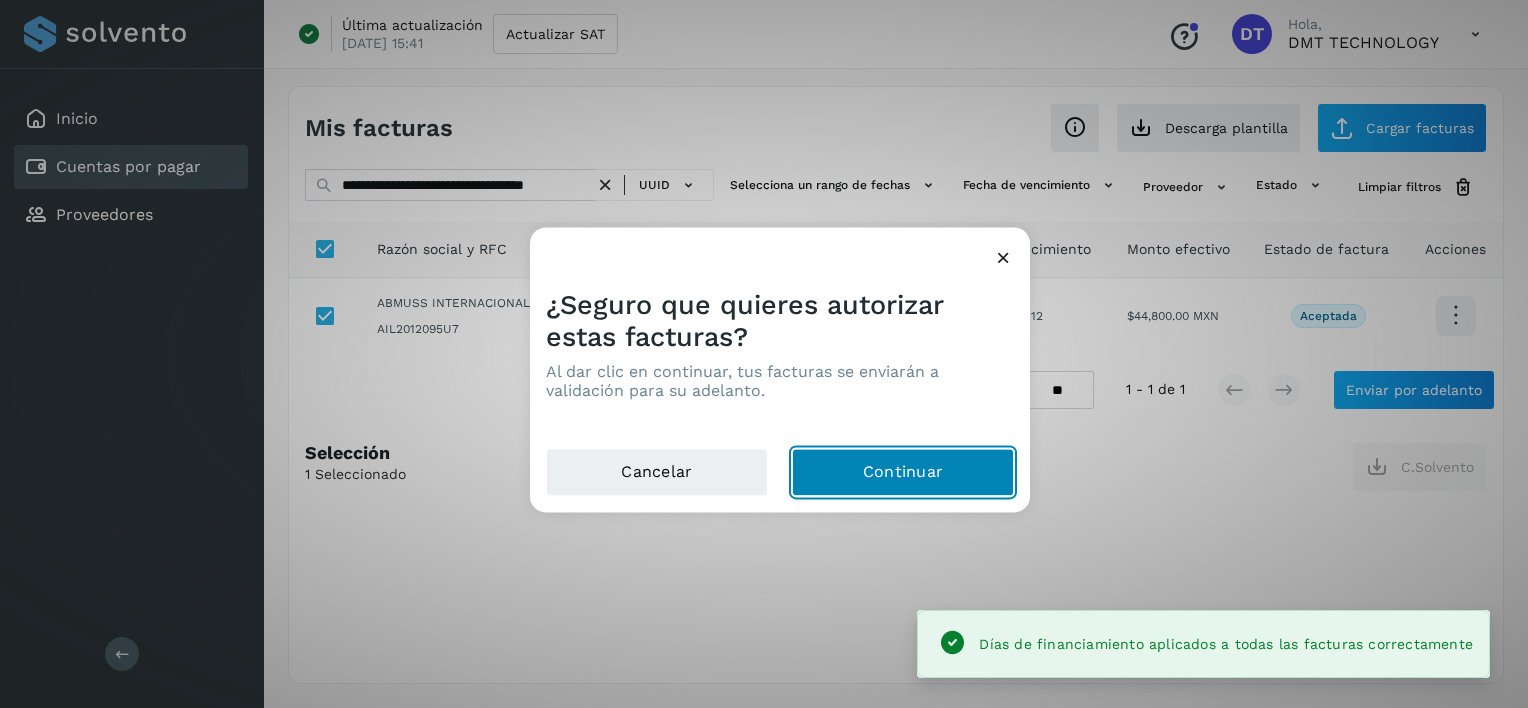 click on "Continuar" 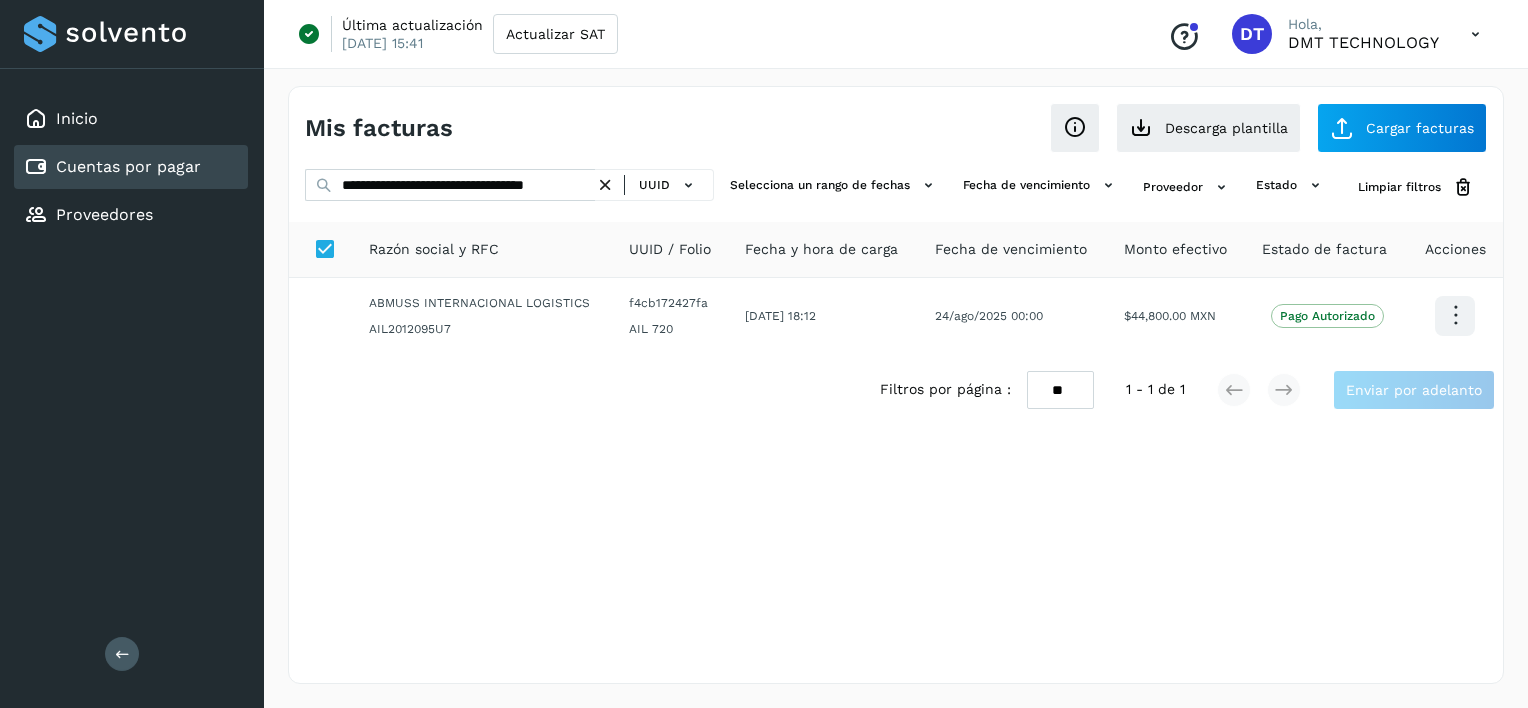 click at bounding box center (605, 185) 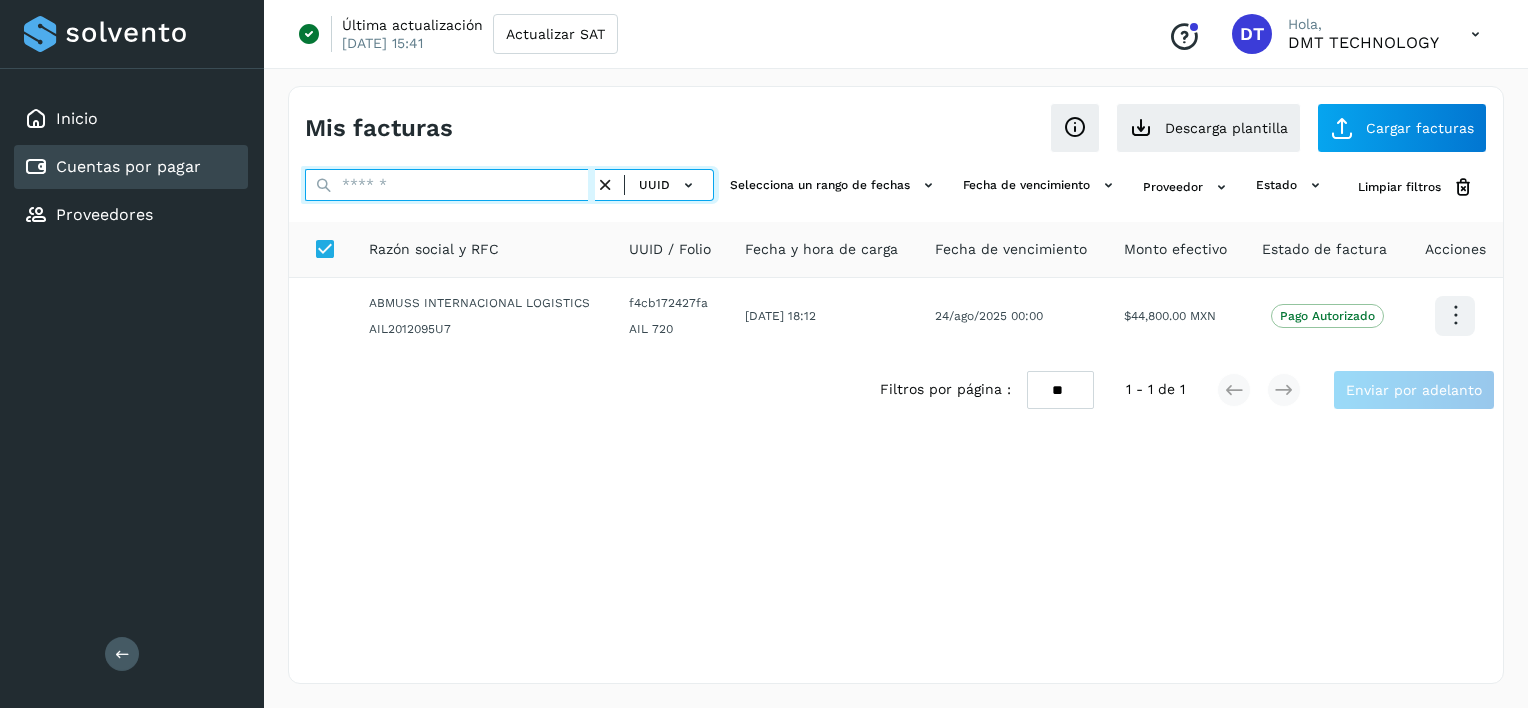 click at bounding box center [450, 185] 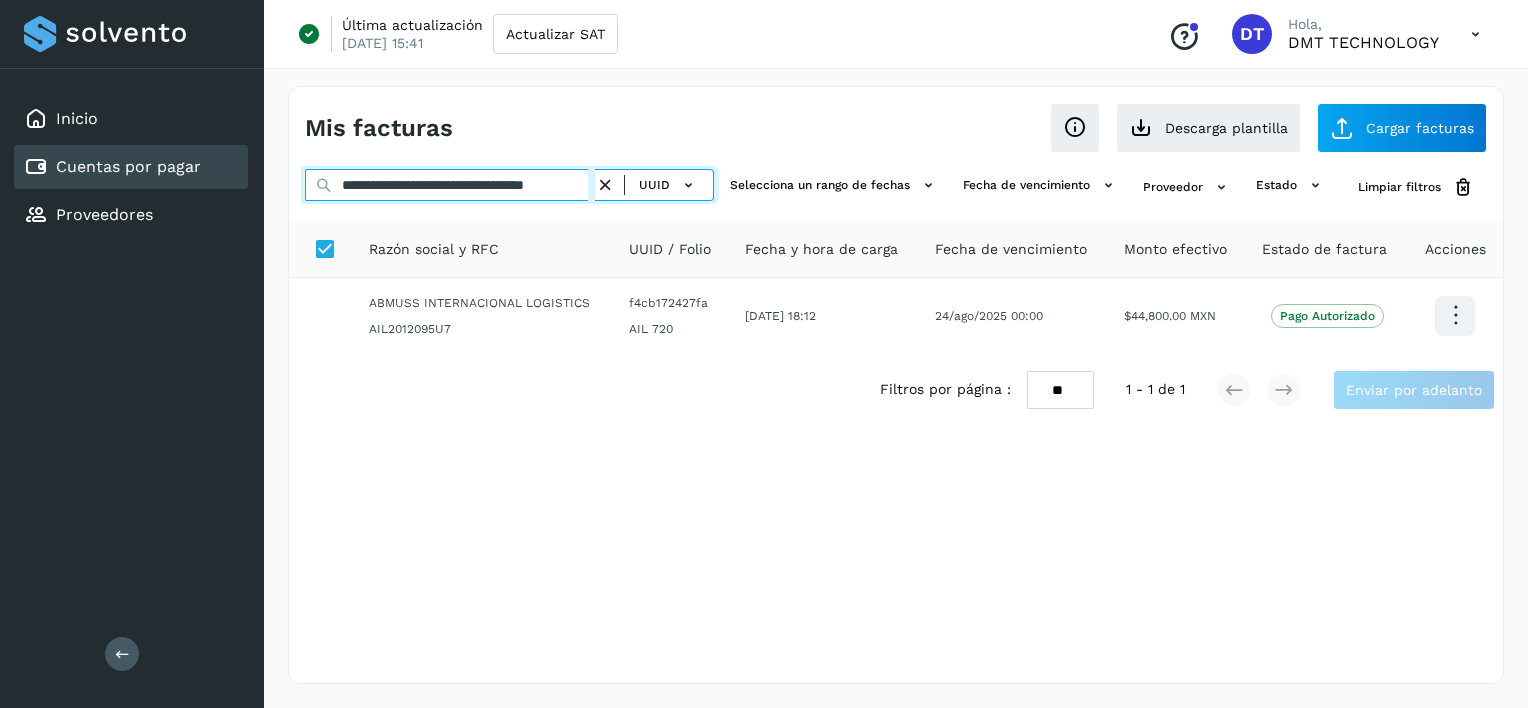 scroll, scrollTop: 0, scrollLeft: 47, axis: horizontal 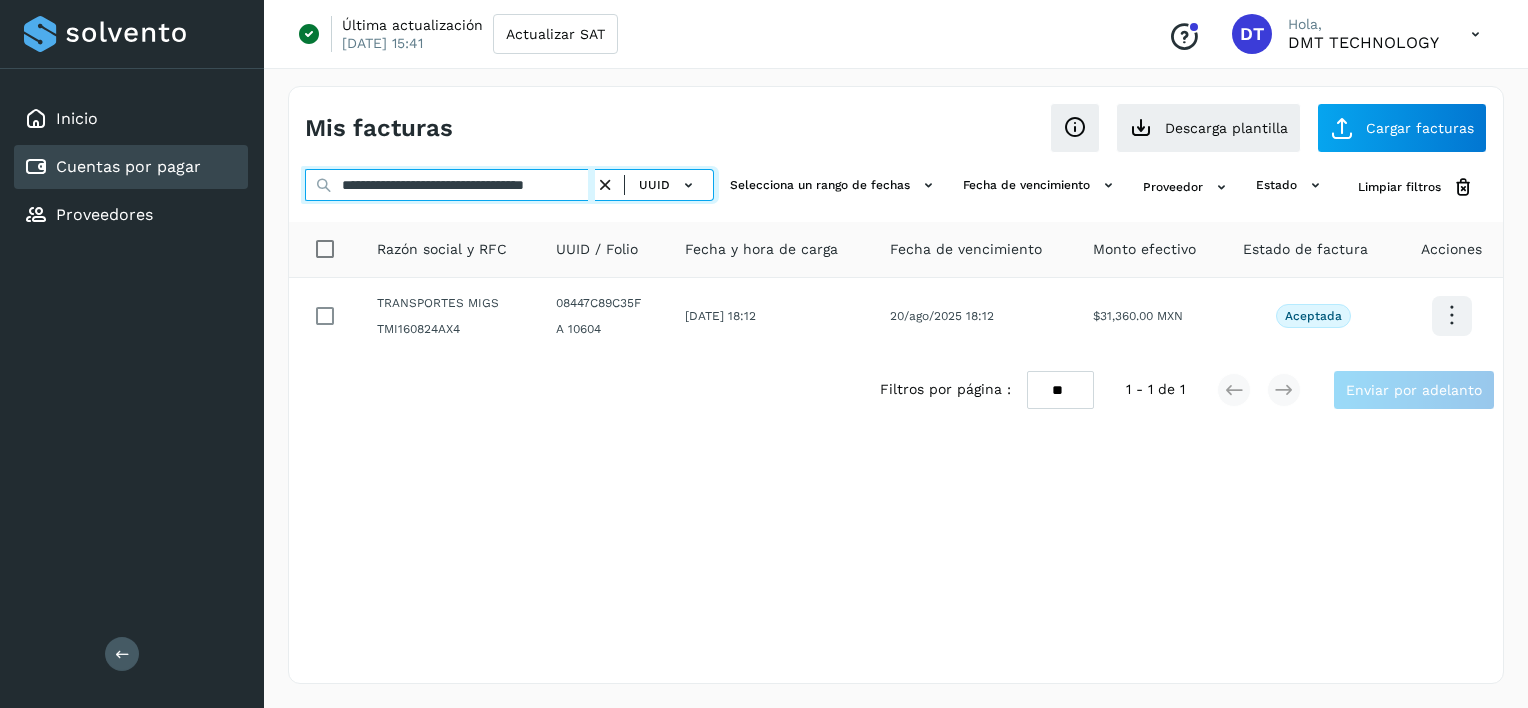 type on "**********" 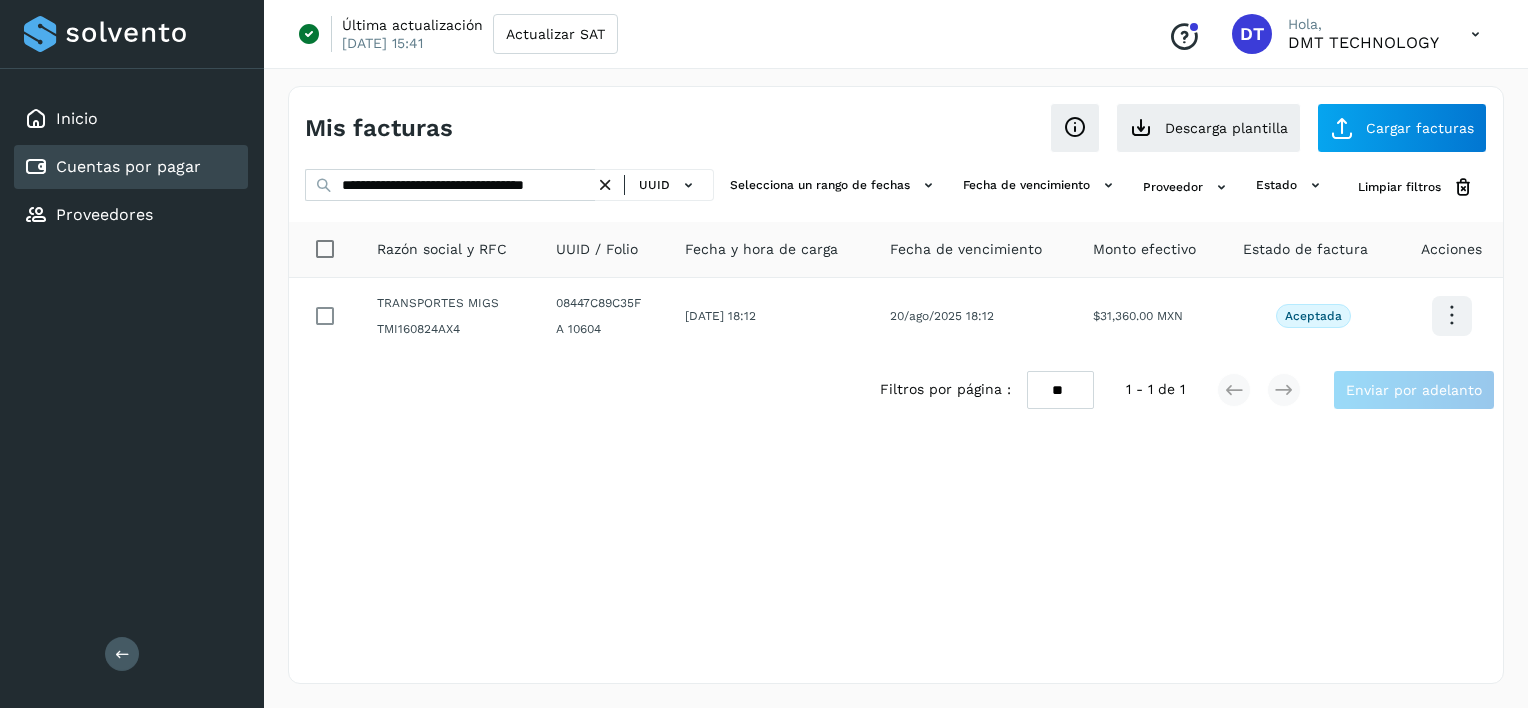 scroll, scrollTop: 0, scrollLeft: 0, axis: both 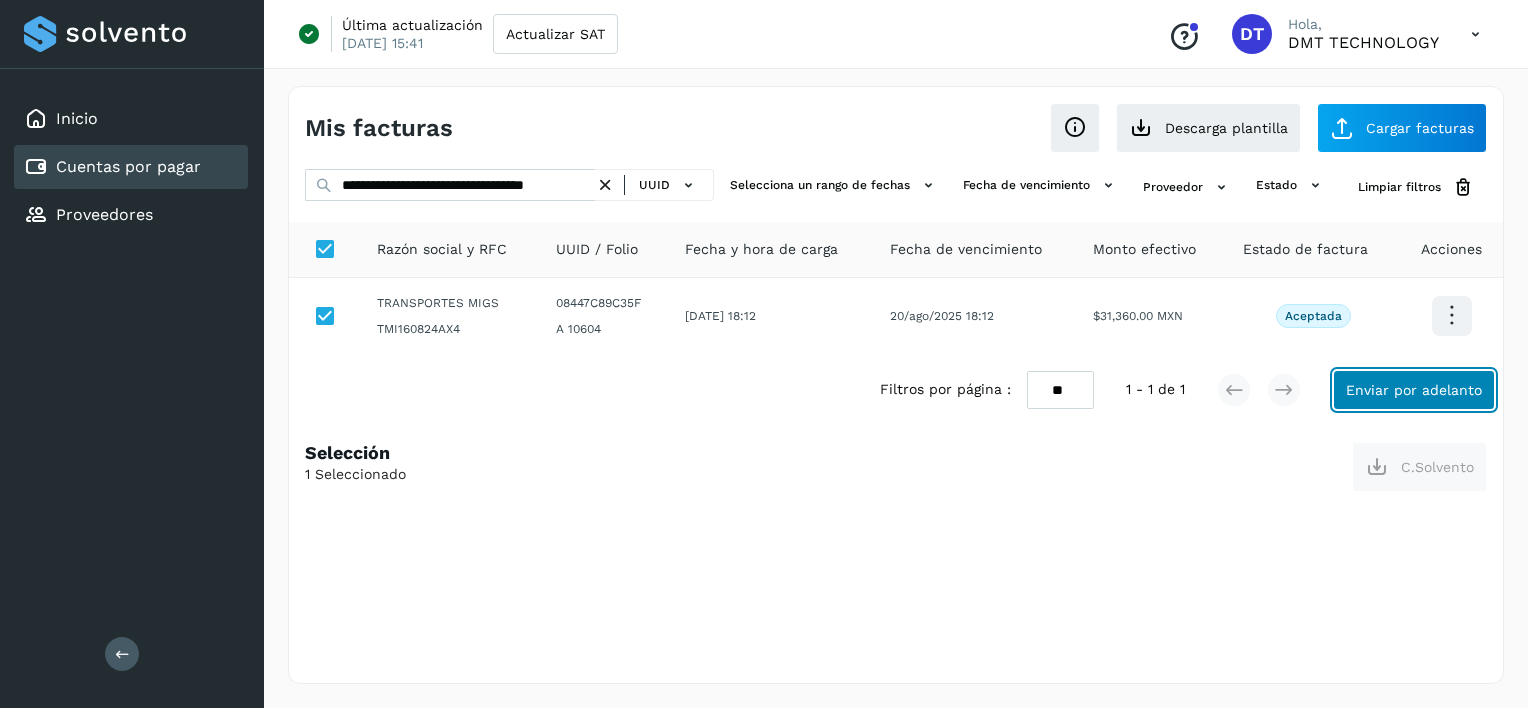 click on "Enviar por adelanto" 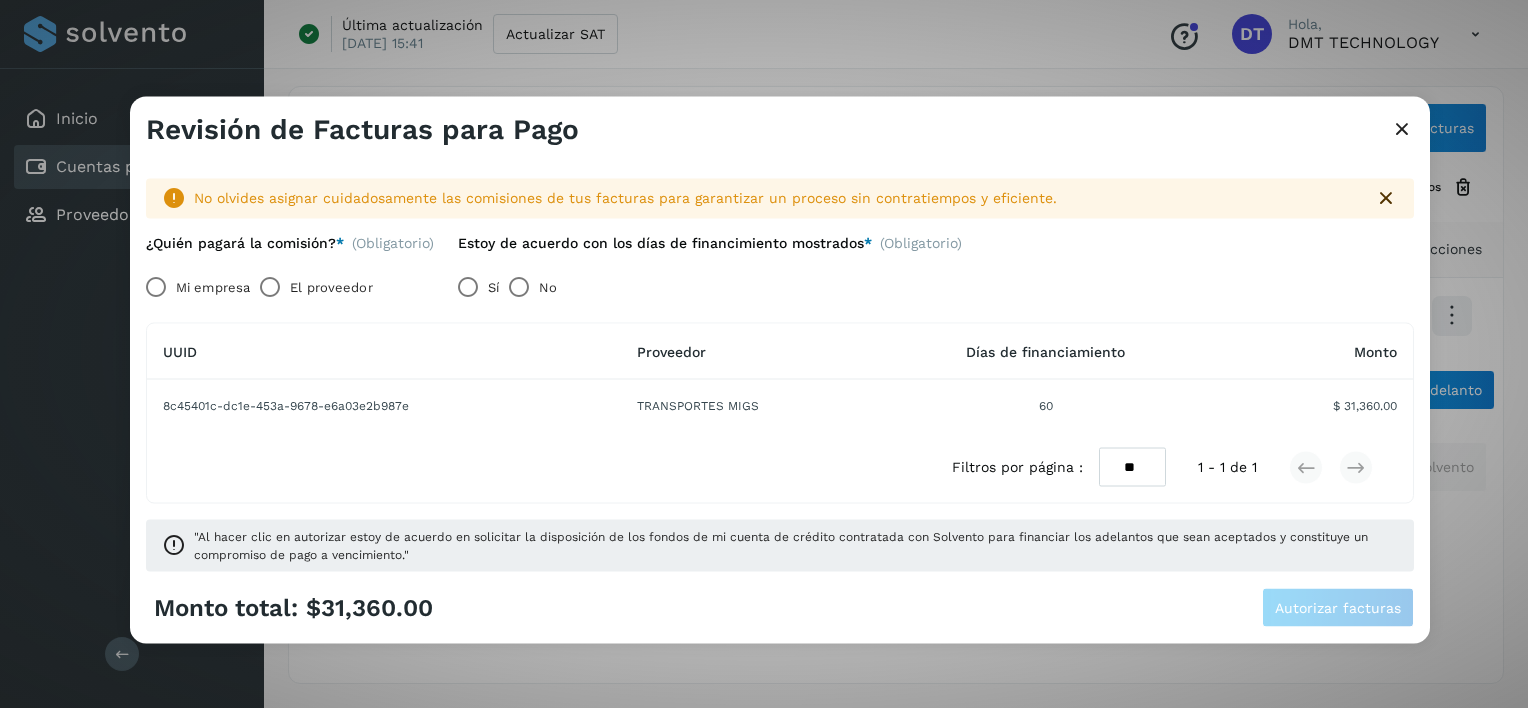 click on "El proveedor" at bounding box center (331, 287) 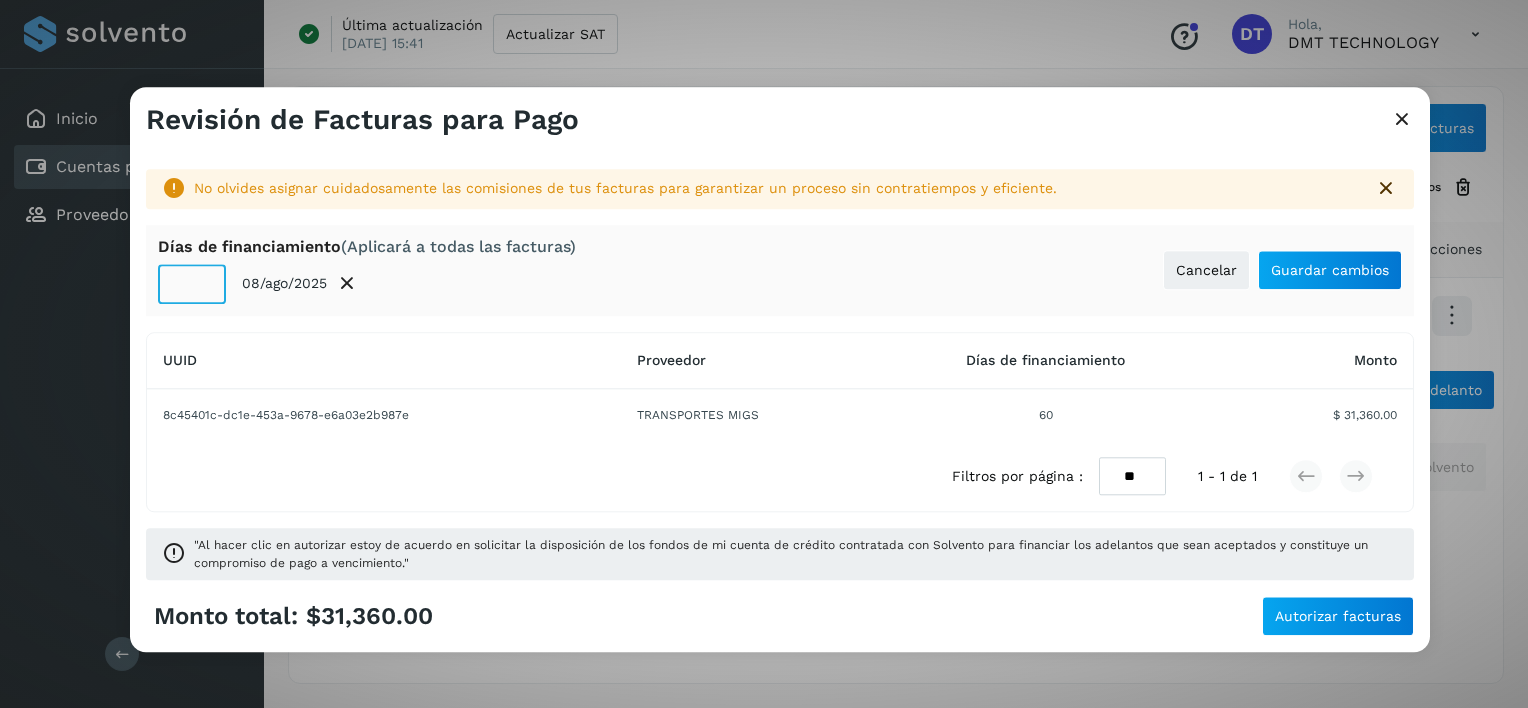 click on "**" 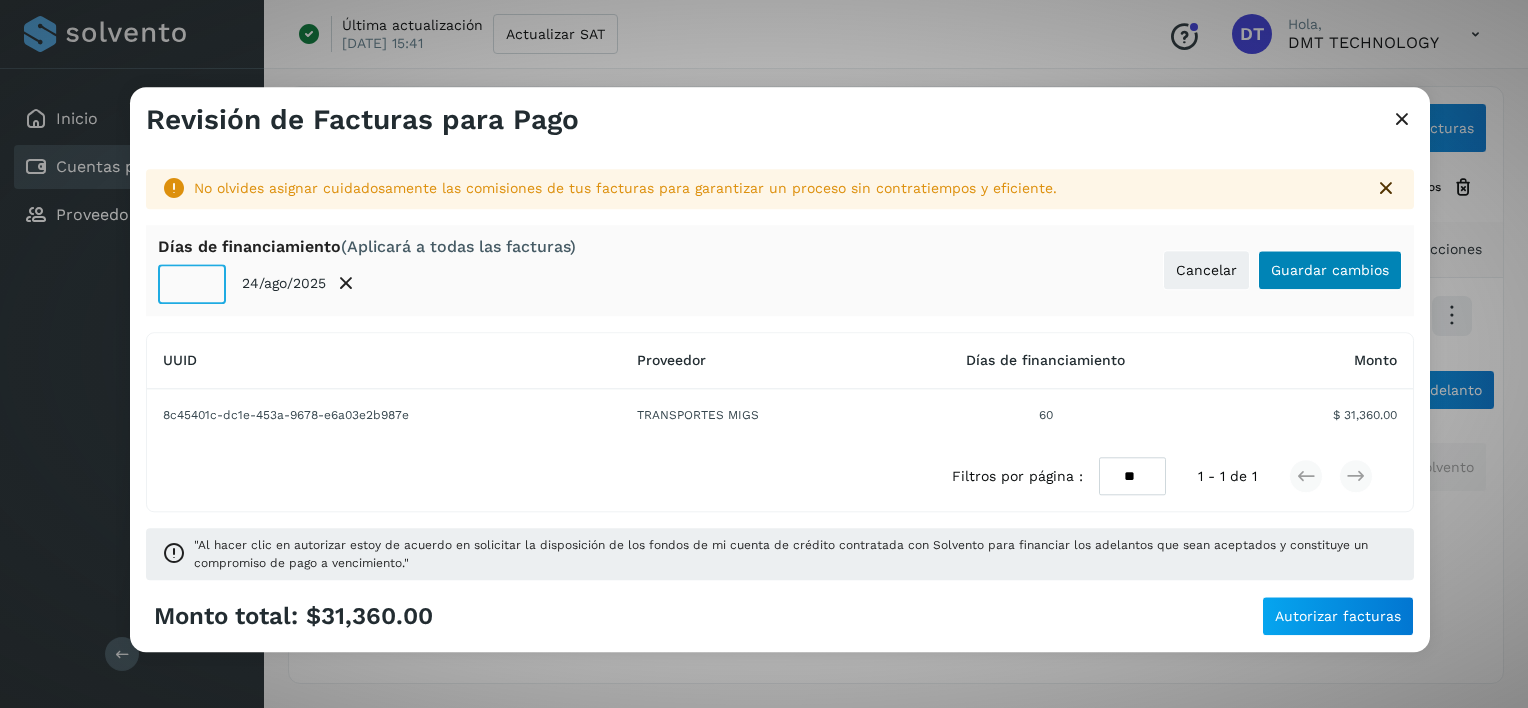 type on "**" 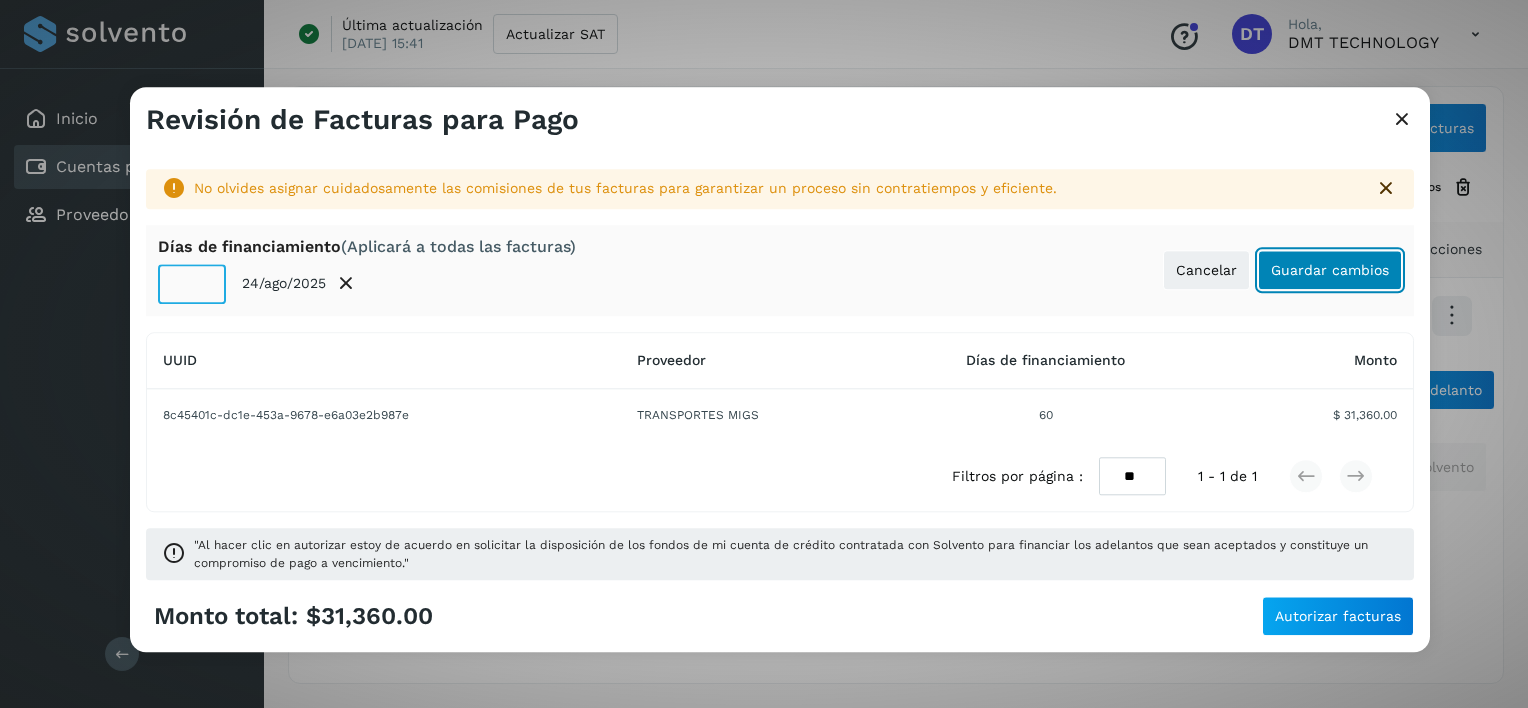 click on "Guardar cambios" at bounding box center (1330, 270) 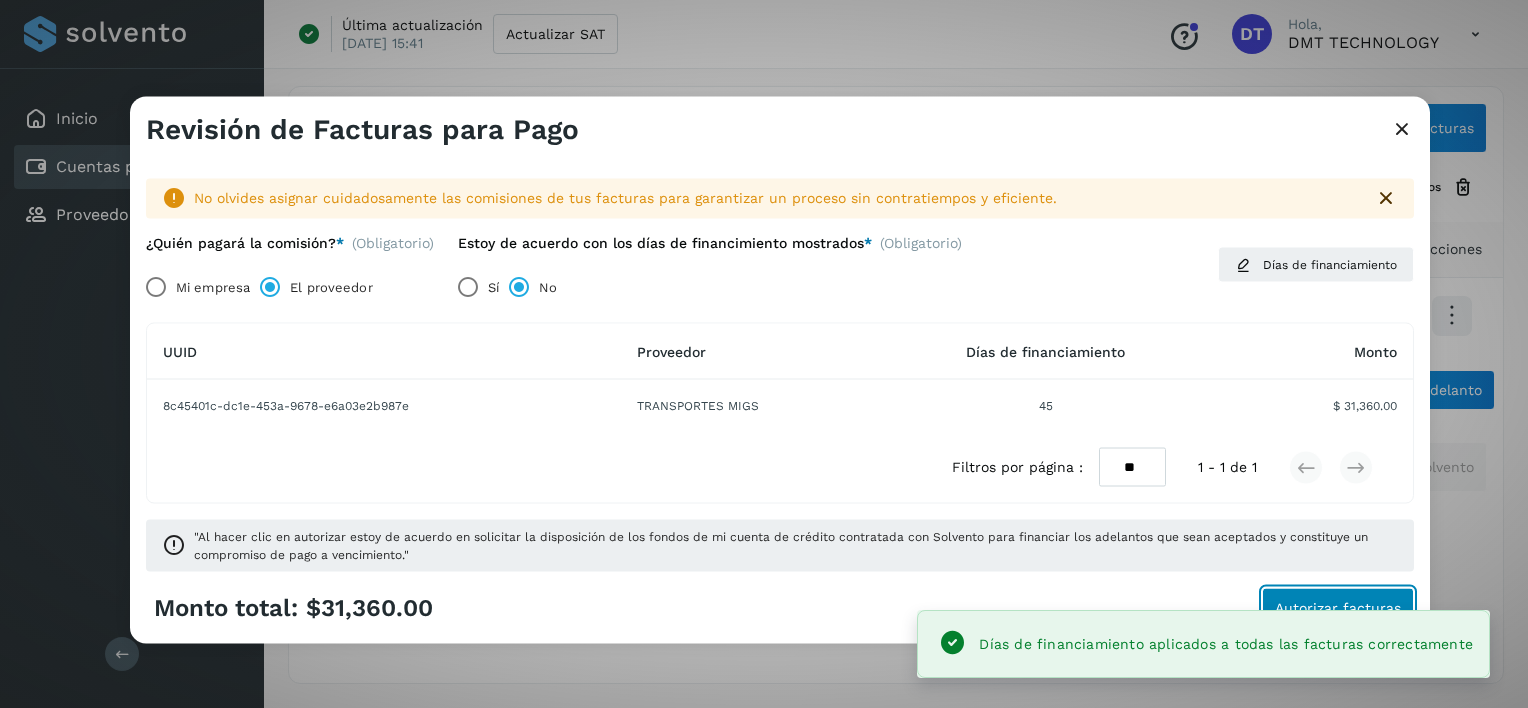 click on "Autorizar facturas" 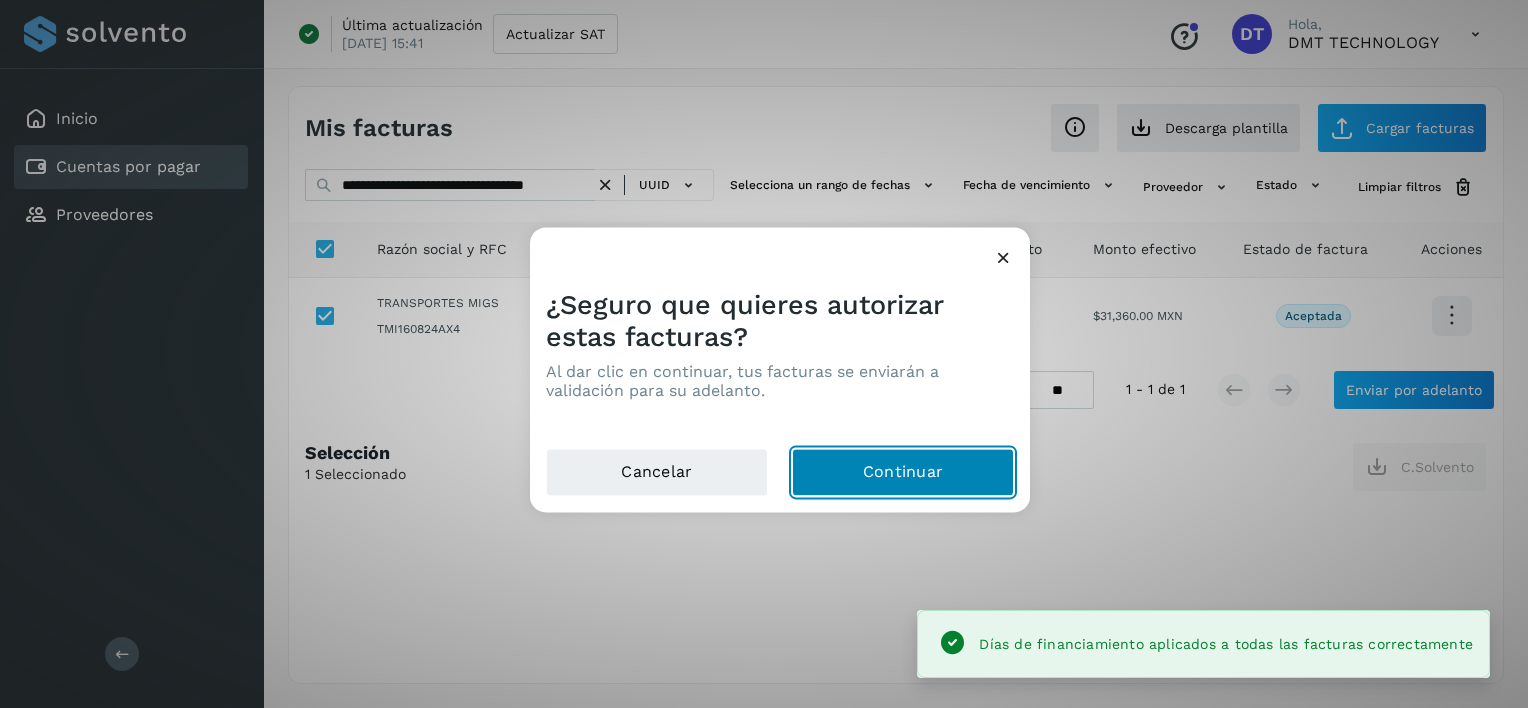 click on "Continuar" 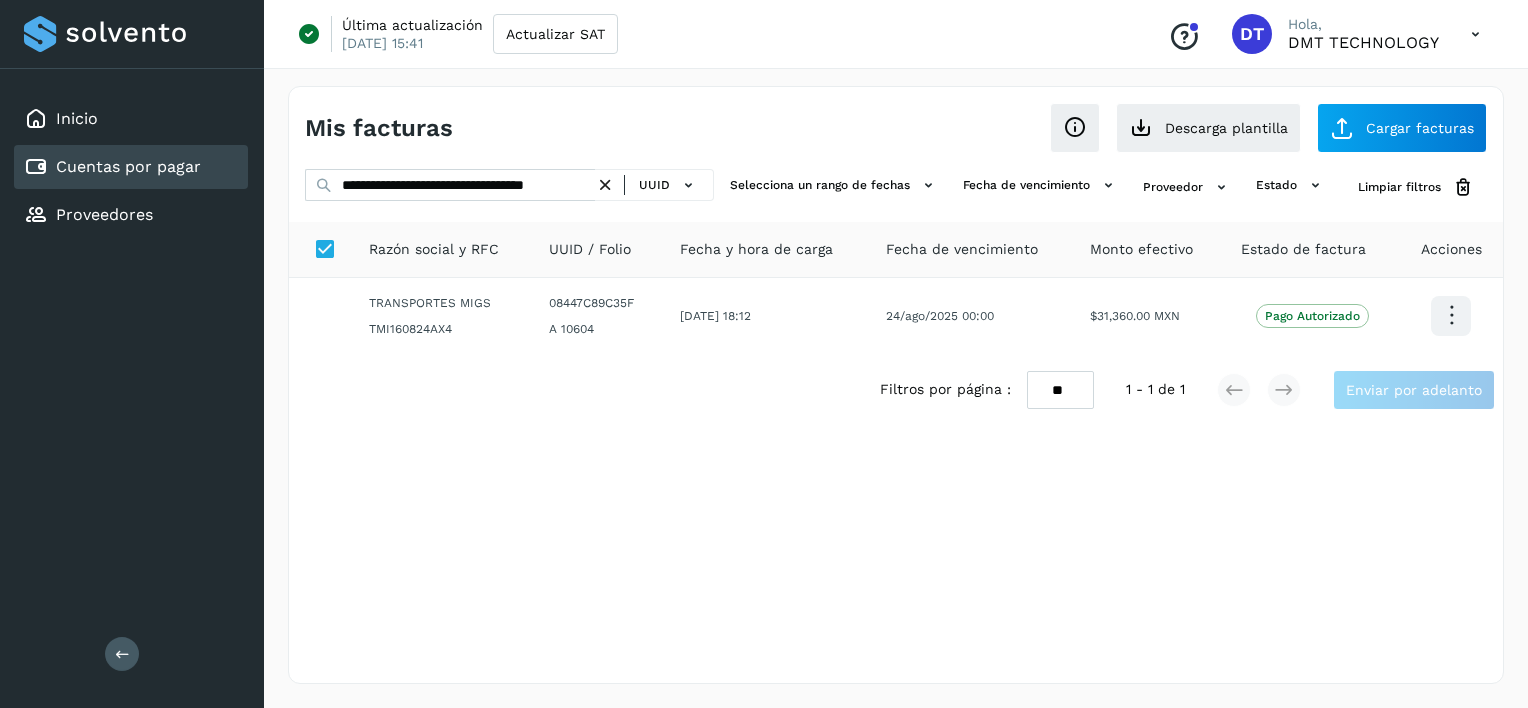 click at bounding box center (605, 185) 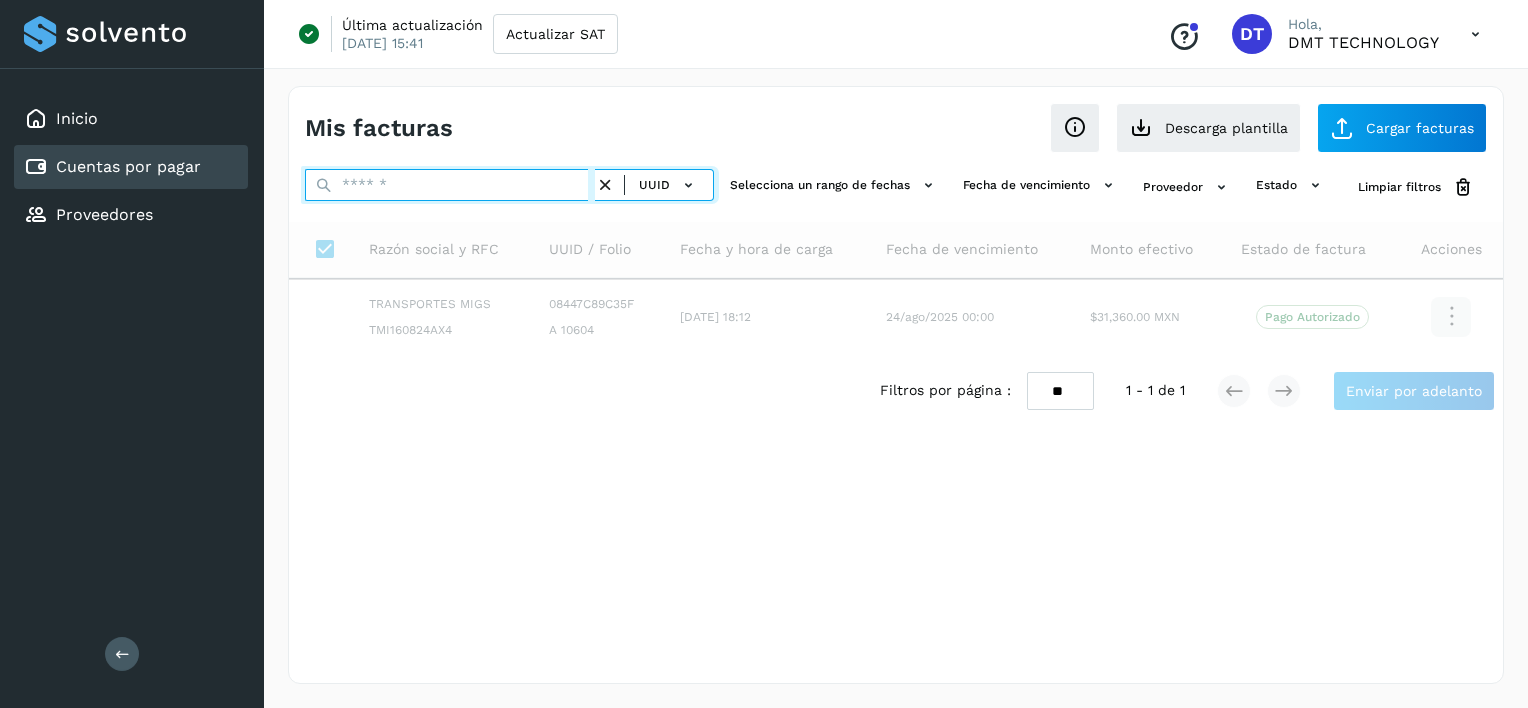 paste on "**********" 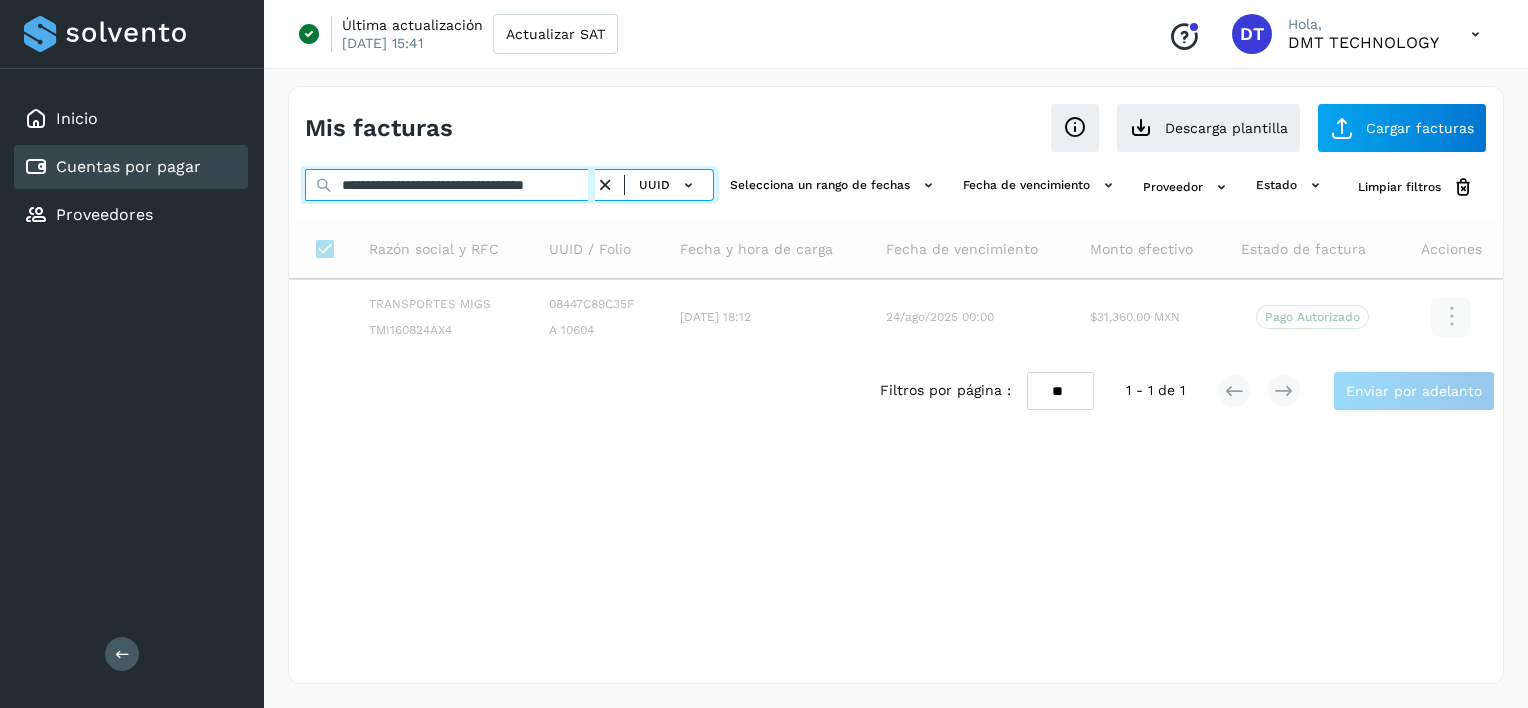 click on "**********" at bounding box center (450, 185) 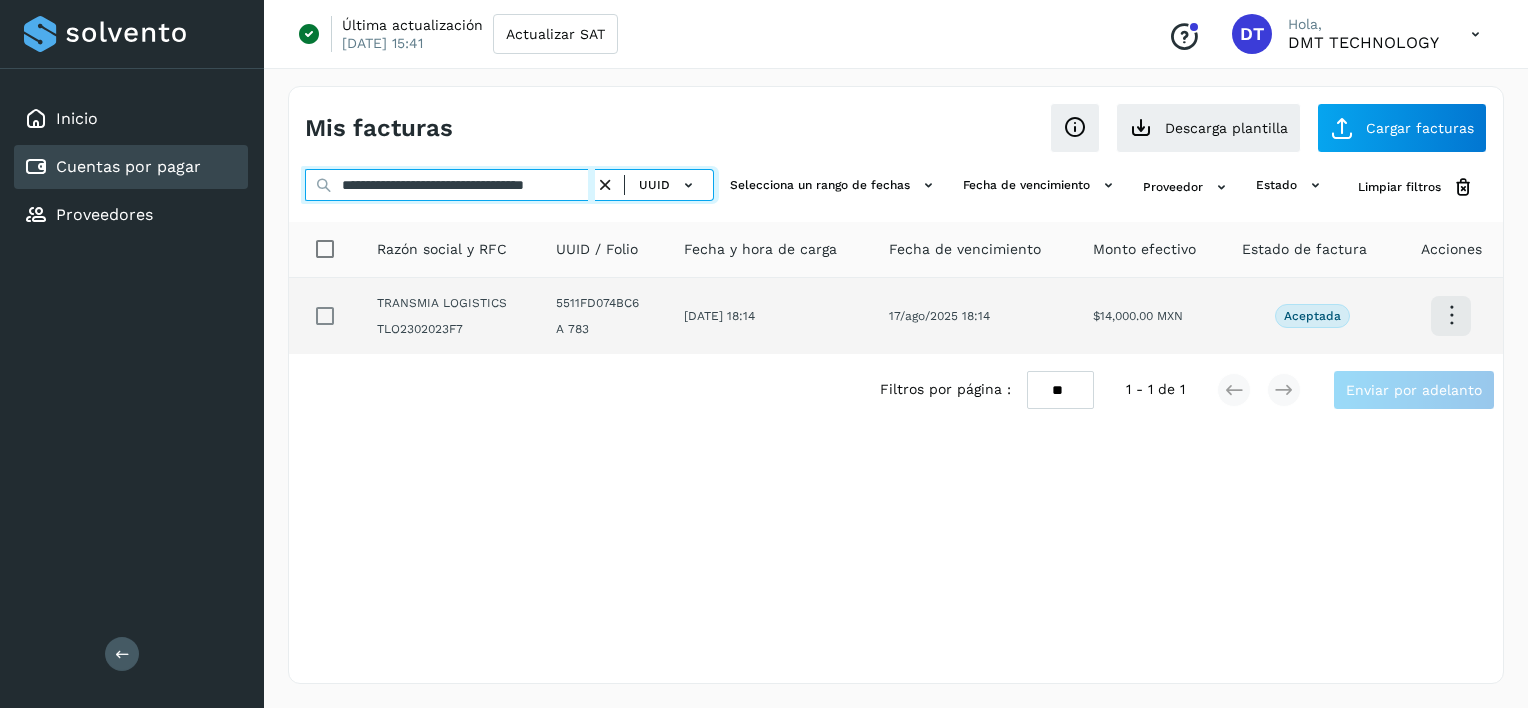 type on "**********" 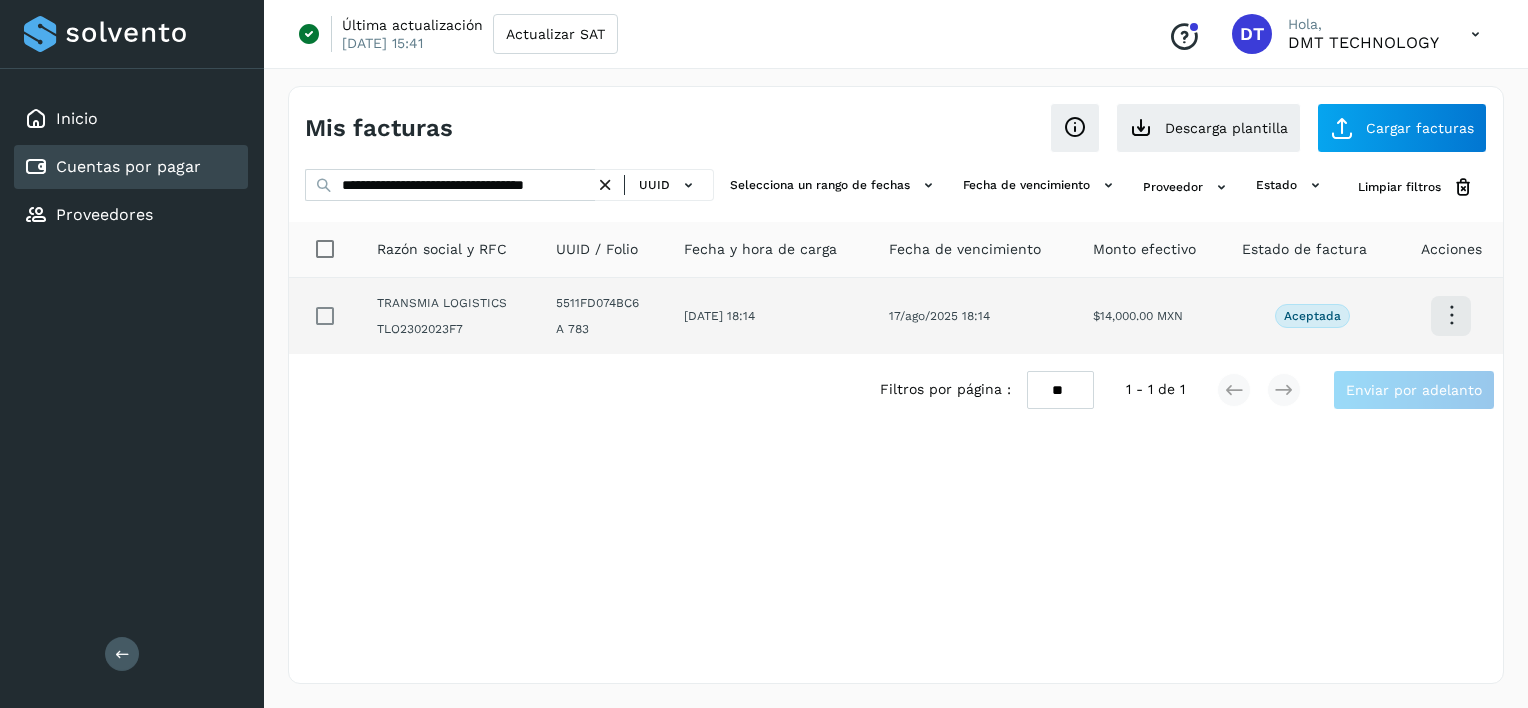 scroll, scrollTop: 0, scrollLeft: 0, axis: both 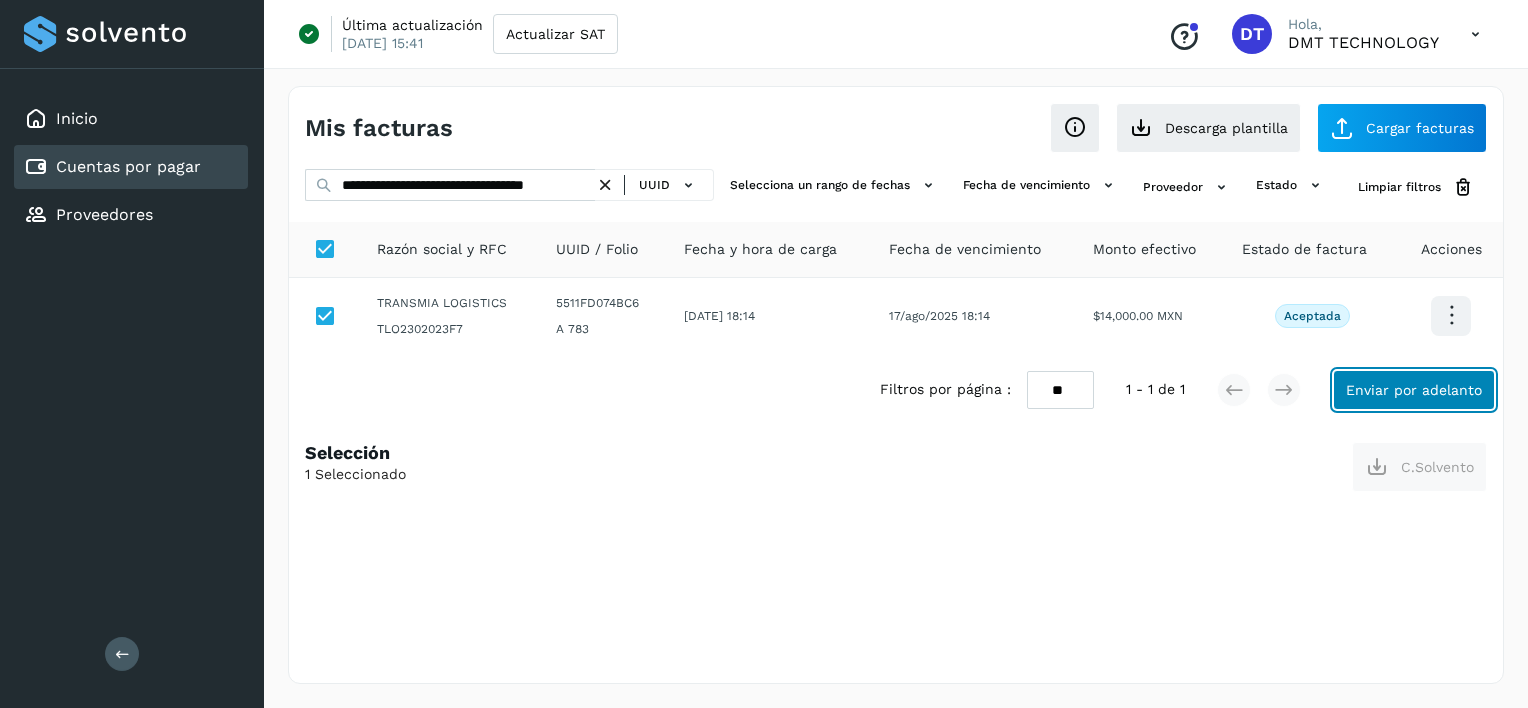 click on "Enviar por adelanto" 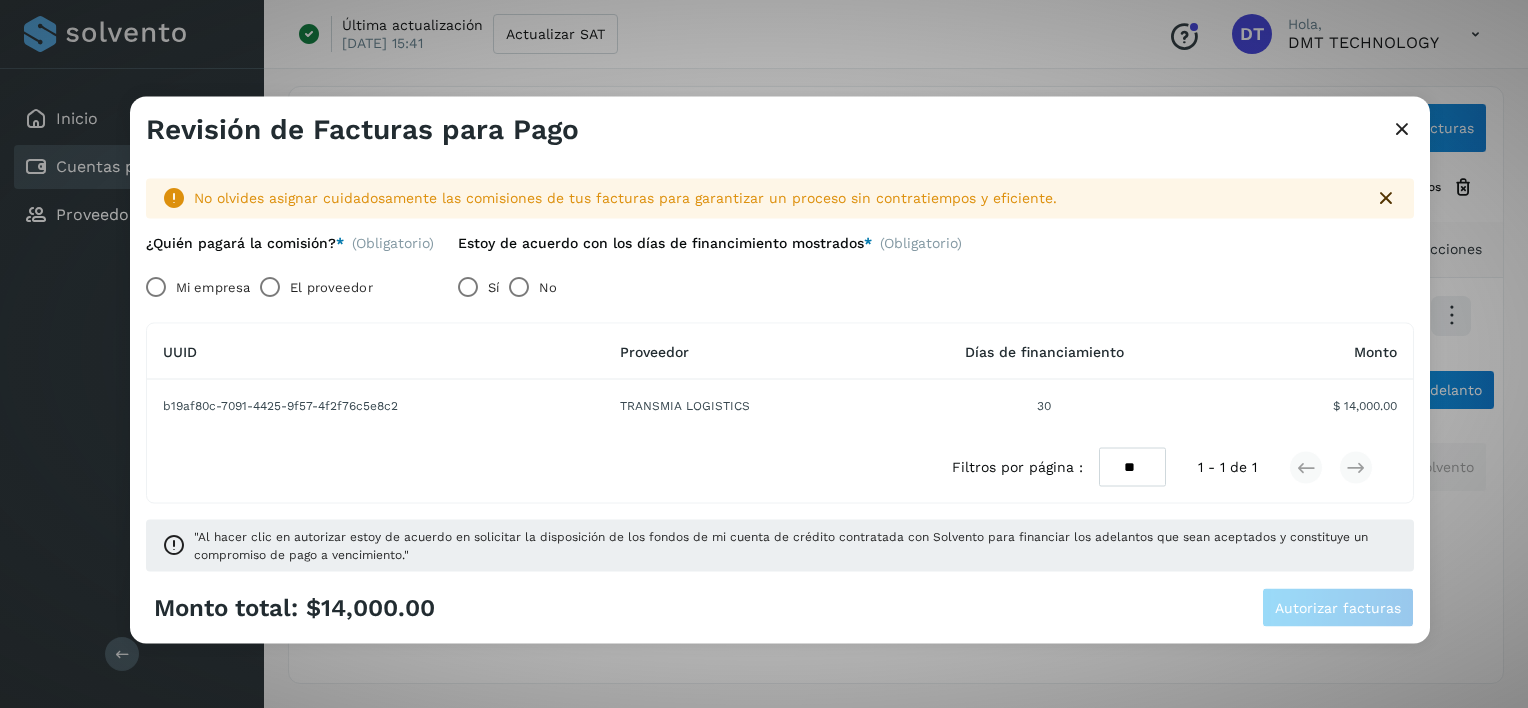click on "El proveedor" at bounding box center [331, 287] 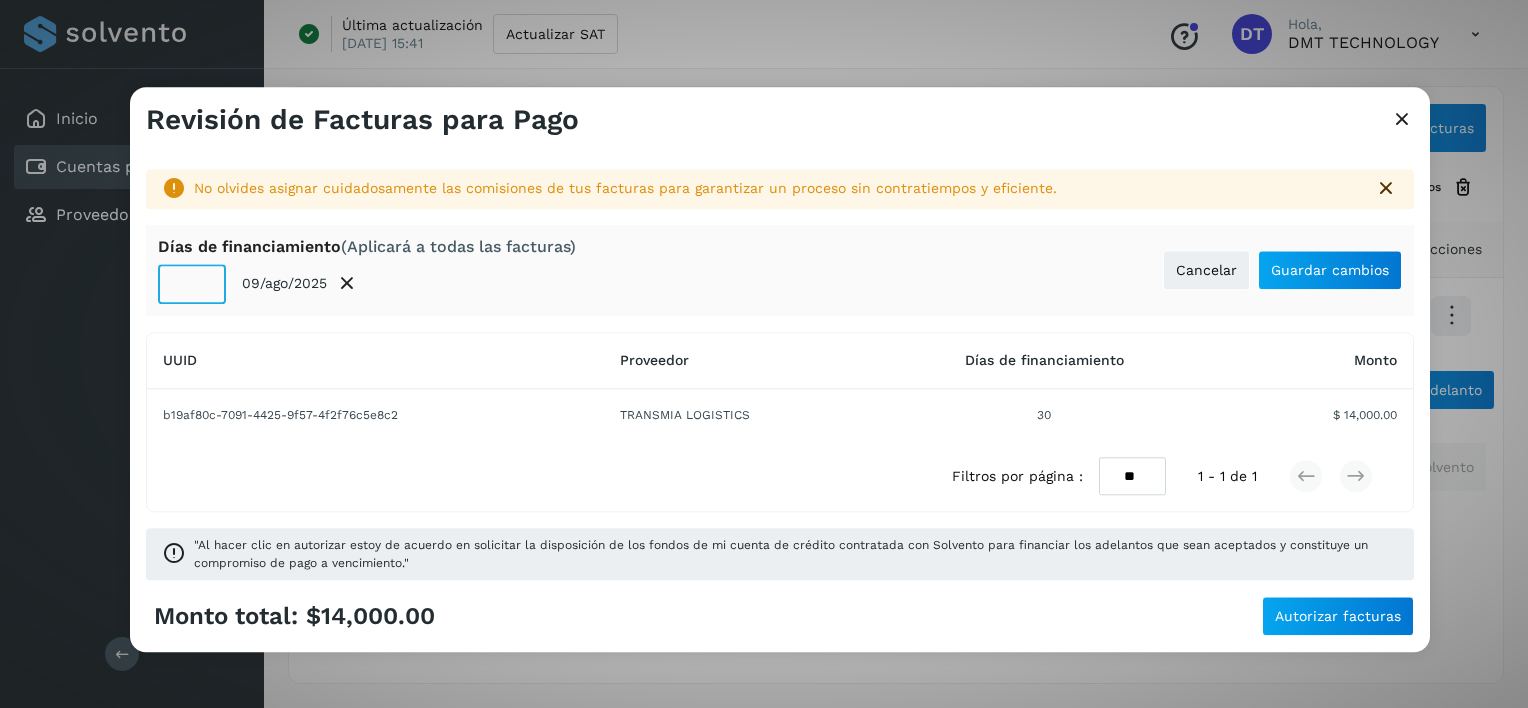 click on "**" 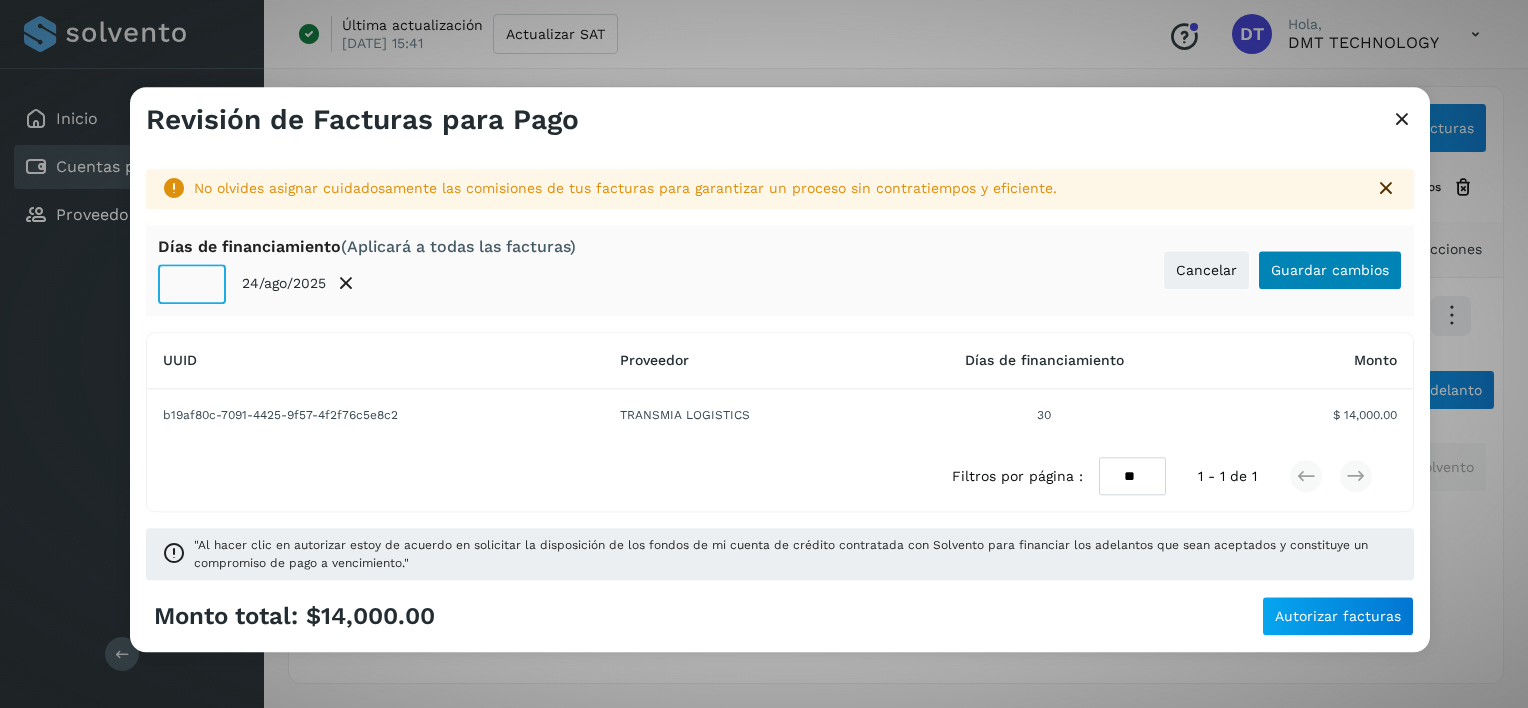 type on "**" 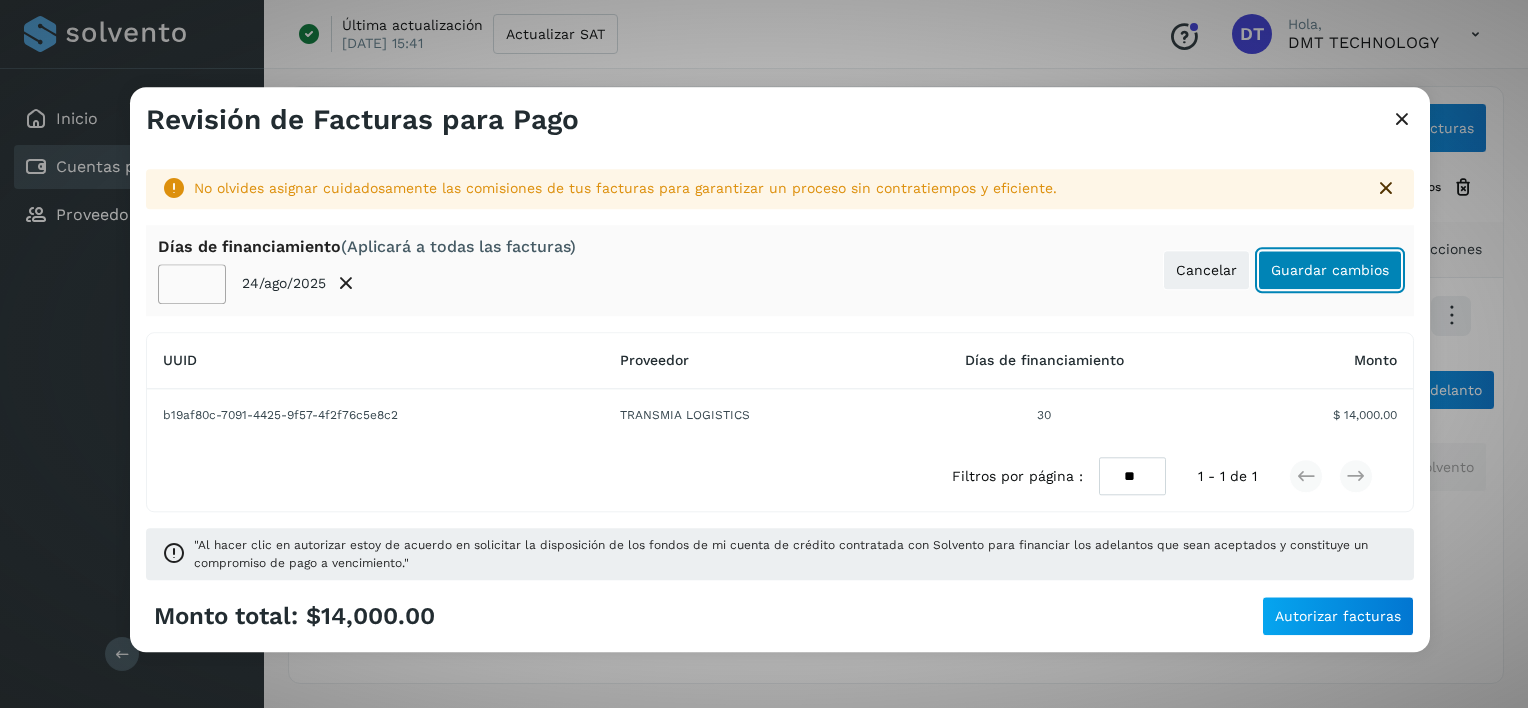 click on "Guardar cambios" at bounding box center [1330, 270] 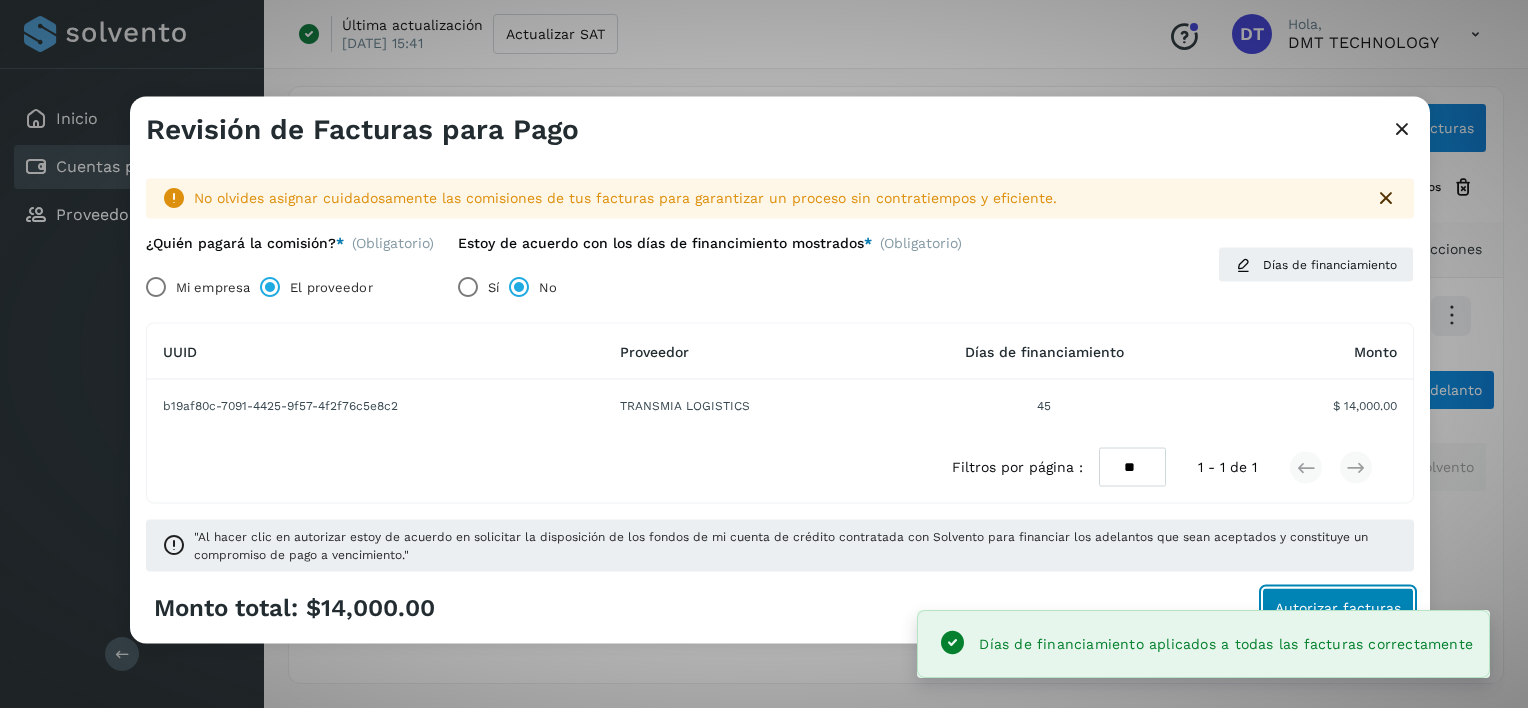 click on "Autorizar facturas" 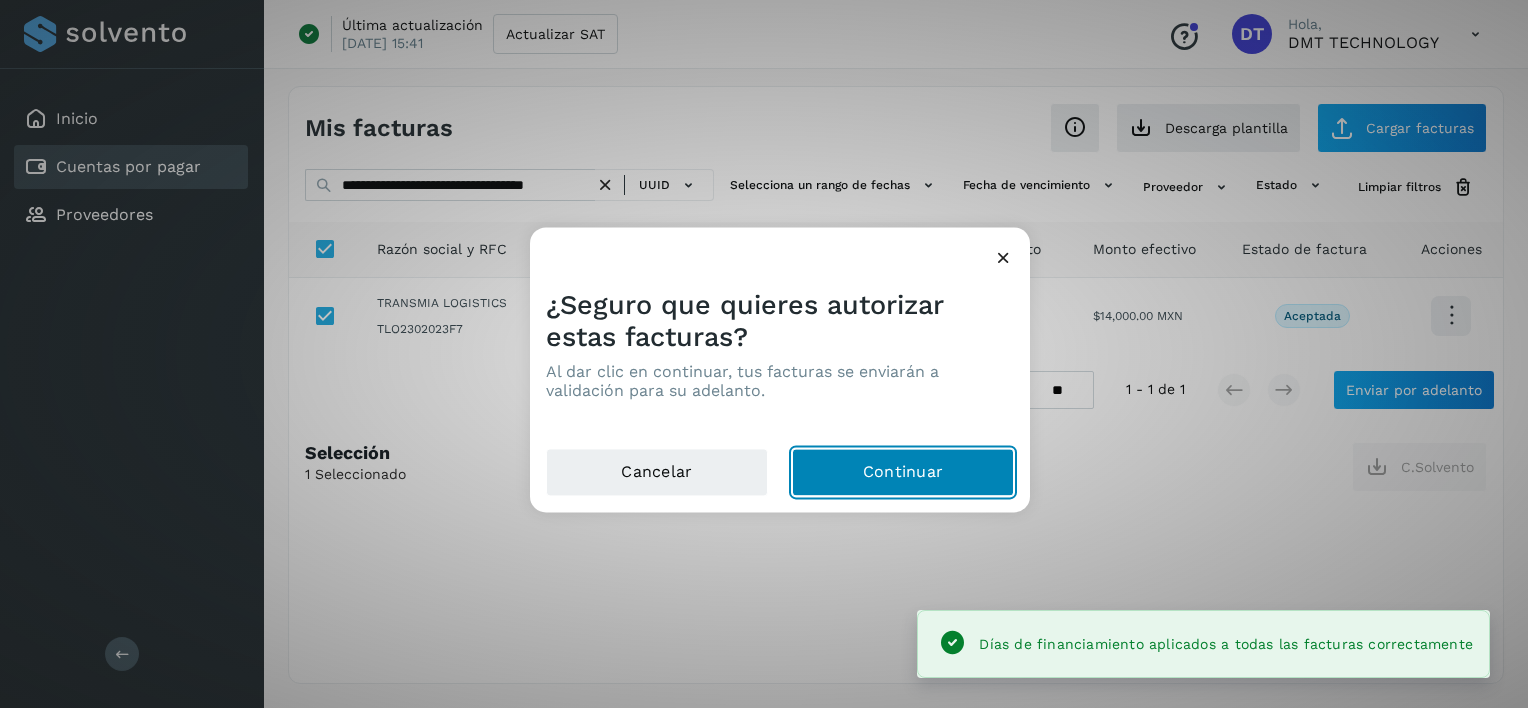 click on "Continuar" 